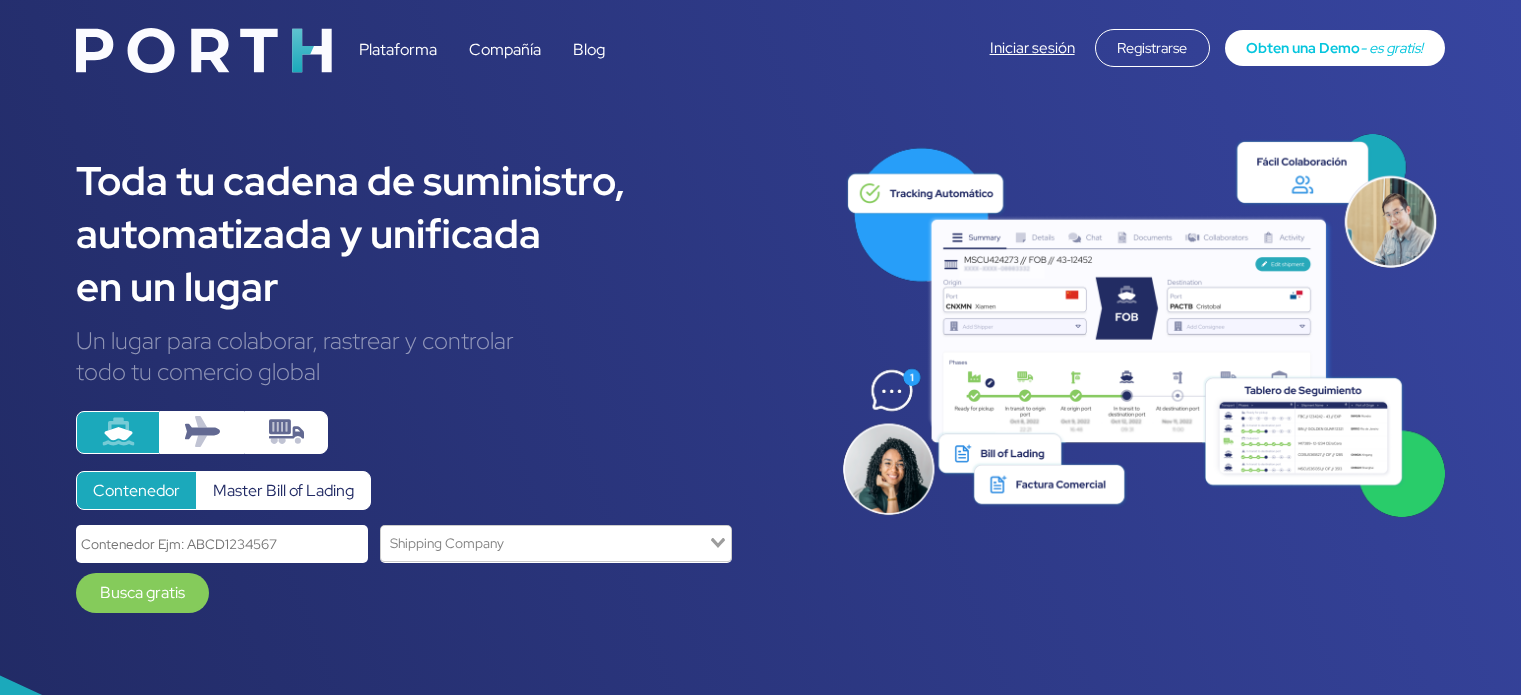 scroll, scrollTop: 0, scrollLeft: 0, axis: both 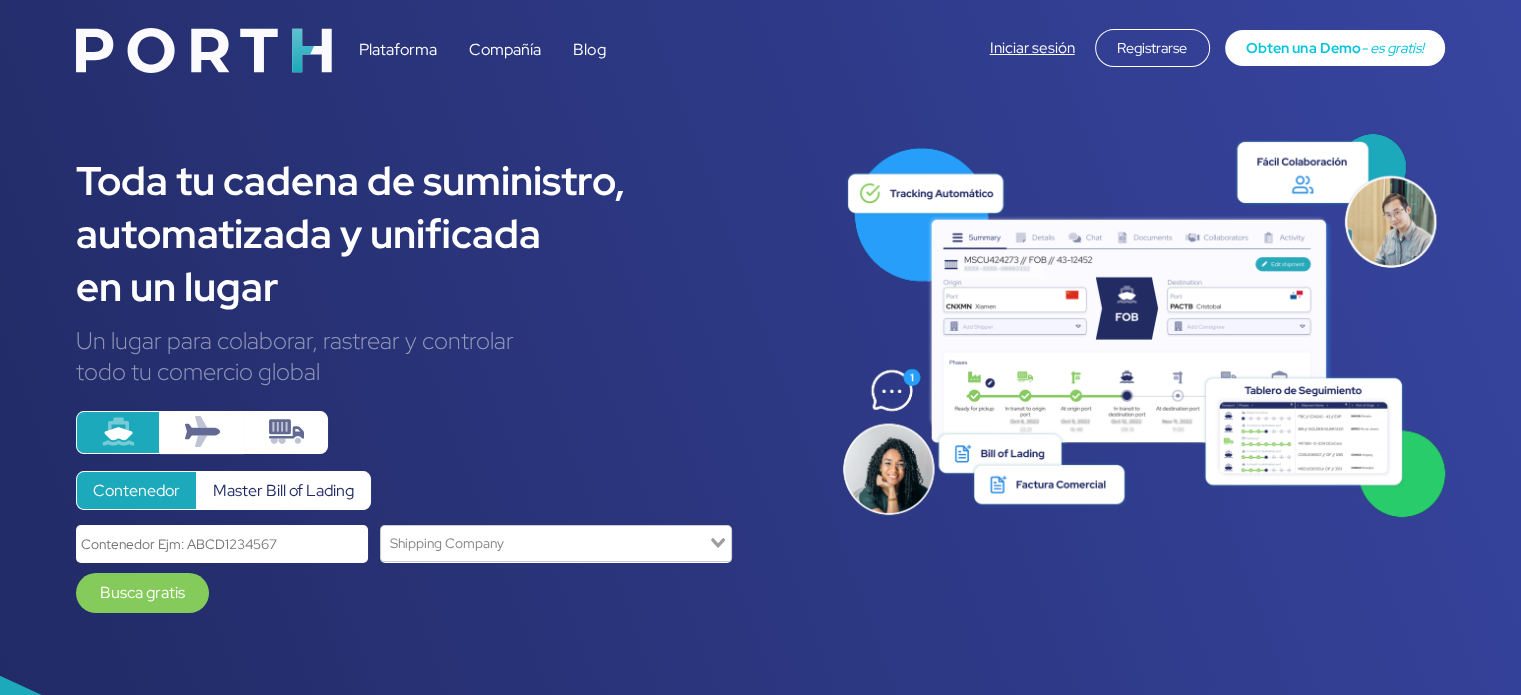 click on "Iniciar sesión" at bounding box center [1032, 48] 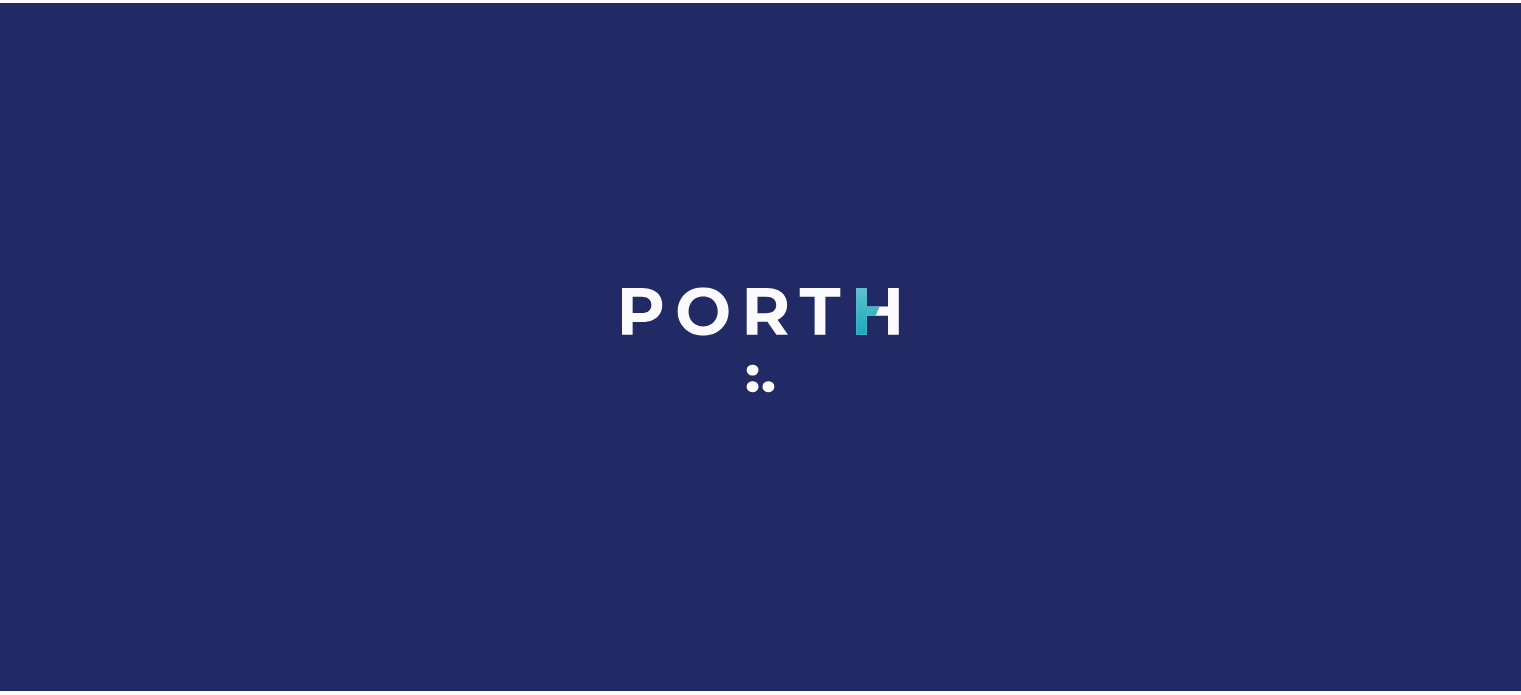 scroll, scrollTop: 0, scrollLeft: 0, axis: both 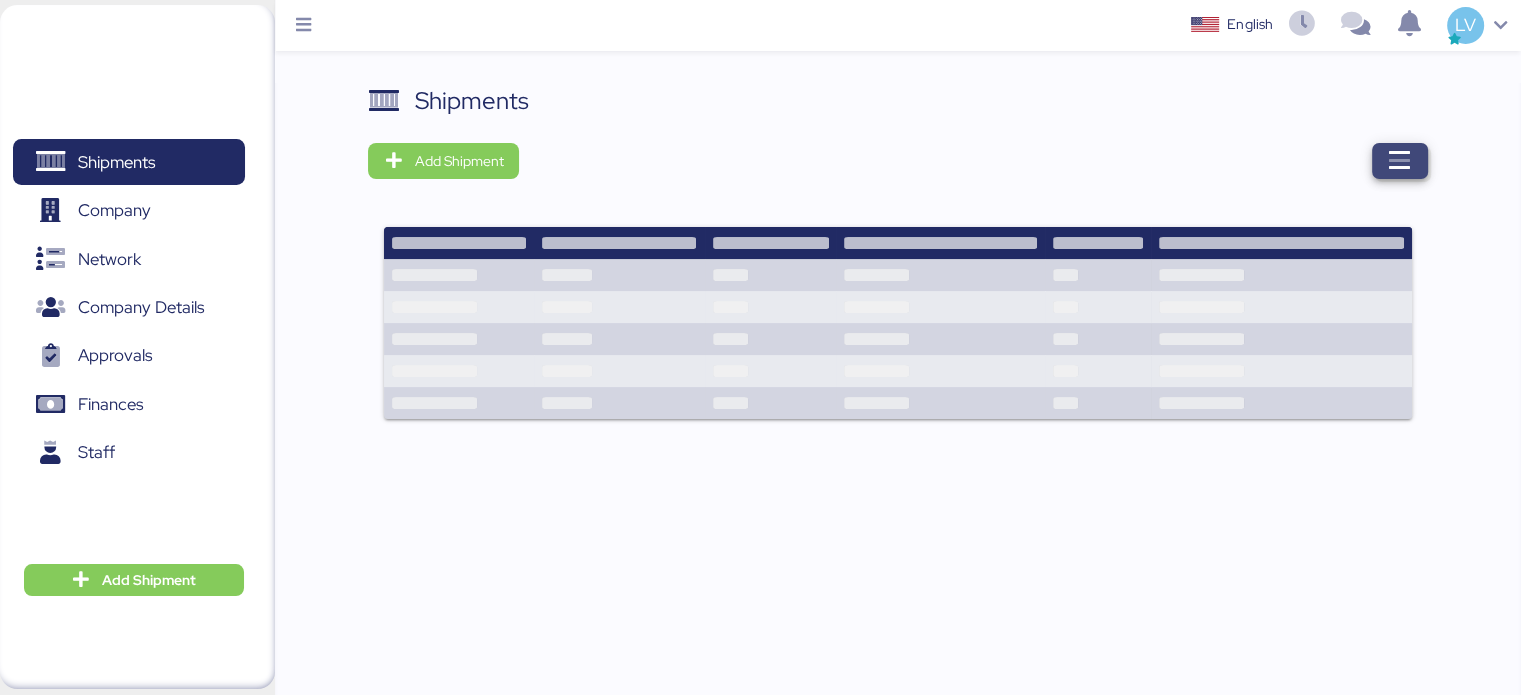 click at bounding box center (1400, 161) 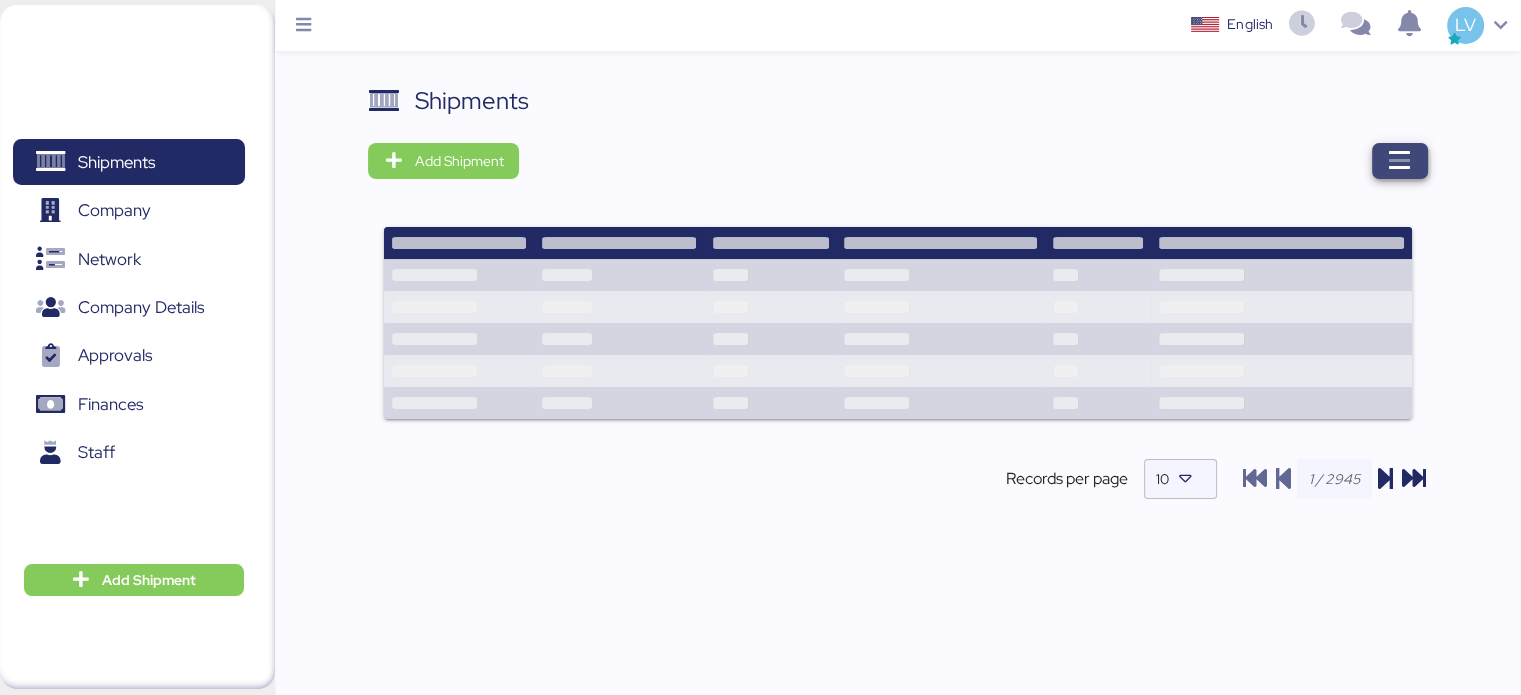 click at bounding box center (1400, 161) 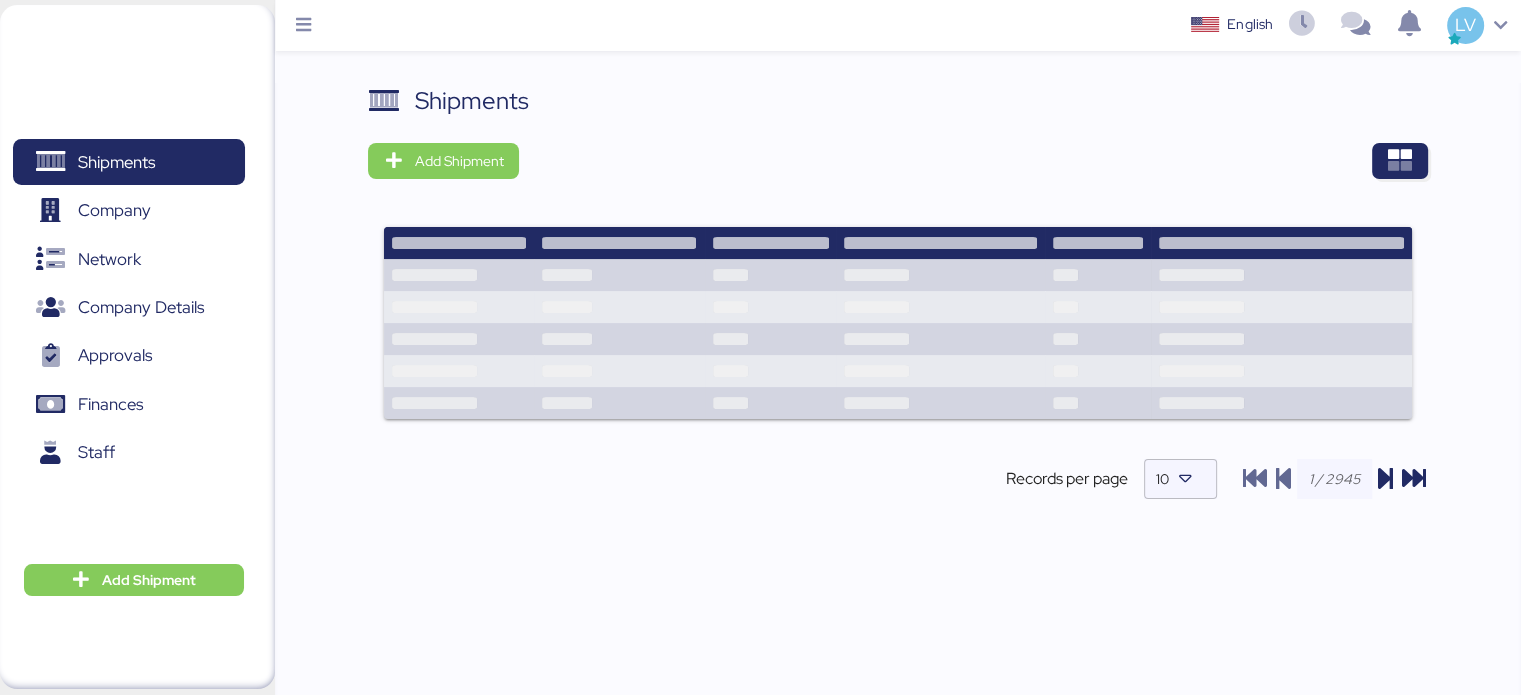 click on "Shipments   Add Shipment   Shipment Name OCEAN IMPO YAMATO - DESCON / MOI-2517 / MBL: - HBL: / LCL Ready for pickup At destination port Delivered Shipment Name YAMATO - FUKOKU /YMM-OI-218 / MBL: GZMZL25031546 / HBL: YILGZS0015936 / LCL Ready for pickup At destination port Delivered Shipment Name YAMATO - MIYAZAKI / YMM-OI-217 / MBL: MAEU256106021 / HBL: YTJNGO100068 / FCL Ready for pickup At destination port Delivered Shipment Name LOXSON - LLENAMEX / SHANGHAI - MANZANILLO / MBL: SAL25080009 - HBL: KSSE250802081 / LCL Ready for pickup At destination port Delivered Shipment Name YAMATO - ROKI MEXICO / PO: ROKIMX250717 / YMM-OI-211 / MBL: 40500428417 / HBL: SJ25070536 / FCL Ready for pickup At destination port Delivered Shipment Name LOXSON - ALMACENADORA ACCEL / SHANGHAI - MANZANILLO / MBL: COSU6425492540 - HBL: SZML2507030C / 2X40HQ Ready for pickup At destination port Delivered Shipment Name LOXSON - ALMACENADORA ACCEL / SHANGHAI - MANZANILLO / MBL: COSU6424746700 - HBL: CSSE250709722 / 4X40HQ Delivered 10" at bounding box center [897, 308] 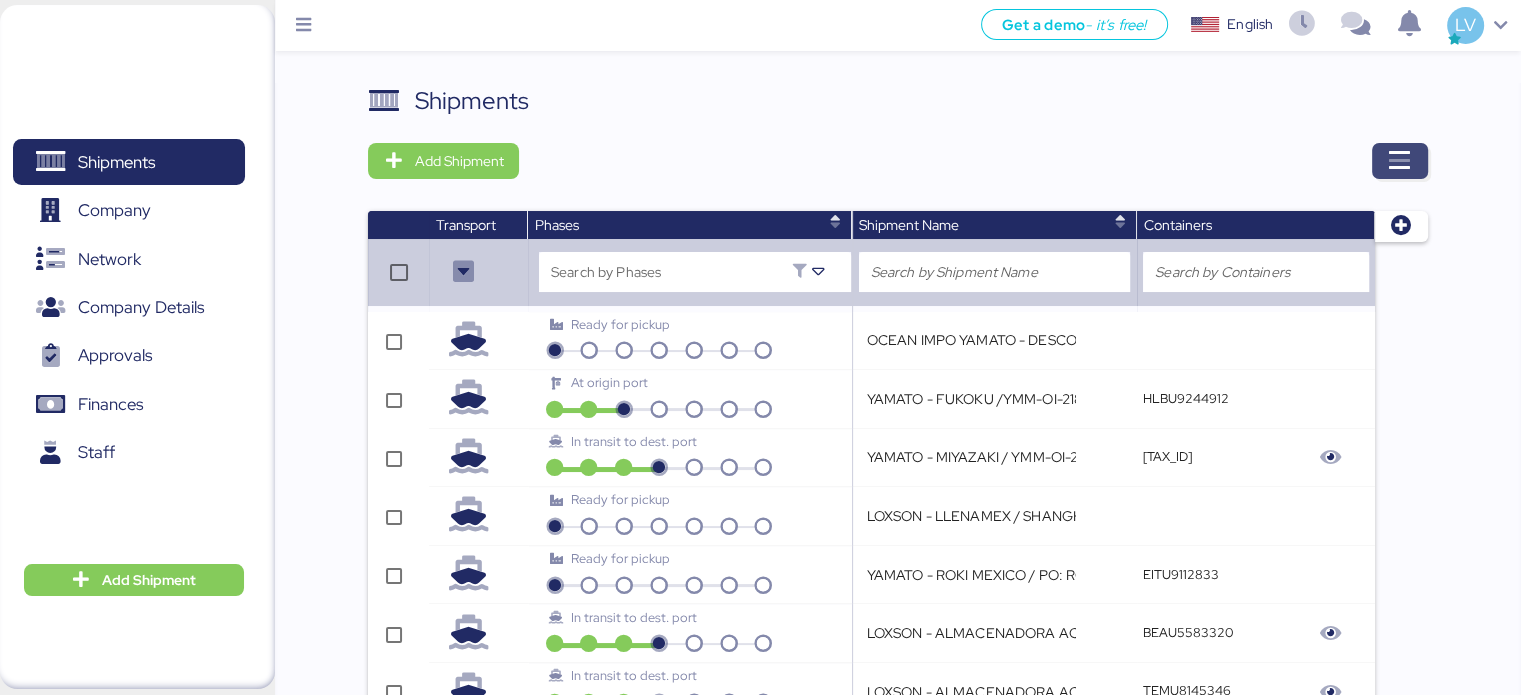 click at bounding box center [1400, 161] 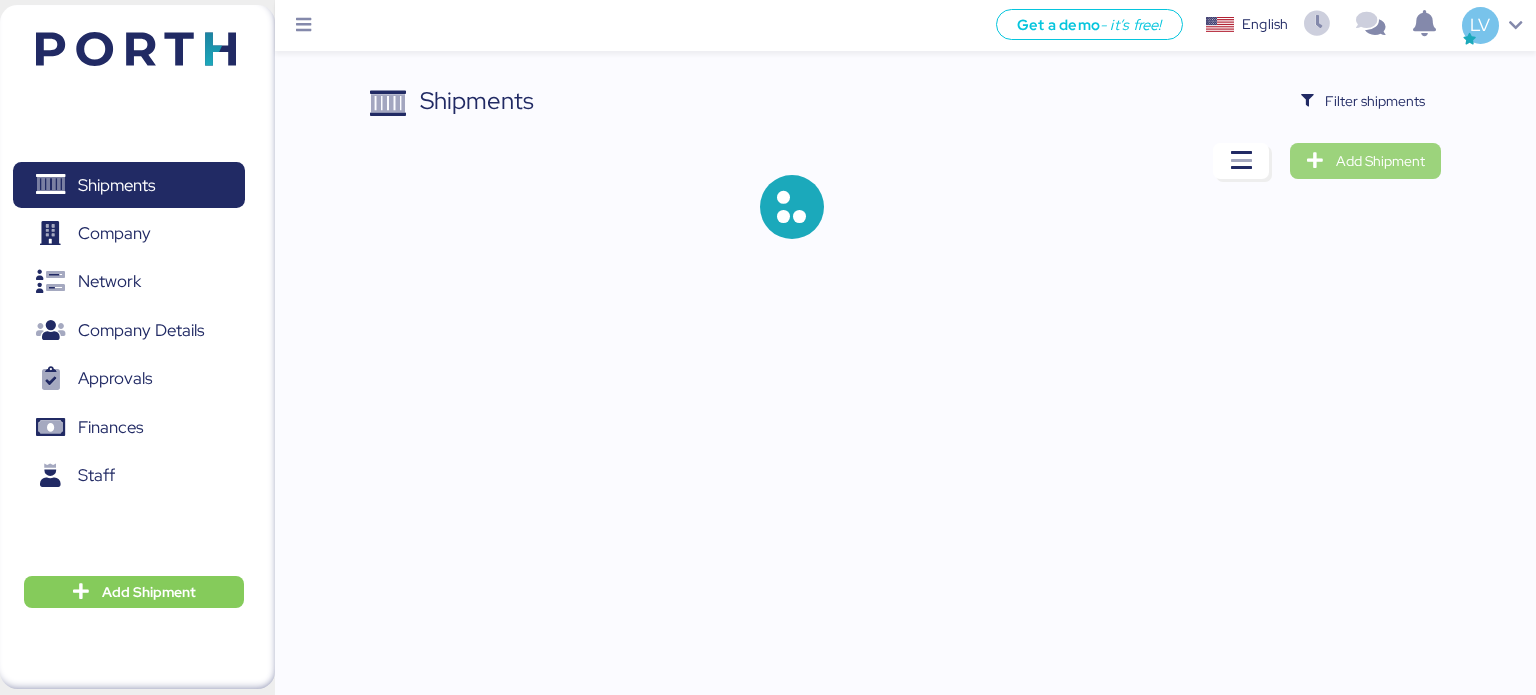 click on "Add Shipment" at bounding box center (1380, 161) 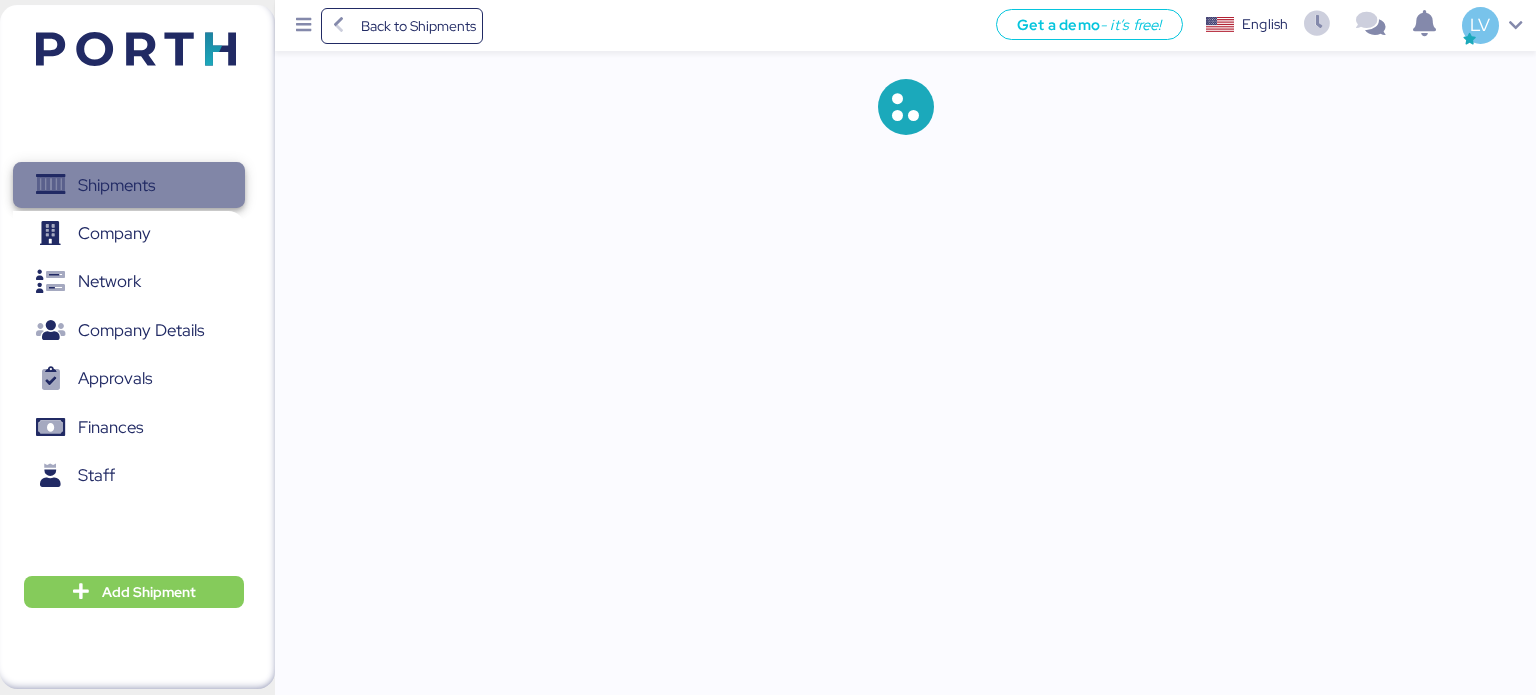 click on "Shipments" at bounding box center (128, 185) 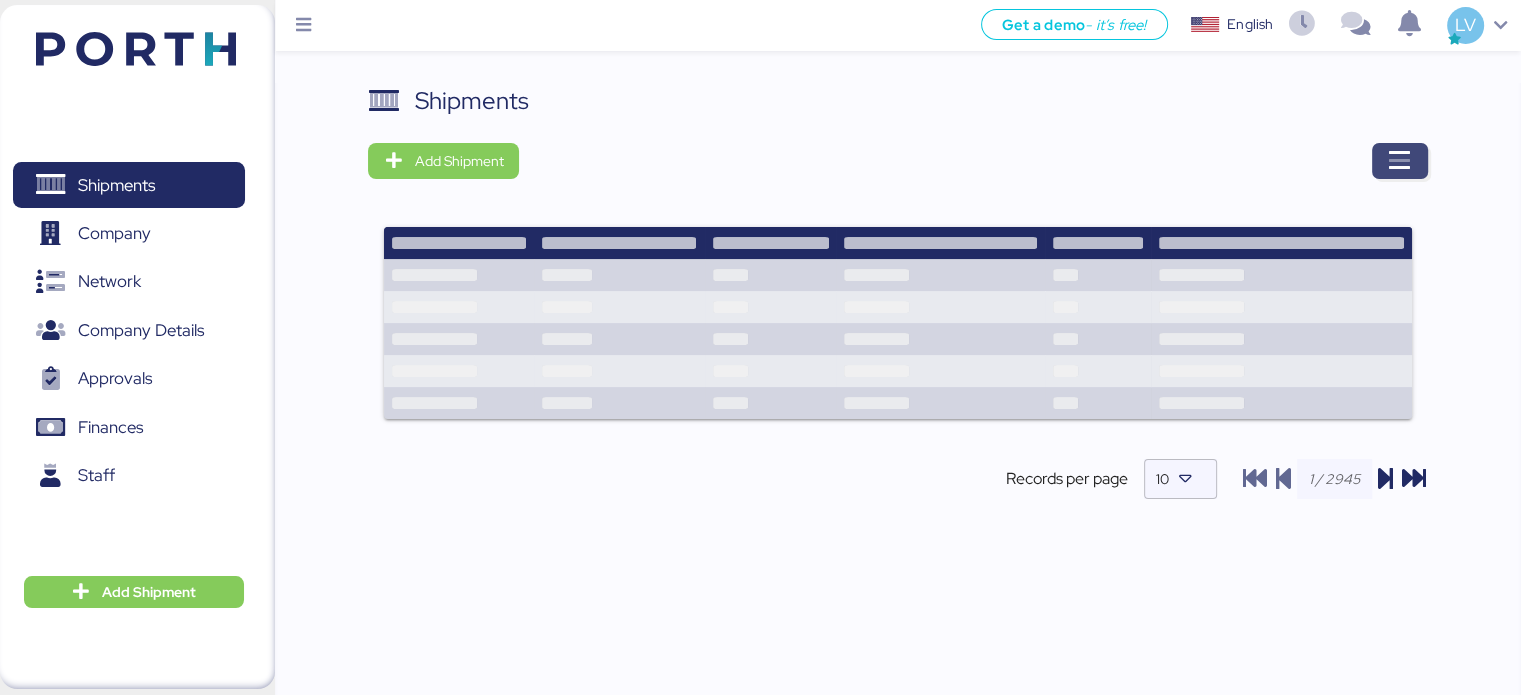 click at bounding box center (1400, 161) 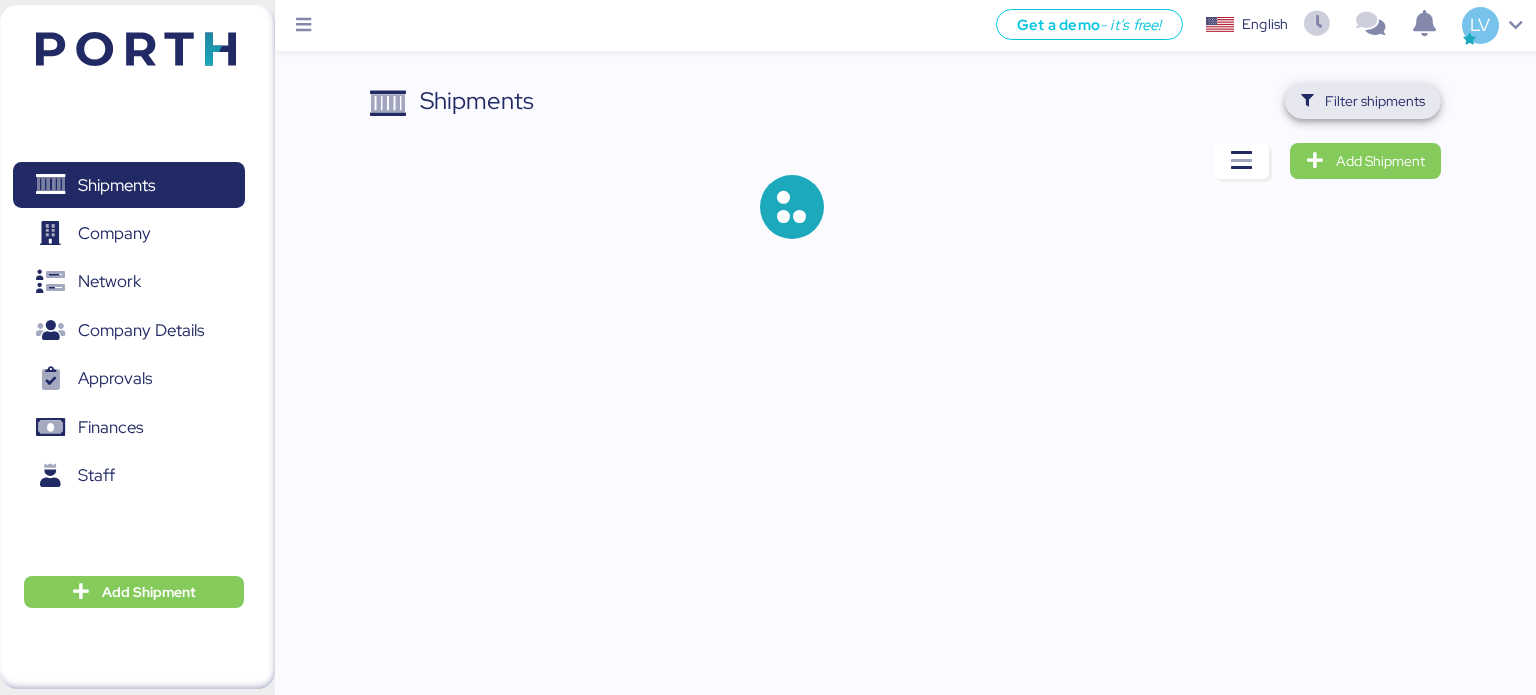 click on "Filter shipments" at bounding box center (1375, 101) 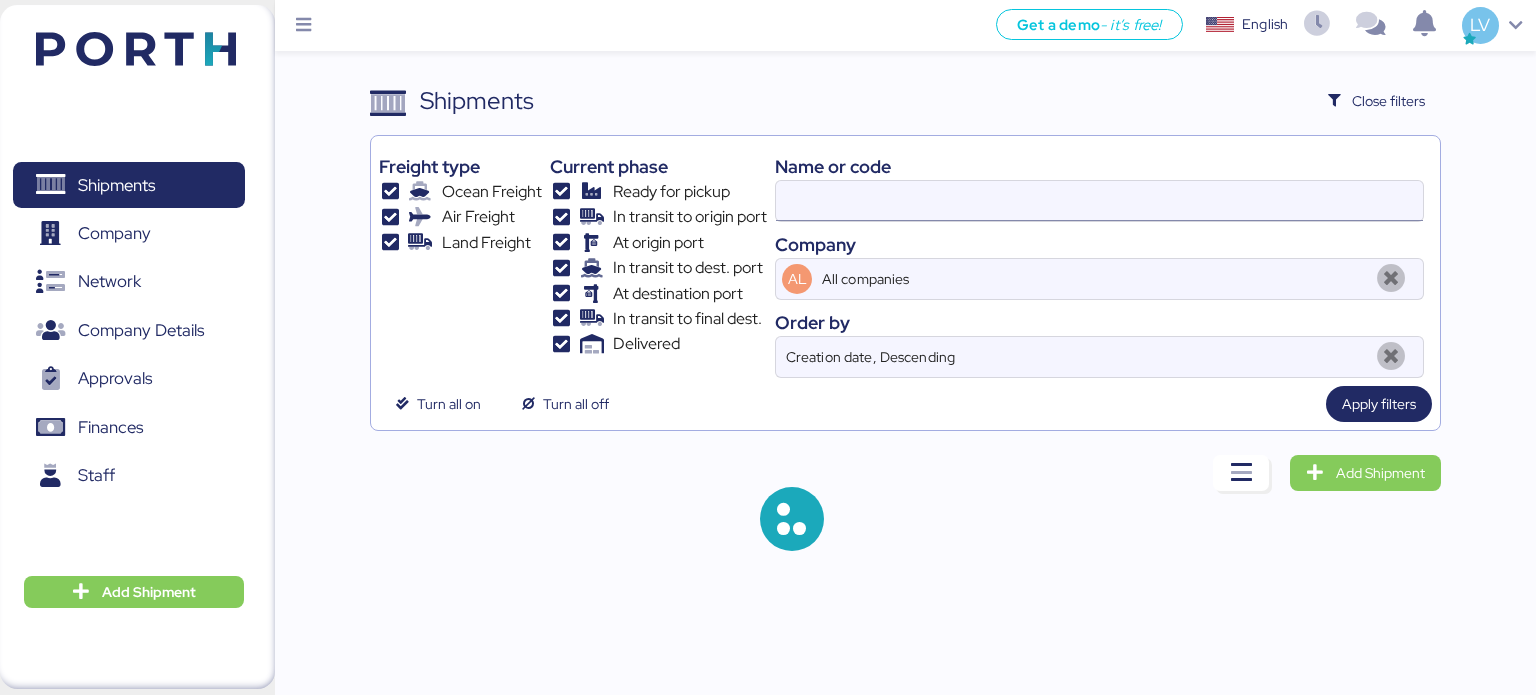 click at bounding box center [1099, 201] 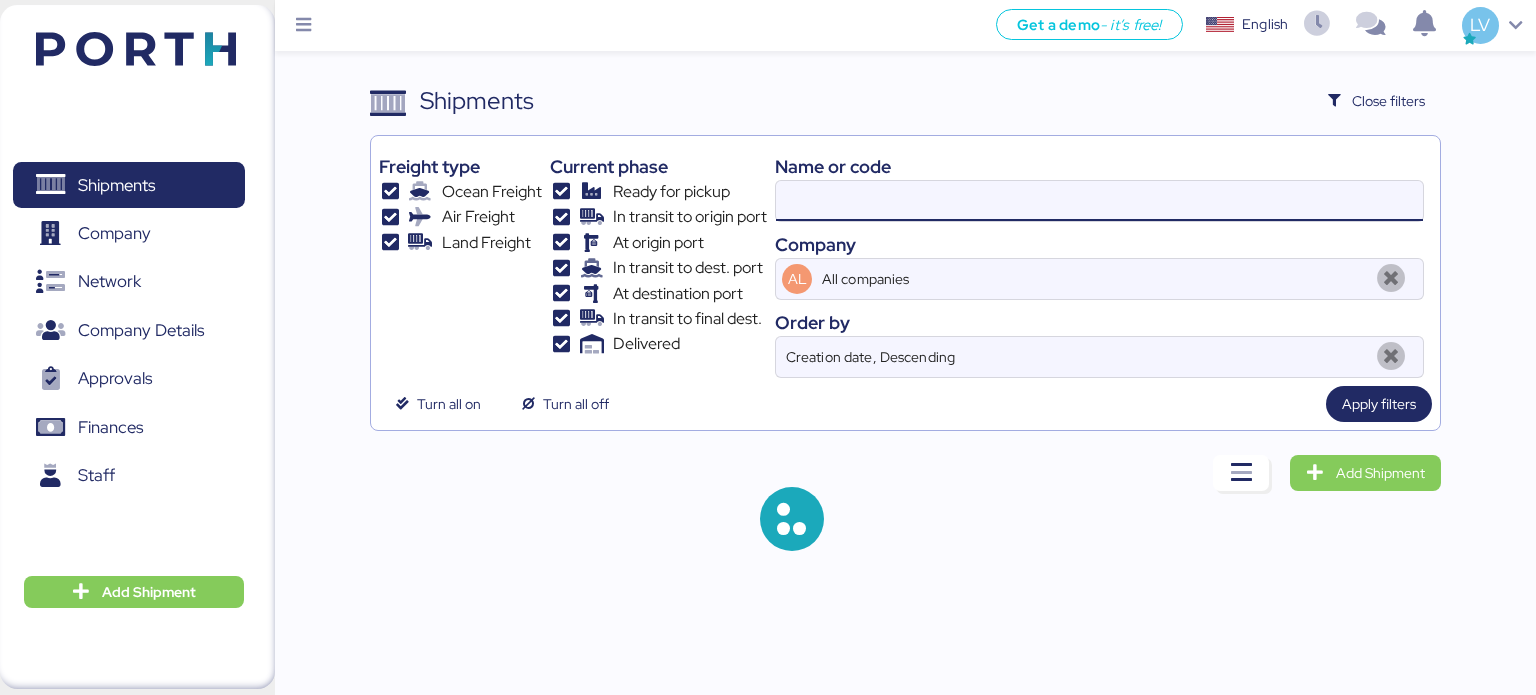 click at bounding box center (1099, 201) 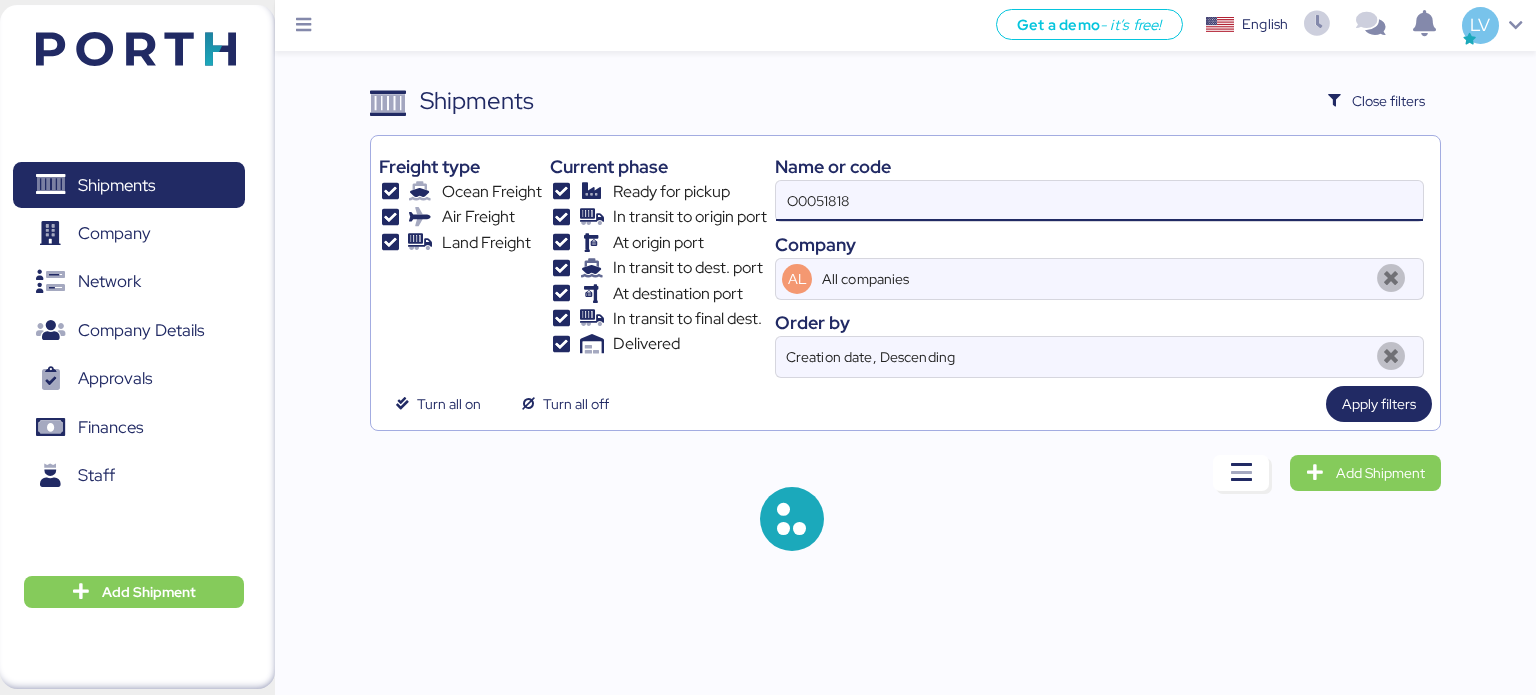 type on "O0051818" 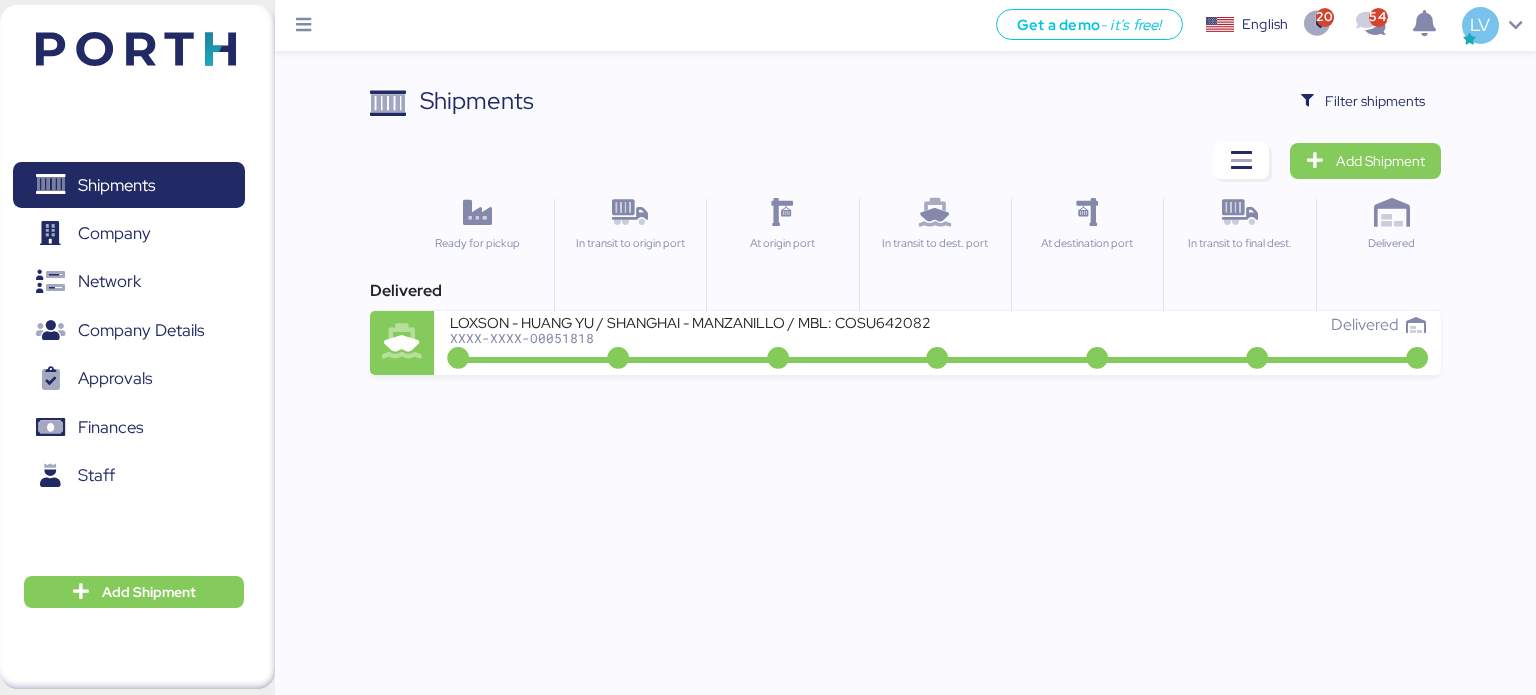 click on "At destination port" at bounding box center [1086, 271] 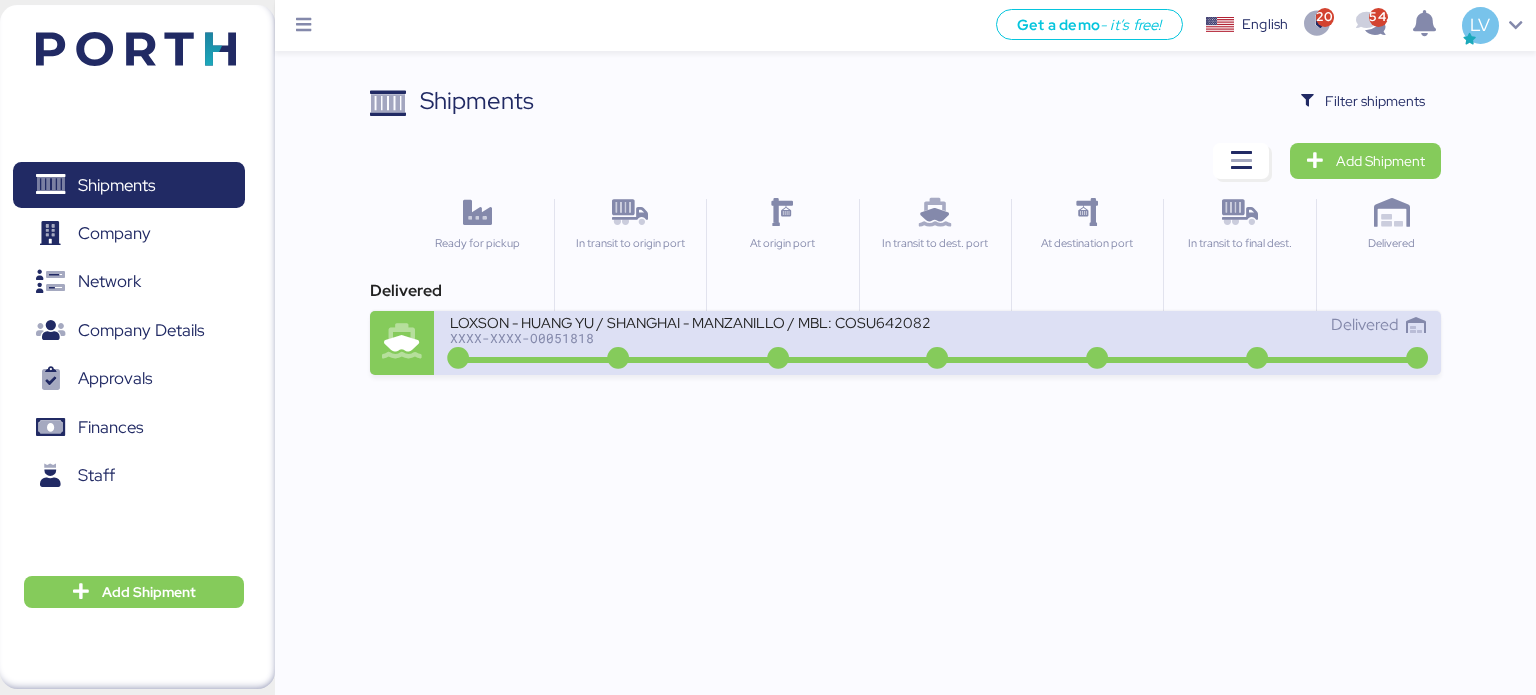 click on "Delivered" at bounding box center (1182, 325) 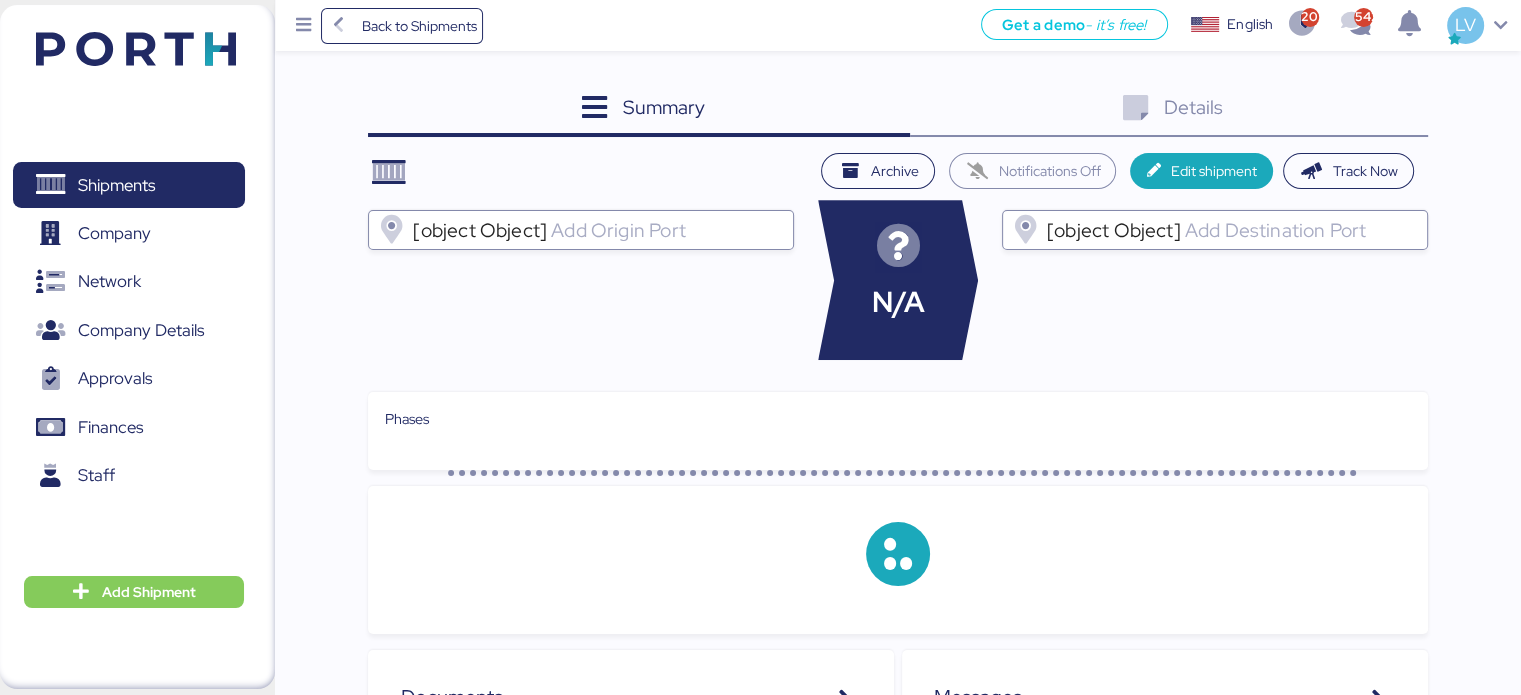 click on "Details 0" at bounding box center [1169, 110] 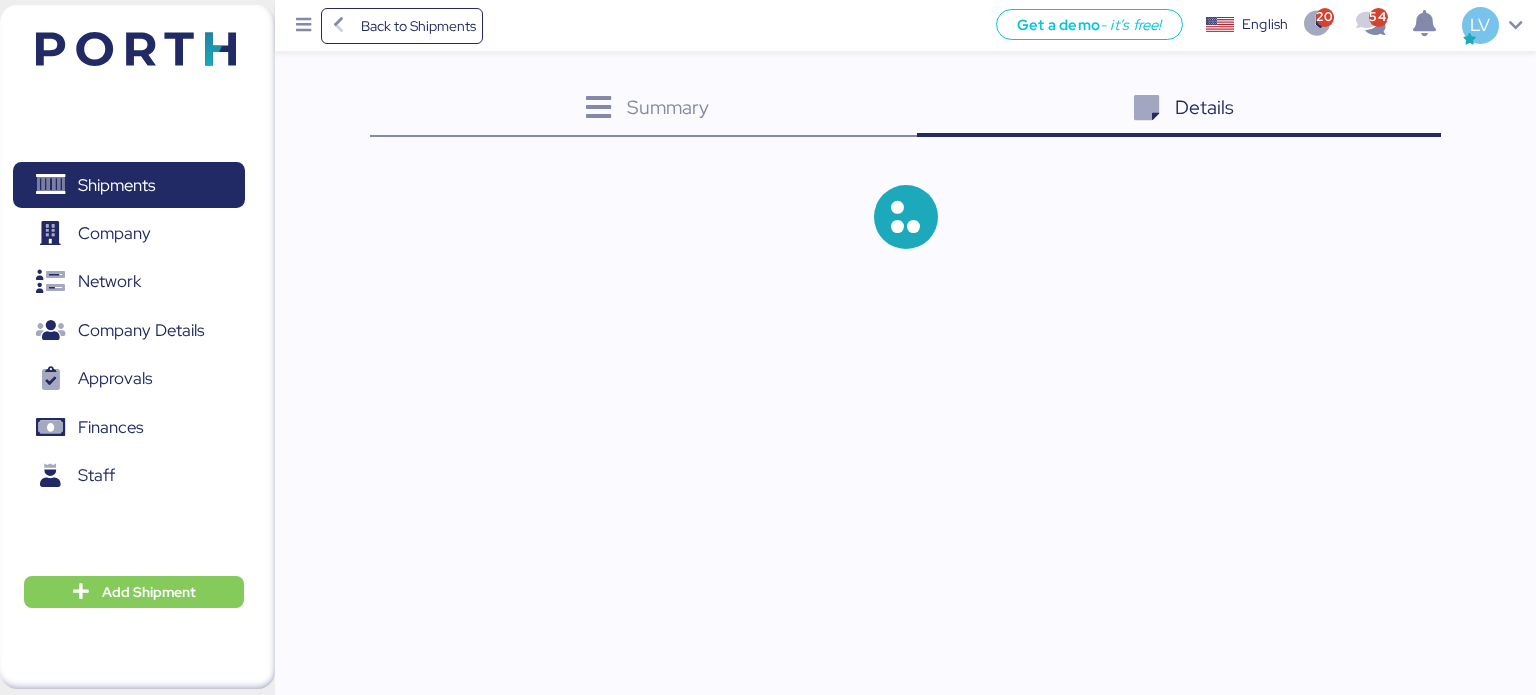click on "Details 0" at bounding box center (1179, 110) 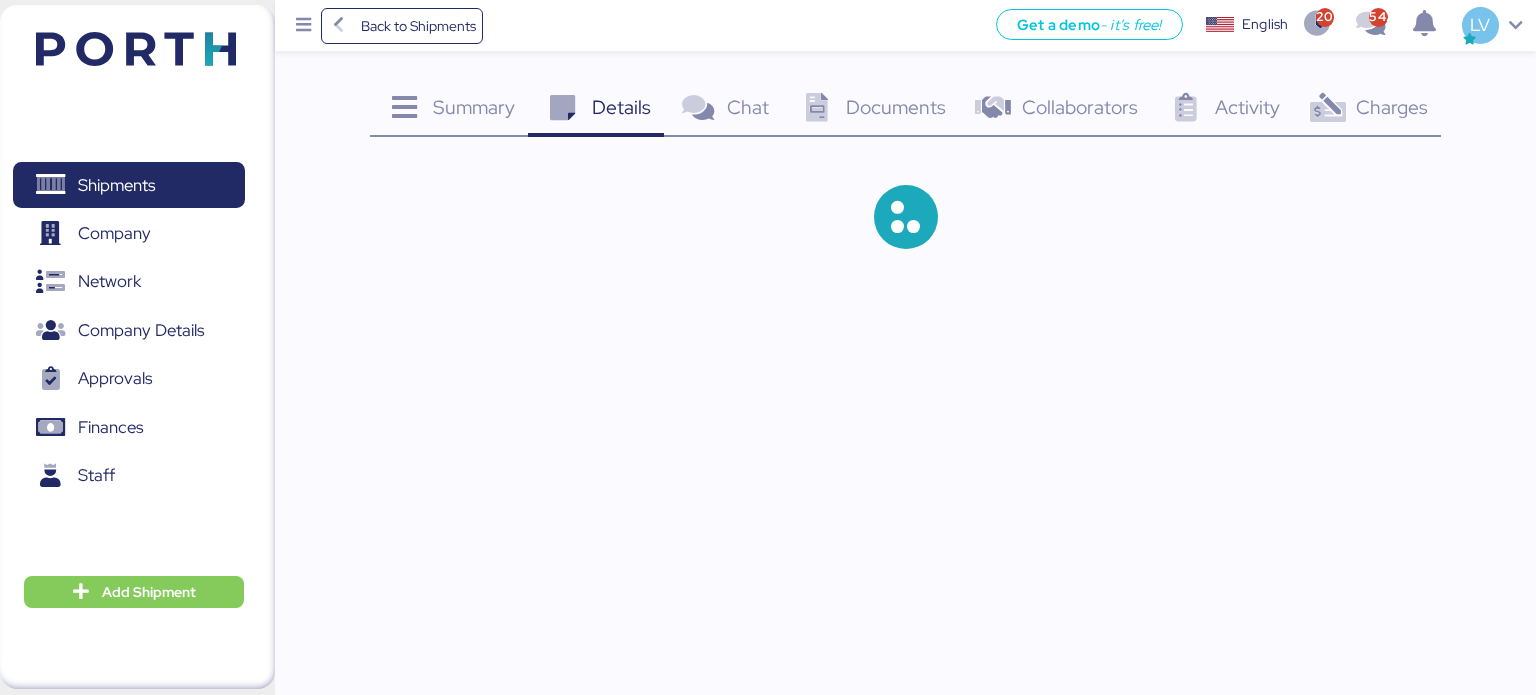 click on "Charges 0" at bounding box center (1367, 110) 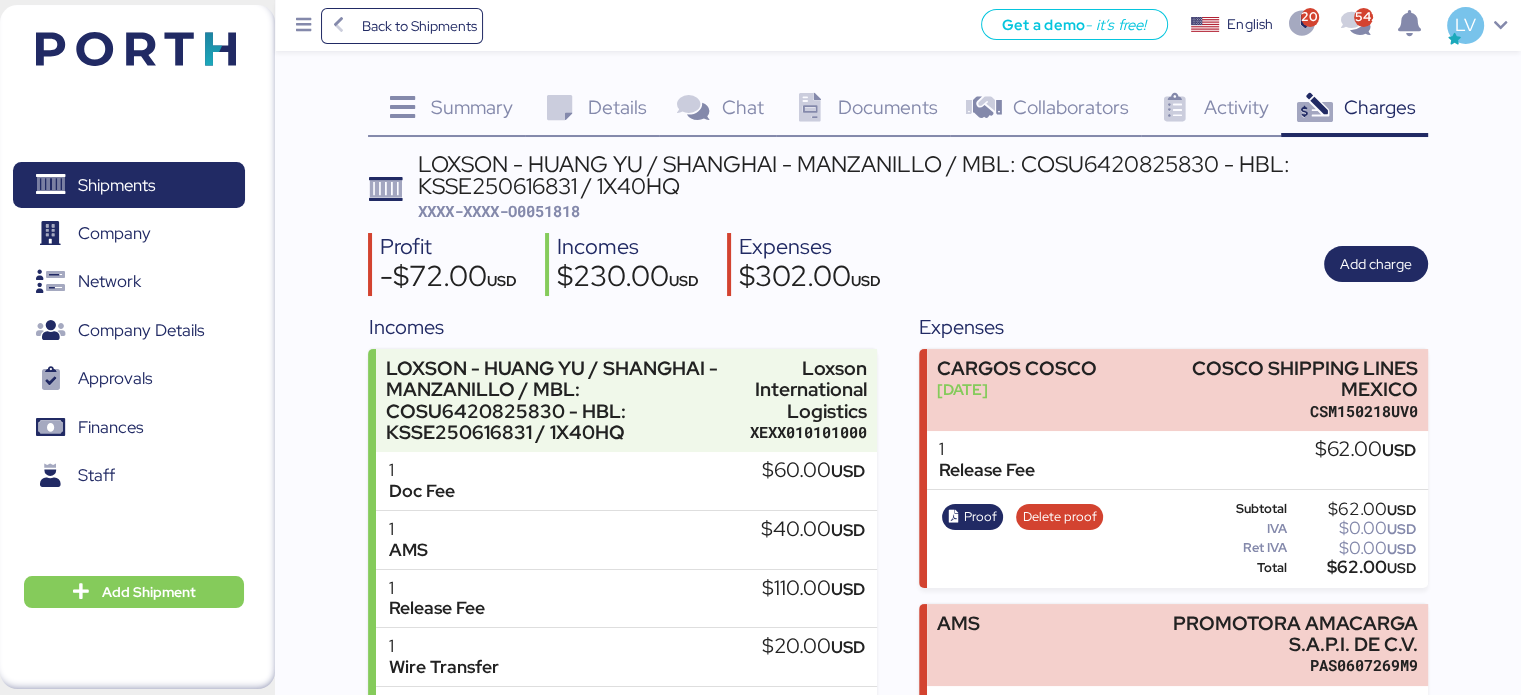 scroll, scrollTop: 160, scrollLeft: 0, axis: vertical 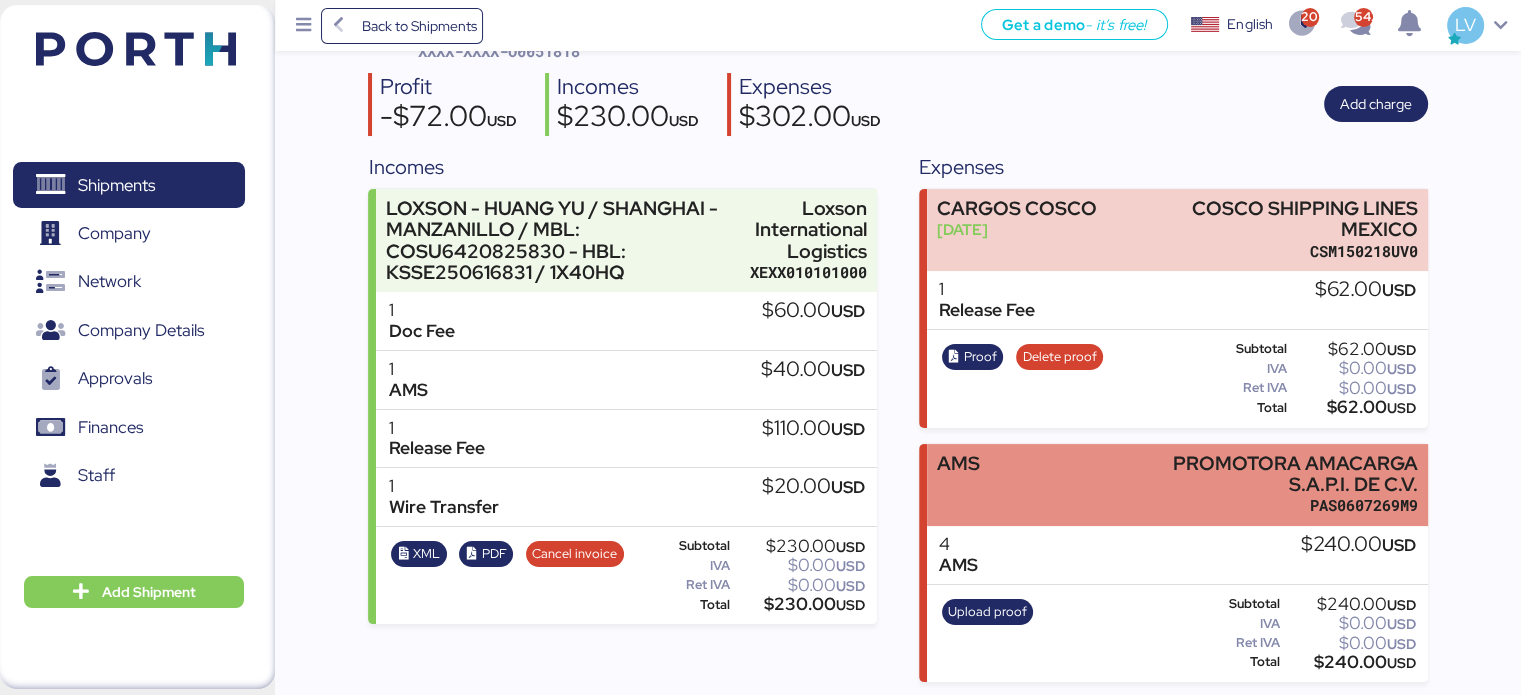 click on "PROMOTORA AMACARGA S.A.P.I. DE C.V." at bounding box center [1273, 474] 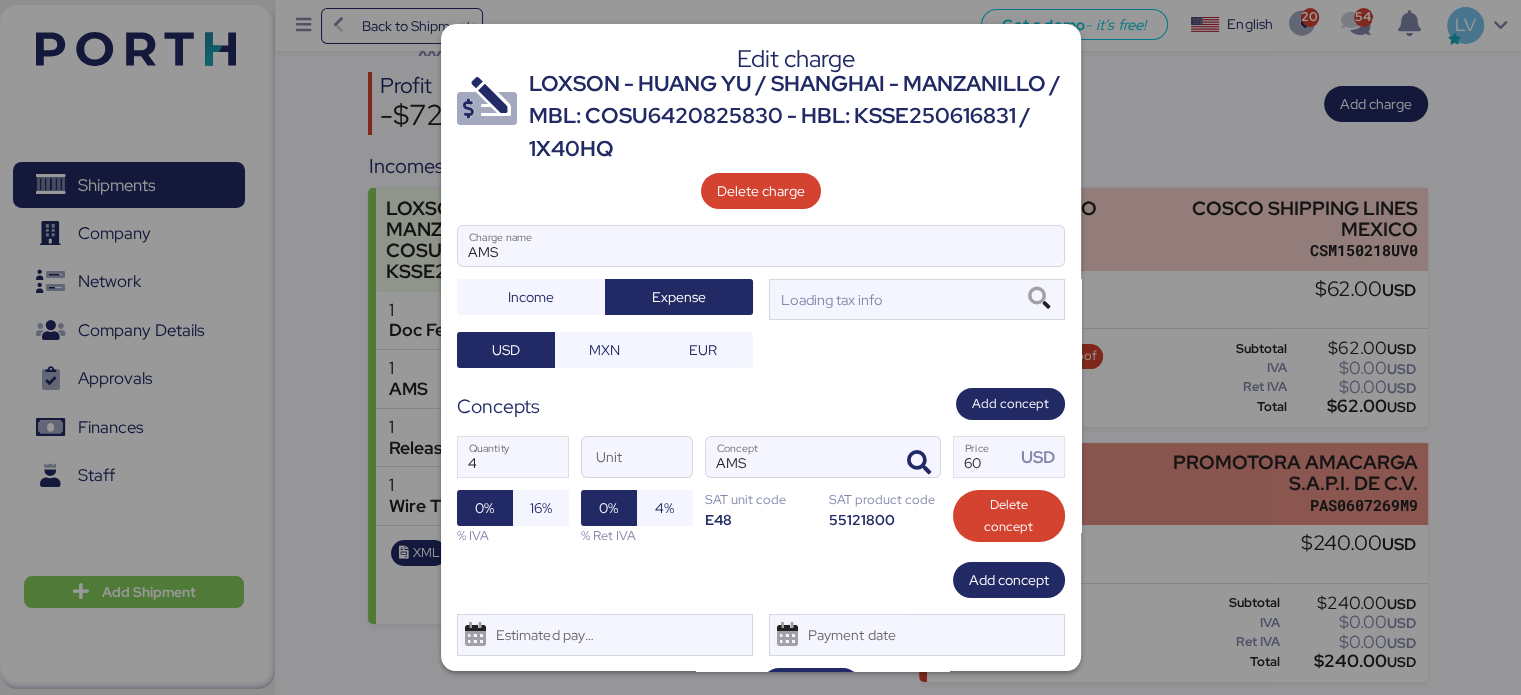 scroll, scrollTop: 0, scrollLeft: 0, axis: both 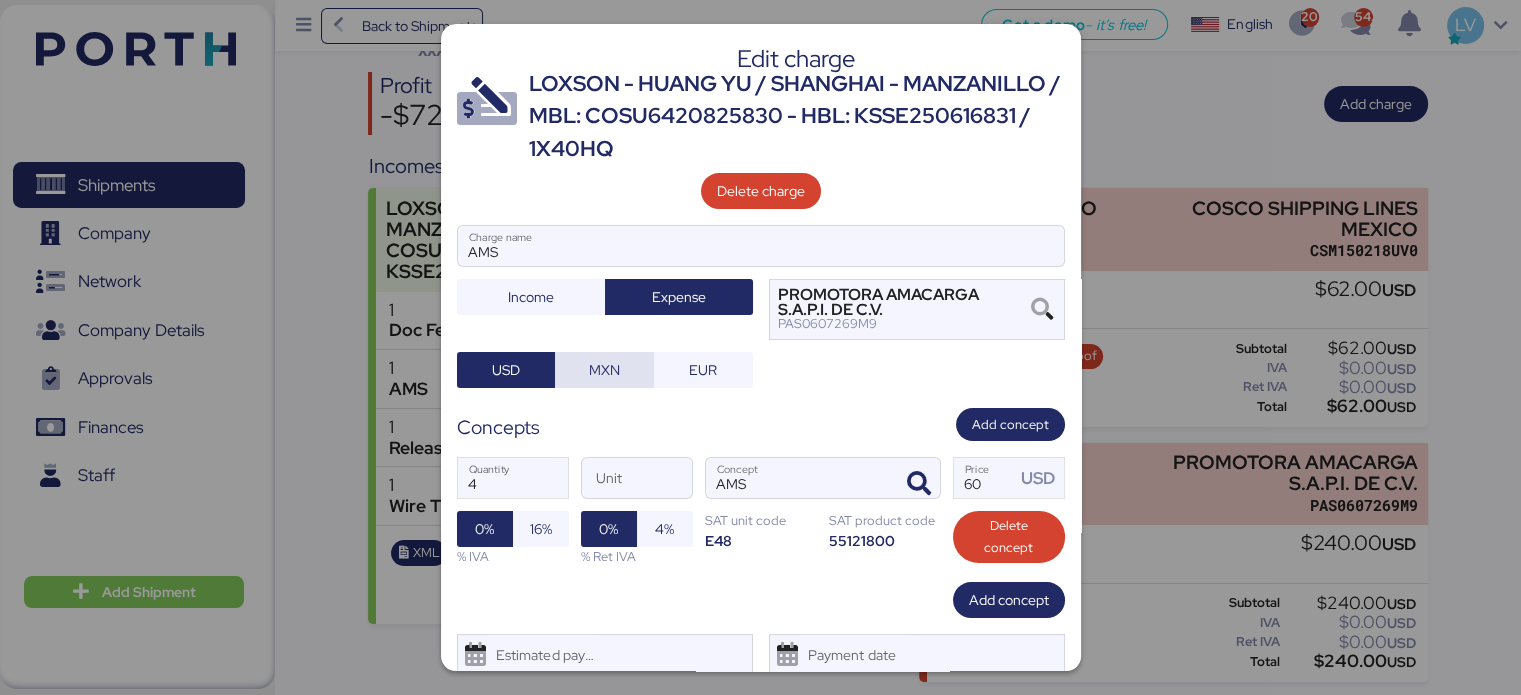 click on "MXN" at bounding box center [604, 370] 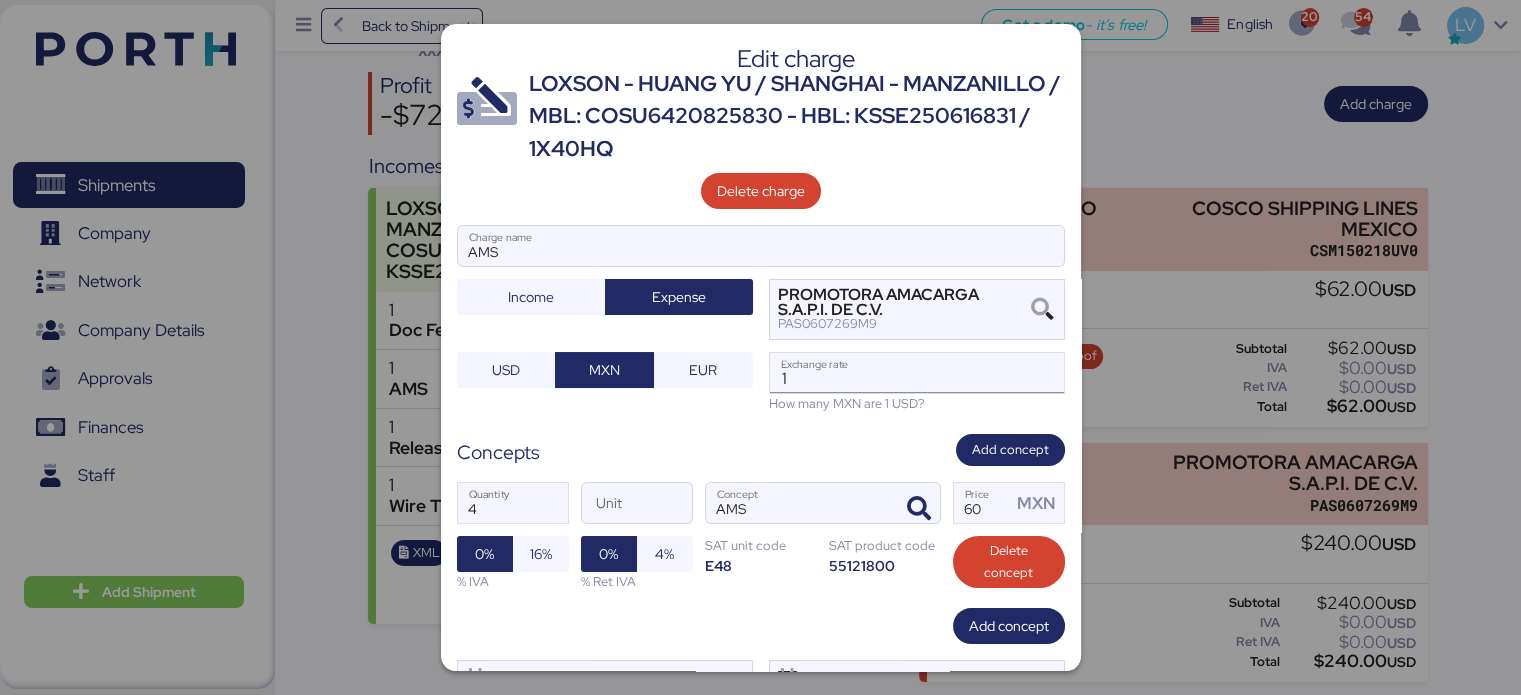 click on "1" at bounding box center (917, 373) 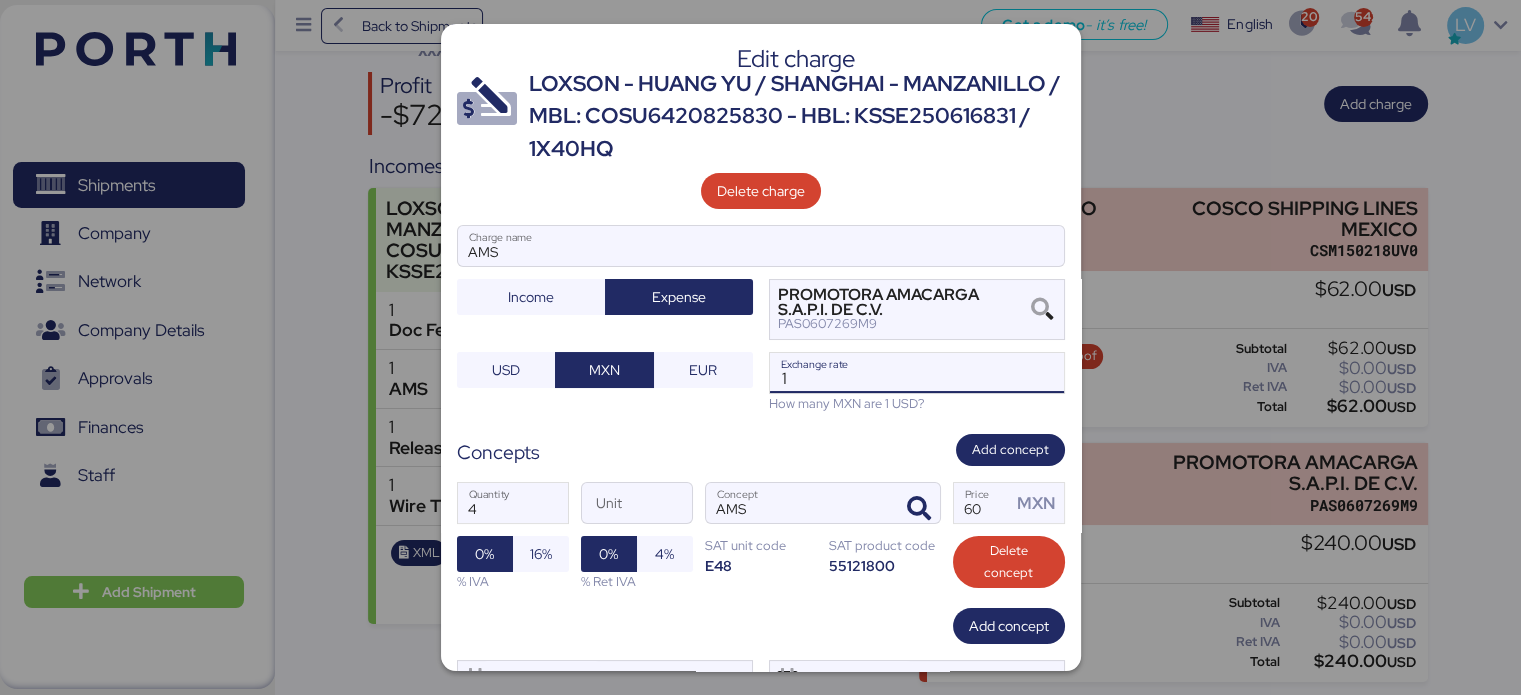 click on "1" at bounding box center [917, 373] 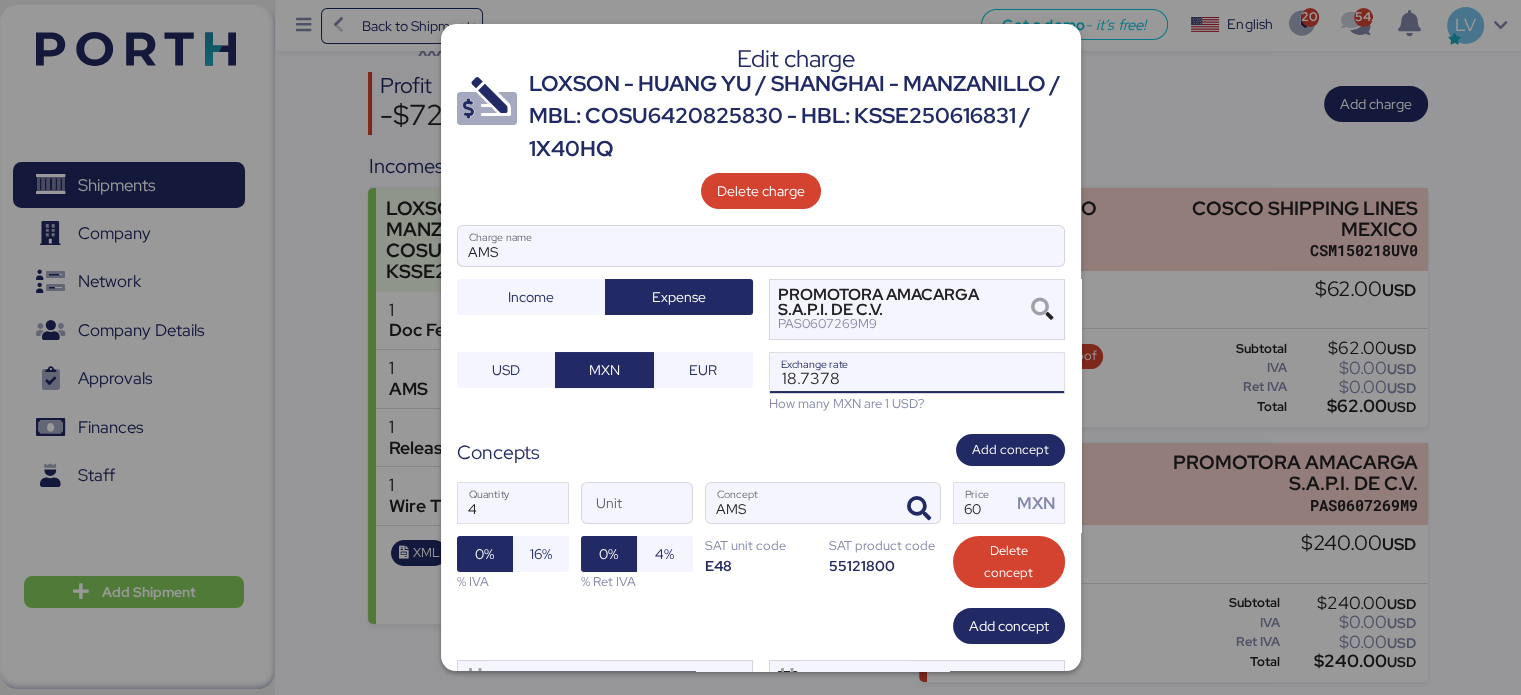 type on "18.7378" 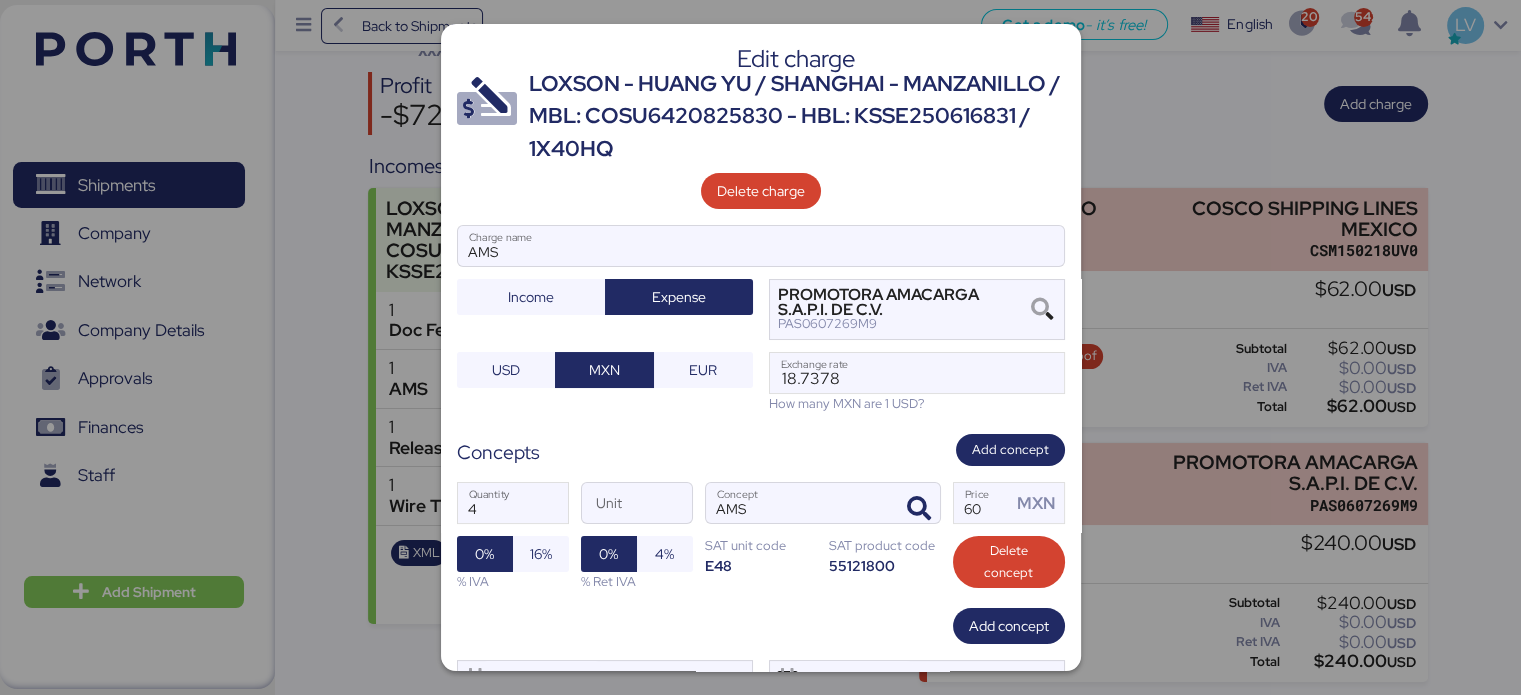 scroll, scrollTop: 92, scrollLeft: 0, axis: vertical 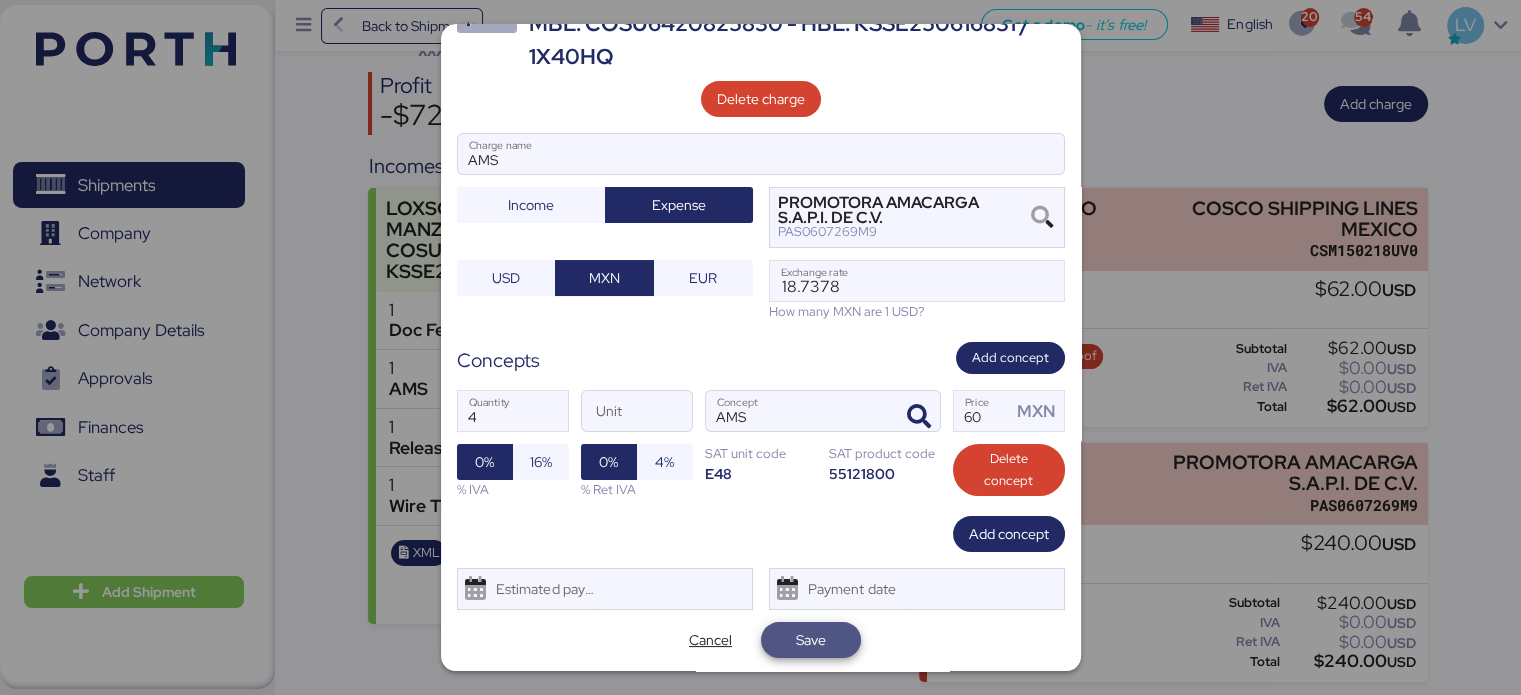 click on "Save" at bounding box center [811, 640] 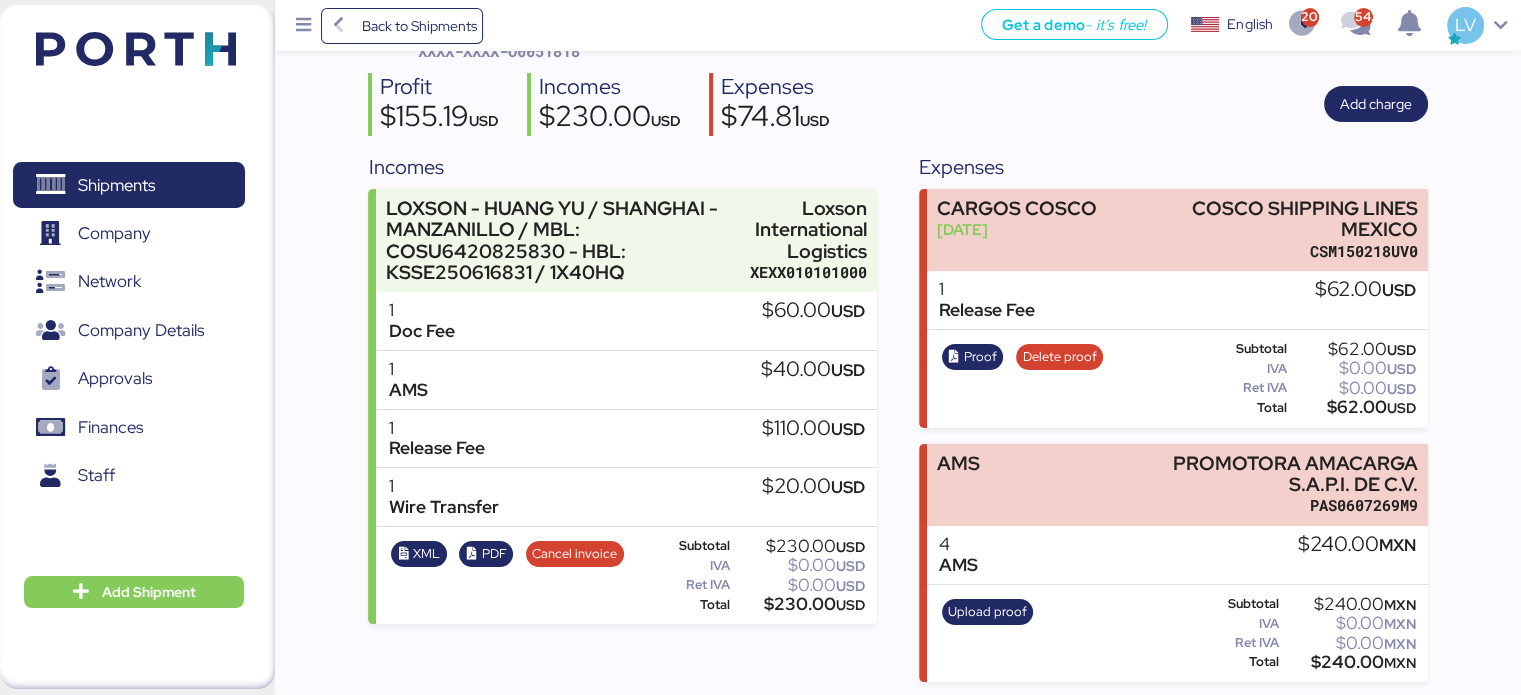 scroll, scrollTop: 0, scrollLeft: 0, axis: both 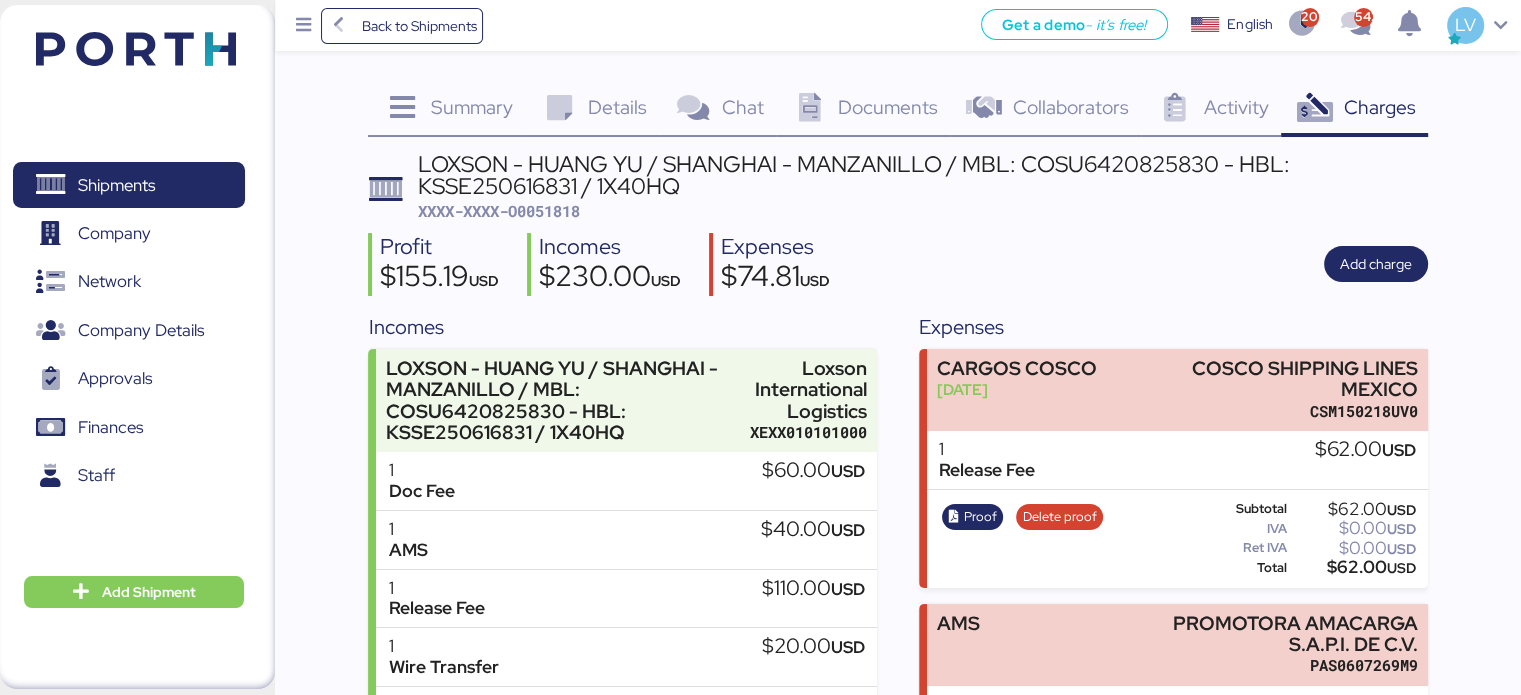 click on "Documents 0" at bounding box center [863, 110] 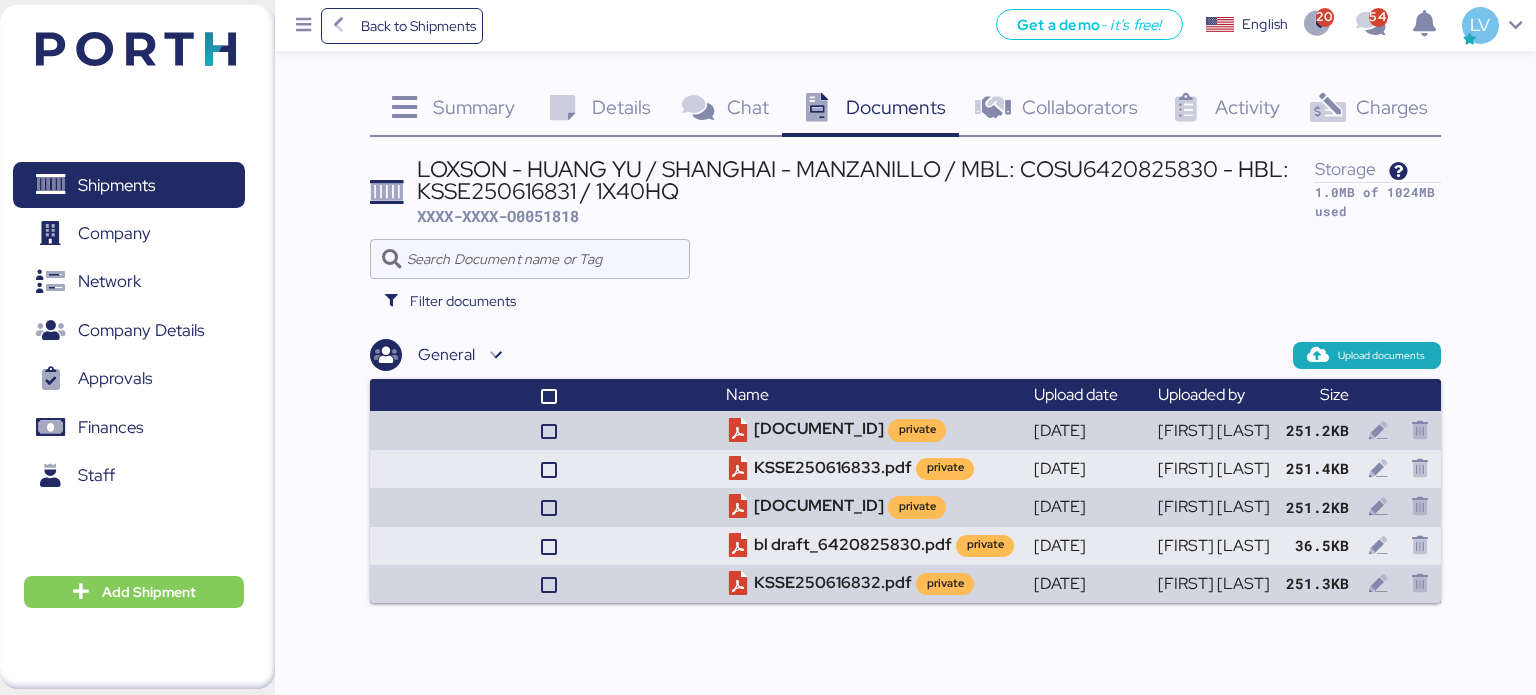 click on "Charges" at bounding box center [1392, 107] 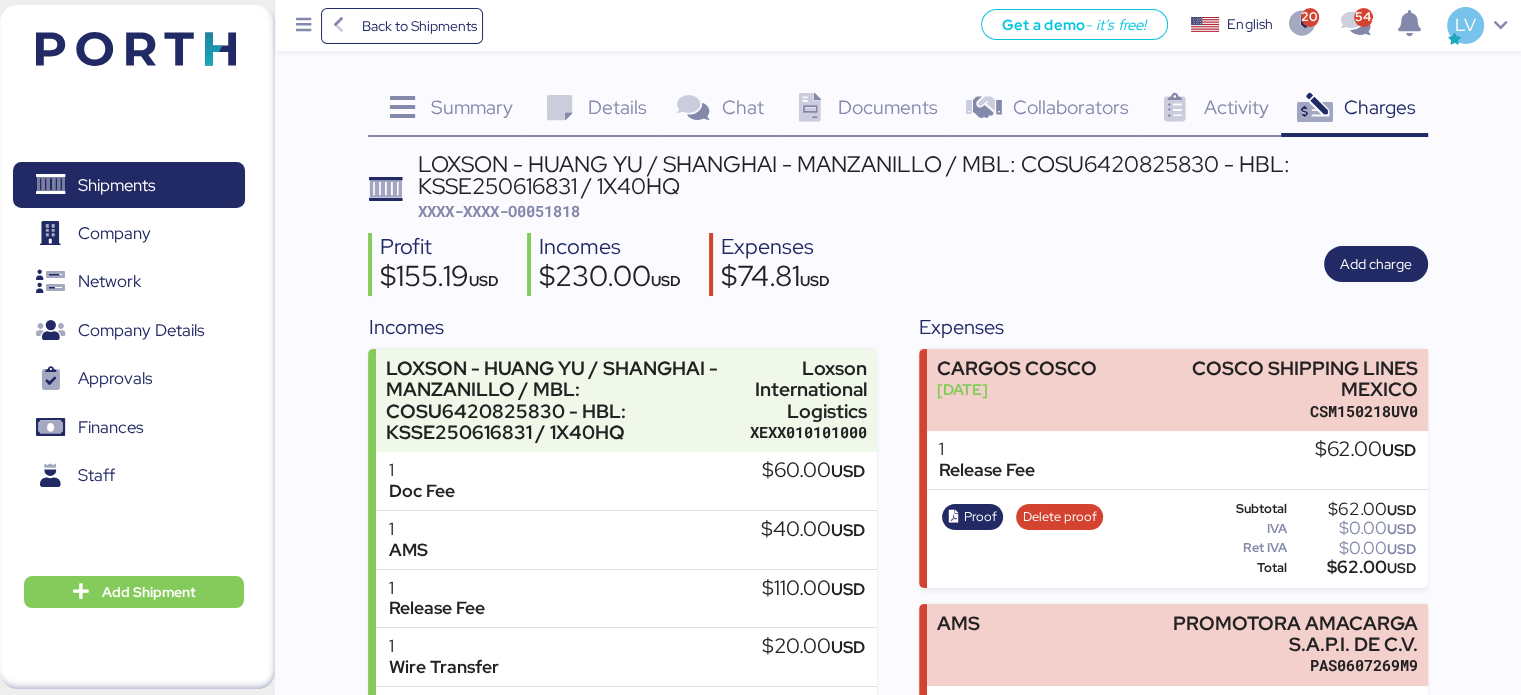 scroll, scrollTop: 160, scrollLeft: 0, axis: vertical 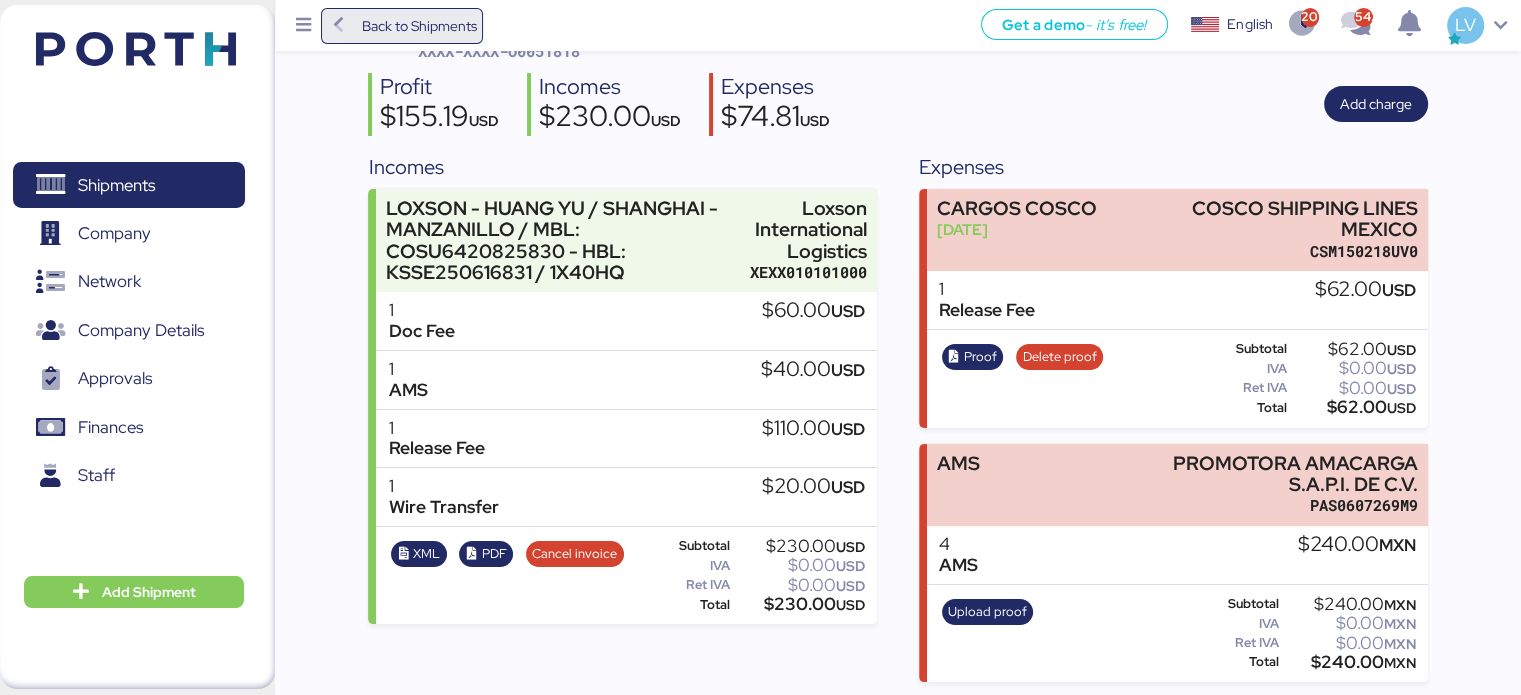 click on "Back to Shipments" at bounding box center [418, 26] 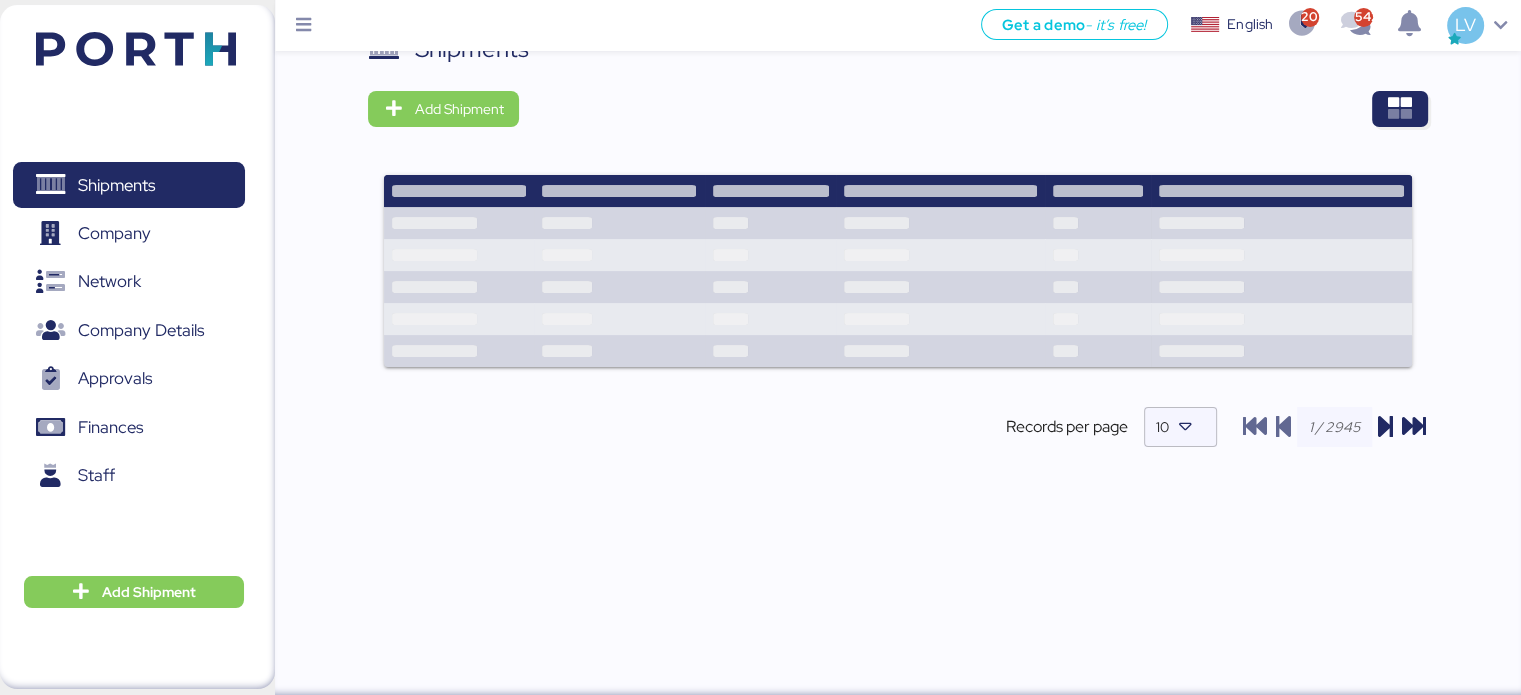 scroll, scrollTop: 0, scrollLeft: 0, axis: both 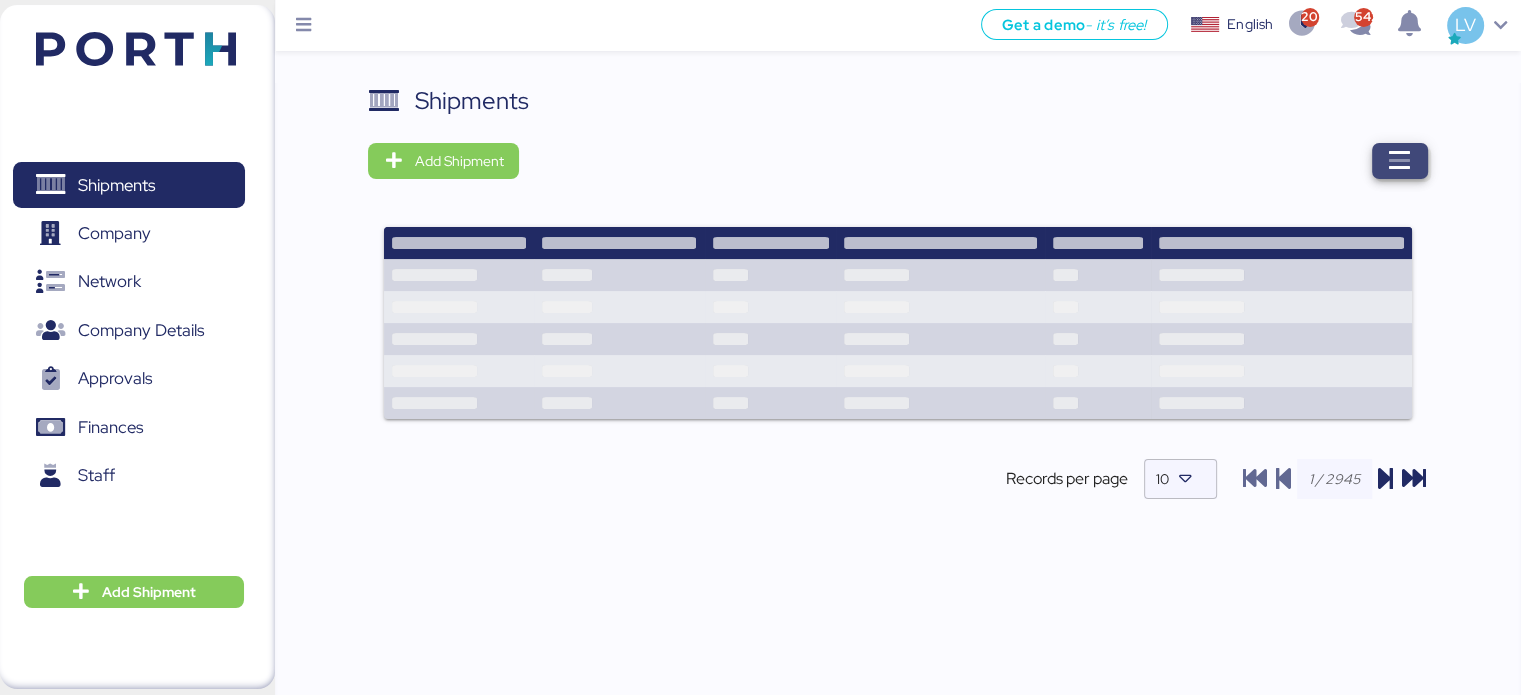 click at bounding box center [1400, 161] 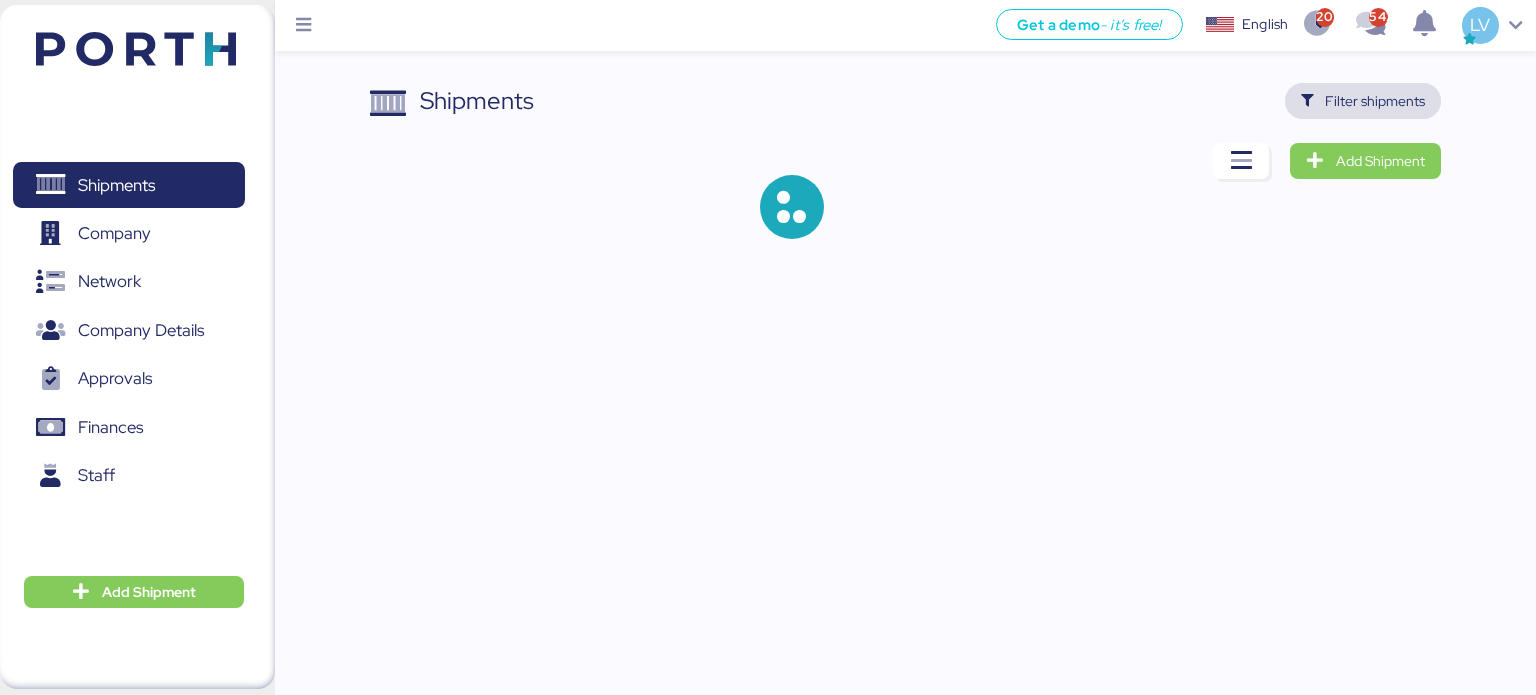 click on "Filter shipments" at bounding box center (1375, 101) 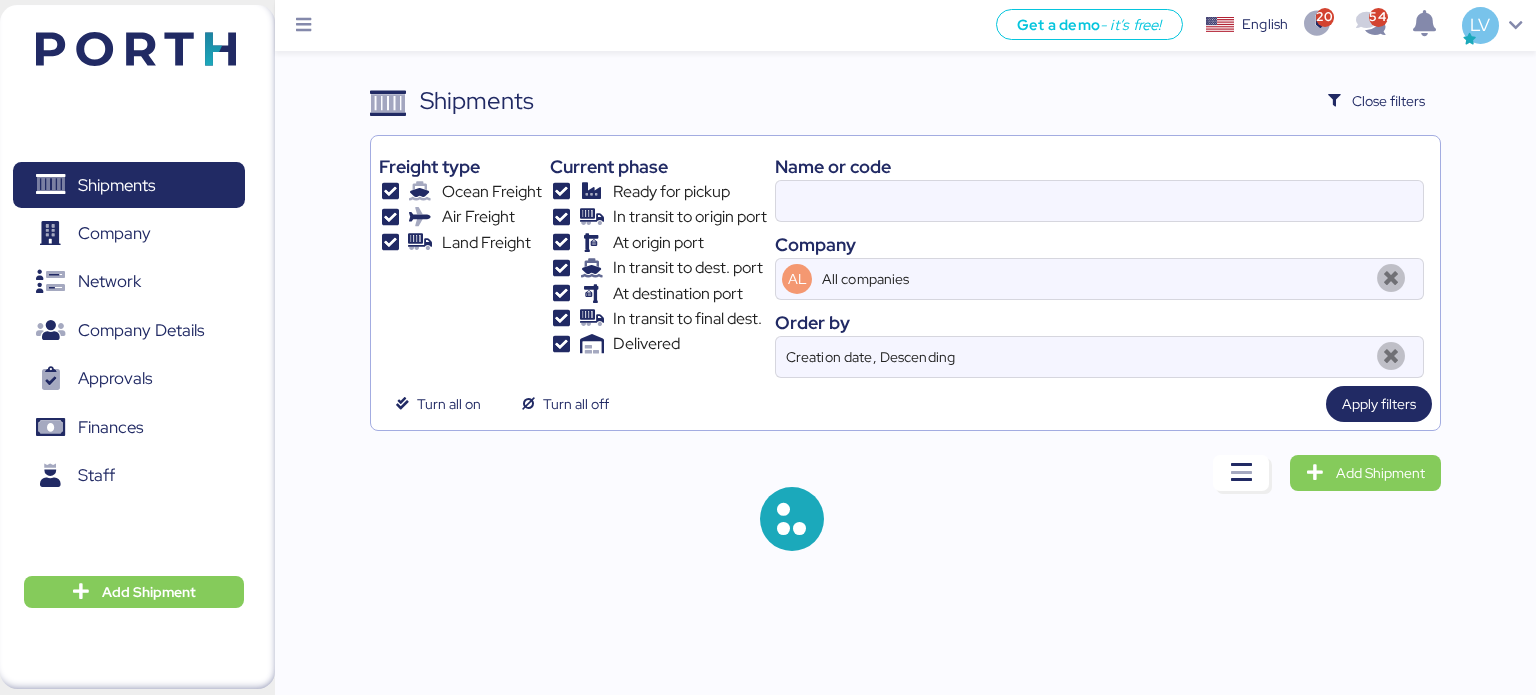 click on "Name or code Company AL All companies   Order by Creation date, Descending" at bounding box center [1099, 261] 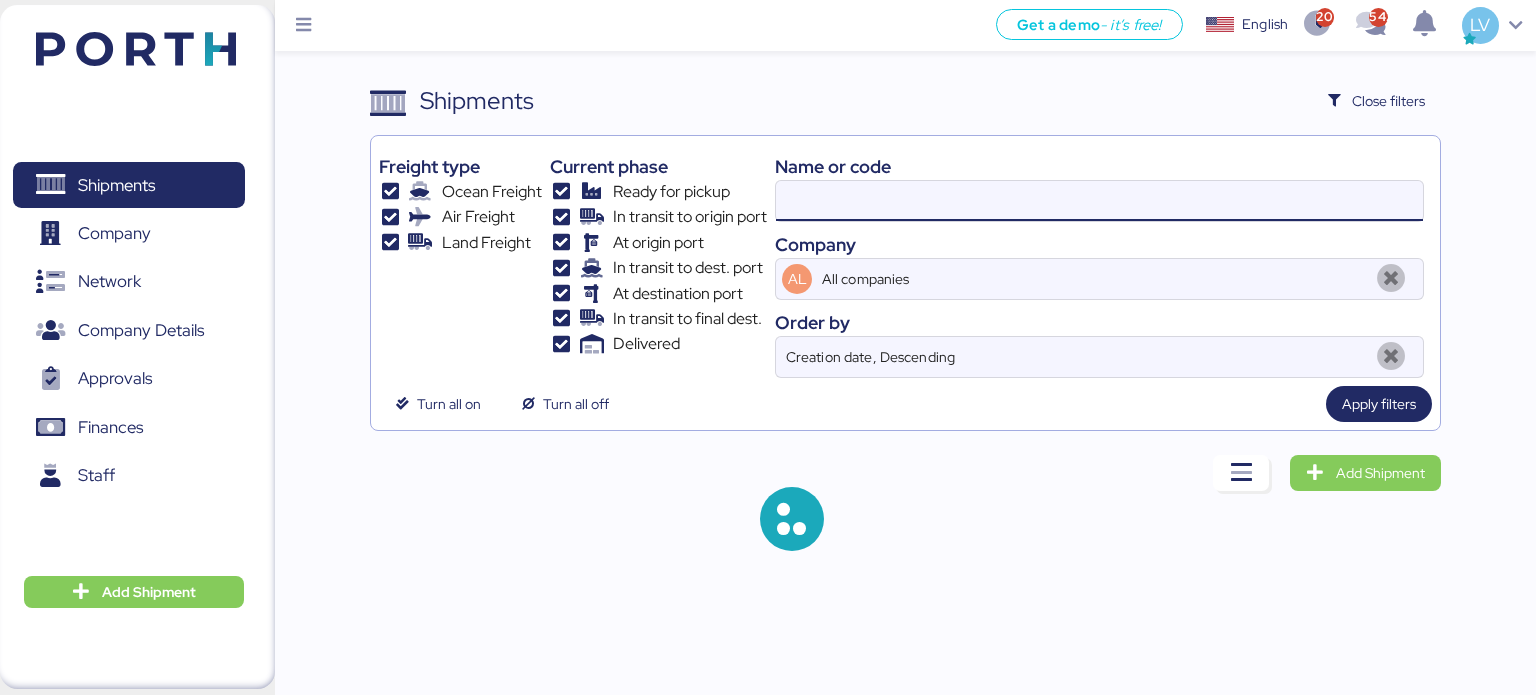click at bounding box center (1099, 201) 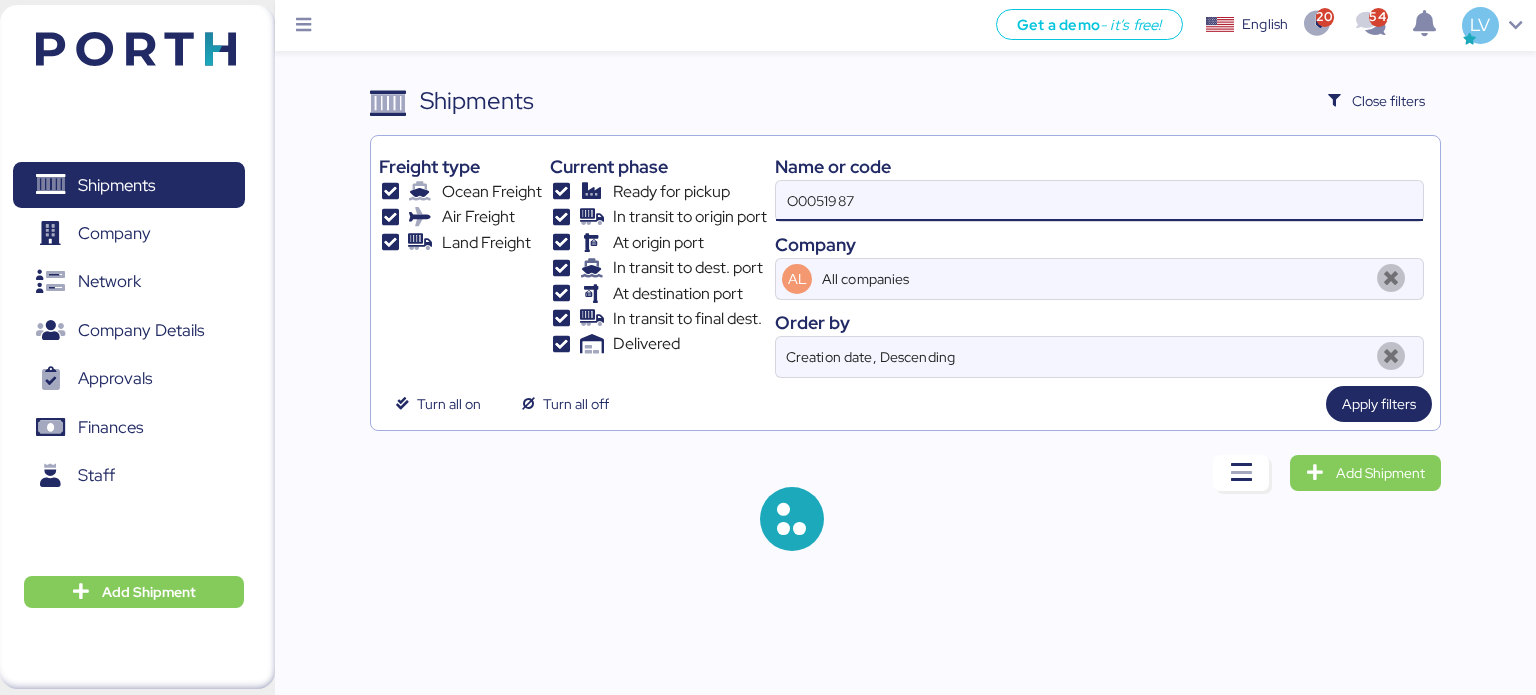 type on "O0051987" 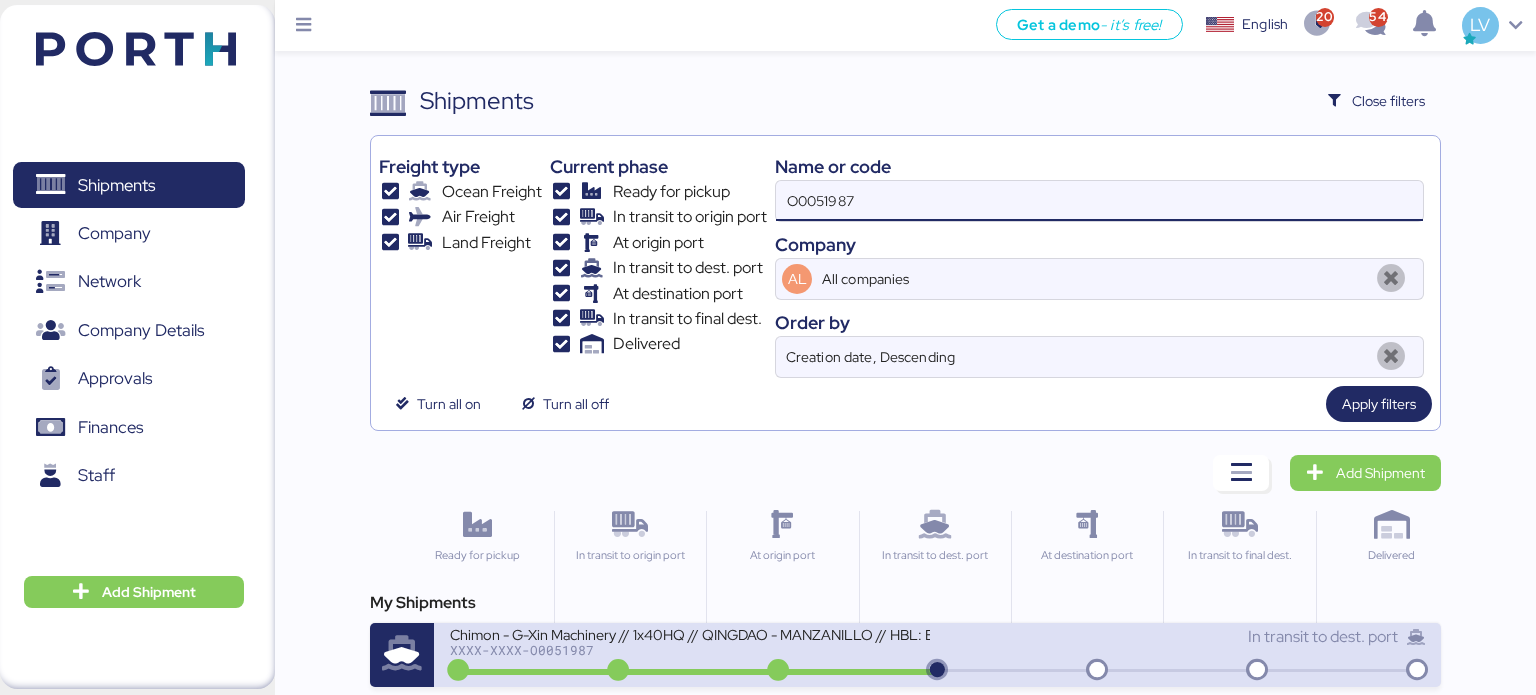 click on "Chimon - G-Xin Machinery // 1x40HQ // QINGDAO - MANZANILLO // HBL: BJSSE2507008 MBL: QGD2024411" at bounding box center (690, 633) 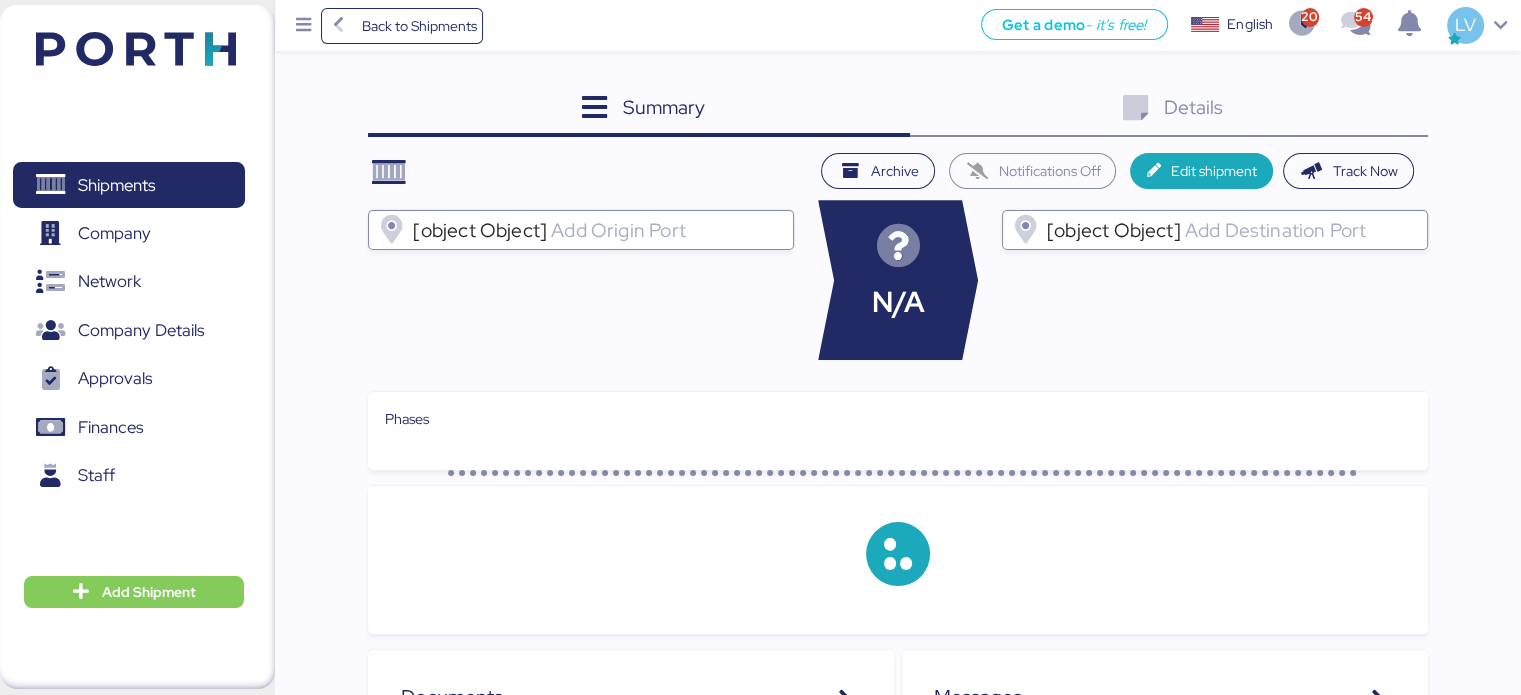 click on "Details 0" at bounding box center (1169, 110) 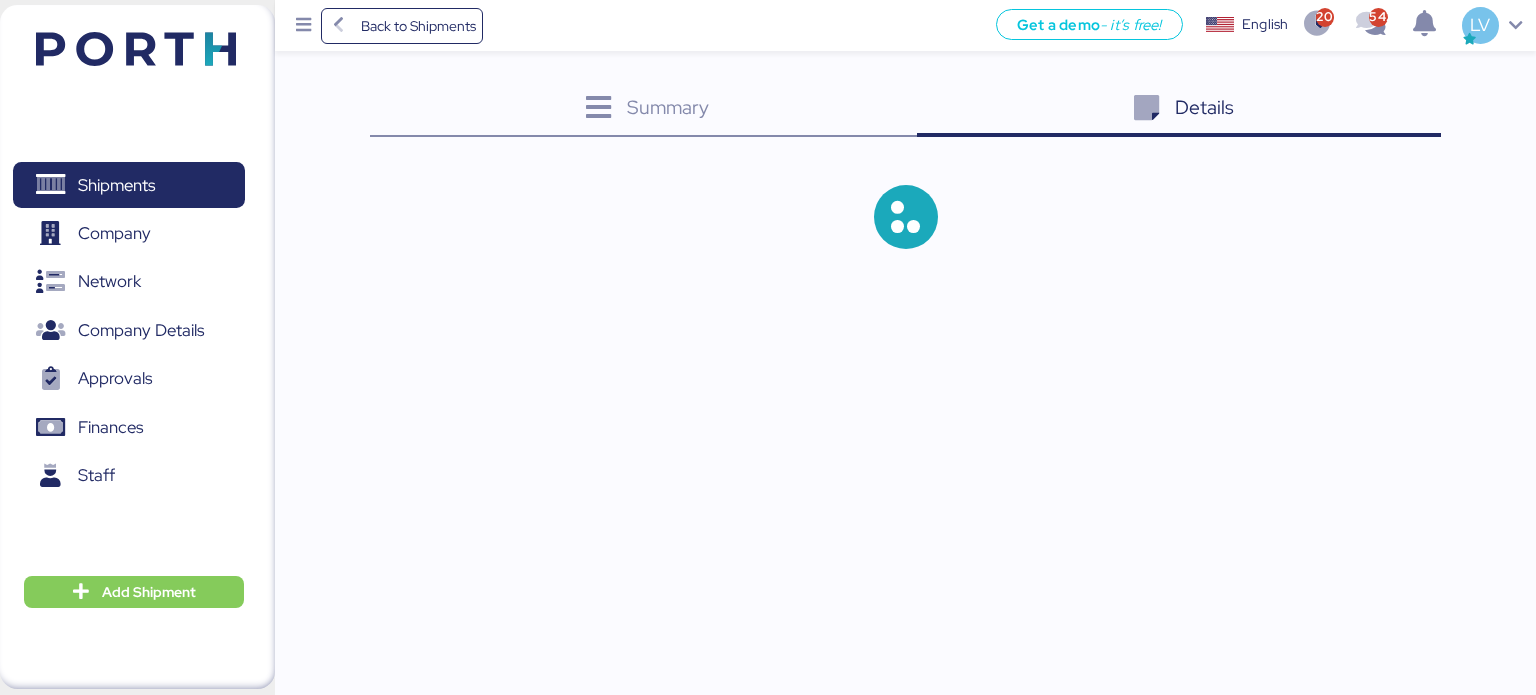 click on "Summary 0   Details 0" at bounding box center [906, 110] 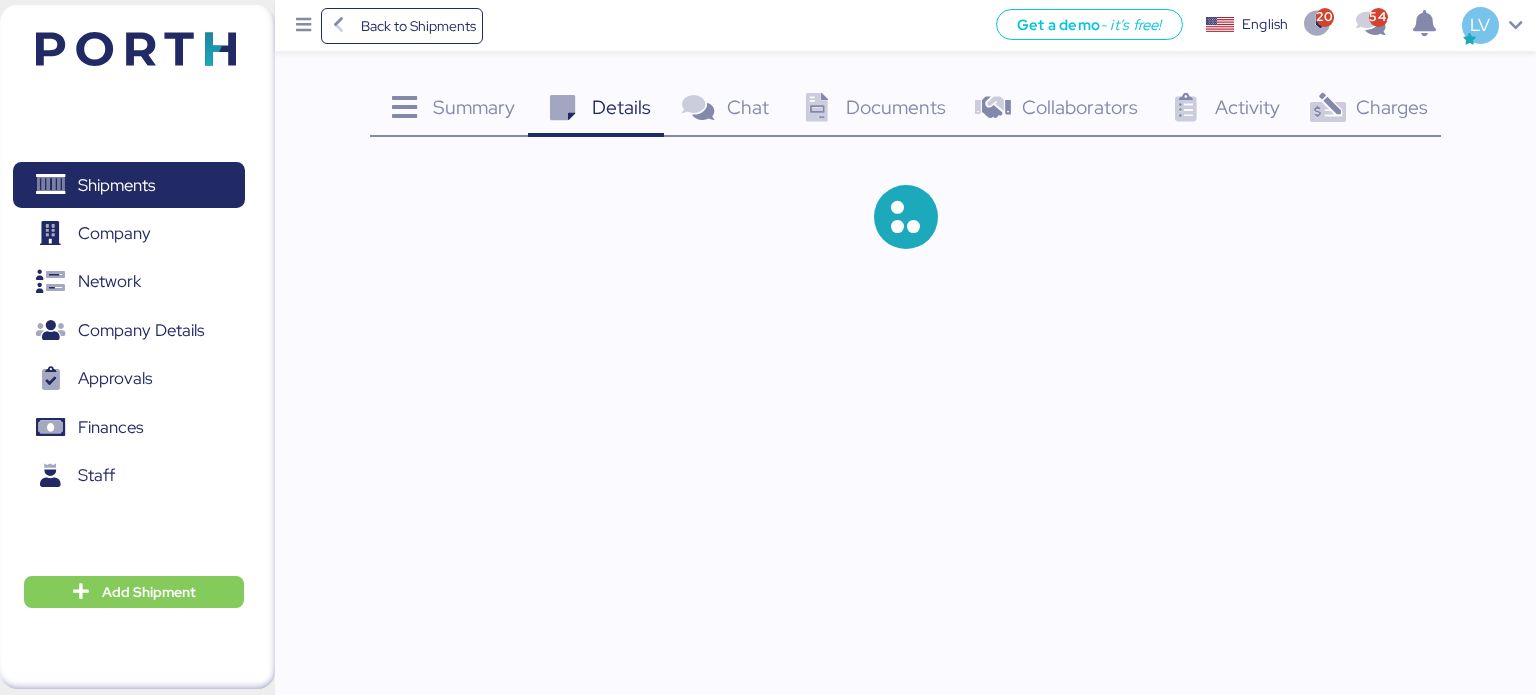 click on "Charges" at bounding box center (1392, 107) 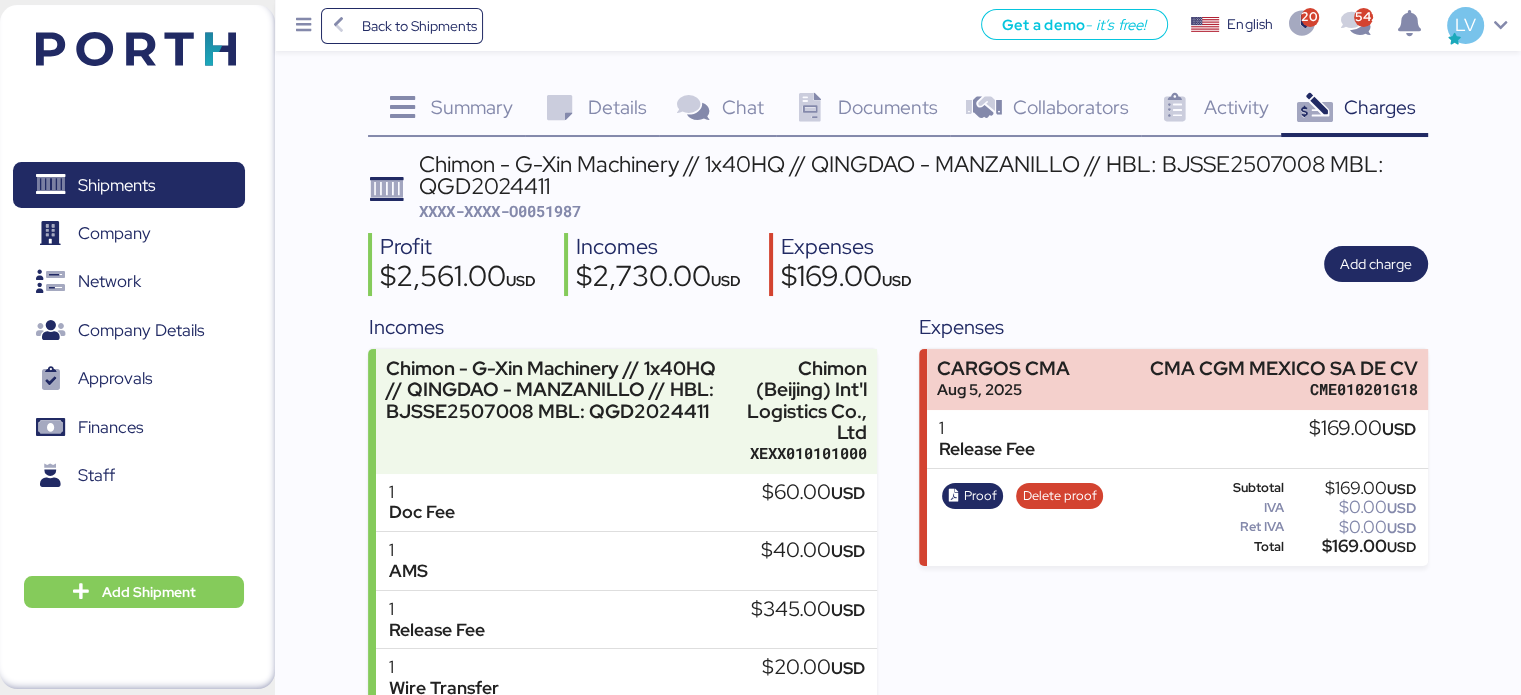 click on "Charges" at bounding box center (1379, 107) 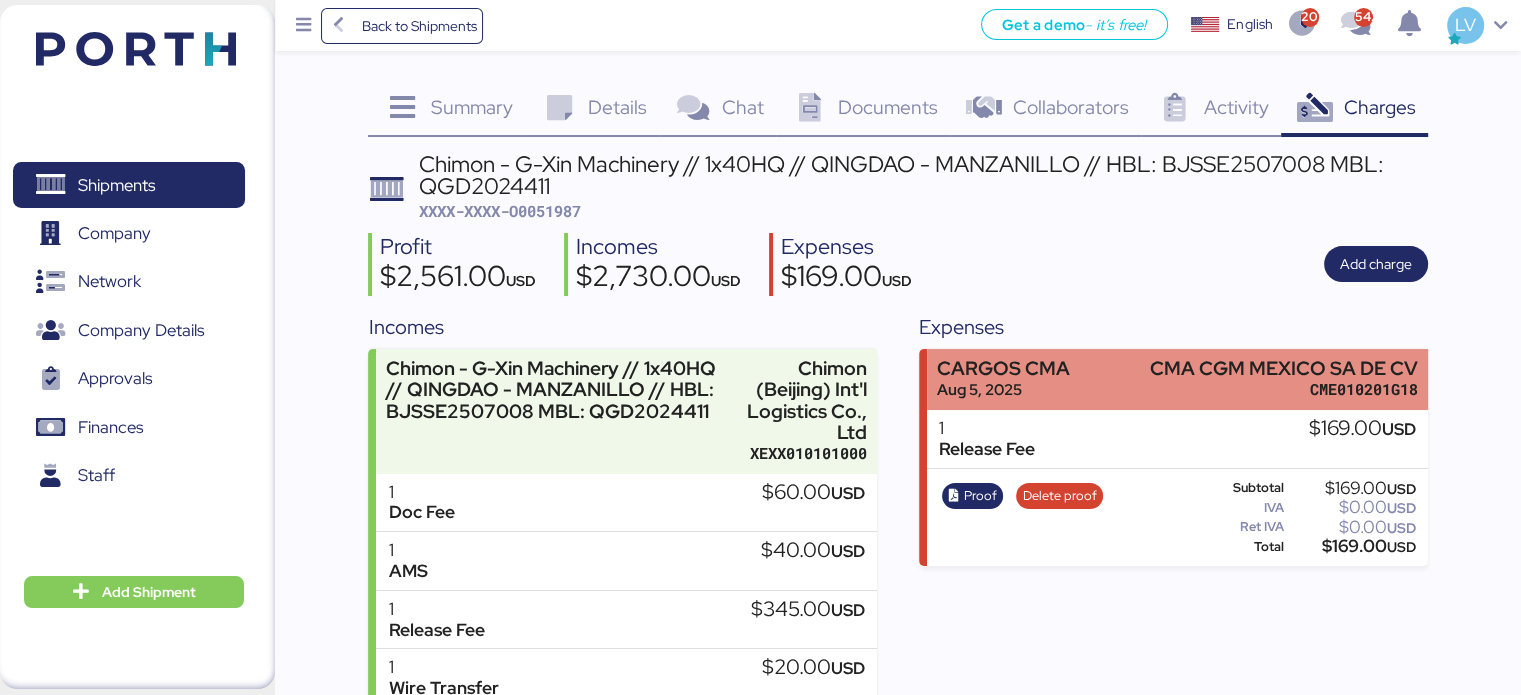 scroll, scrollTop: 183, scrollLeft: 0, axis: vertical 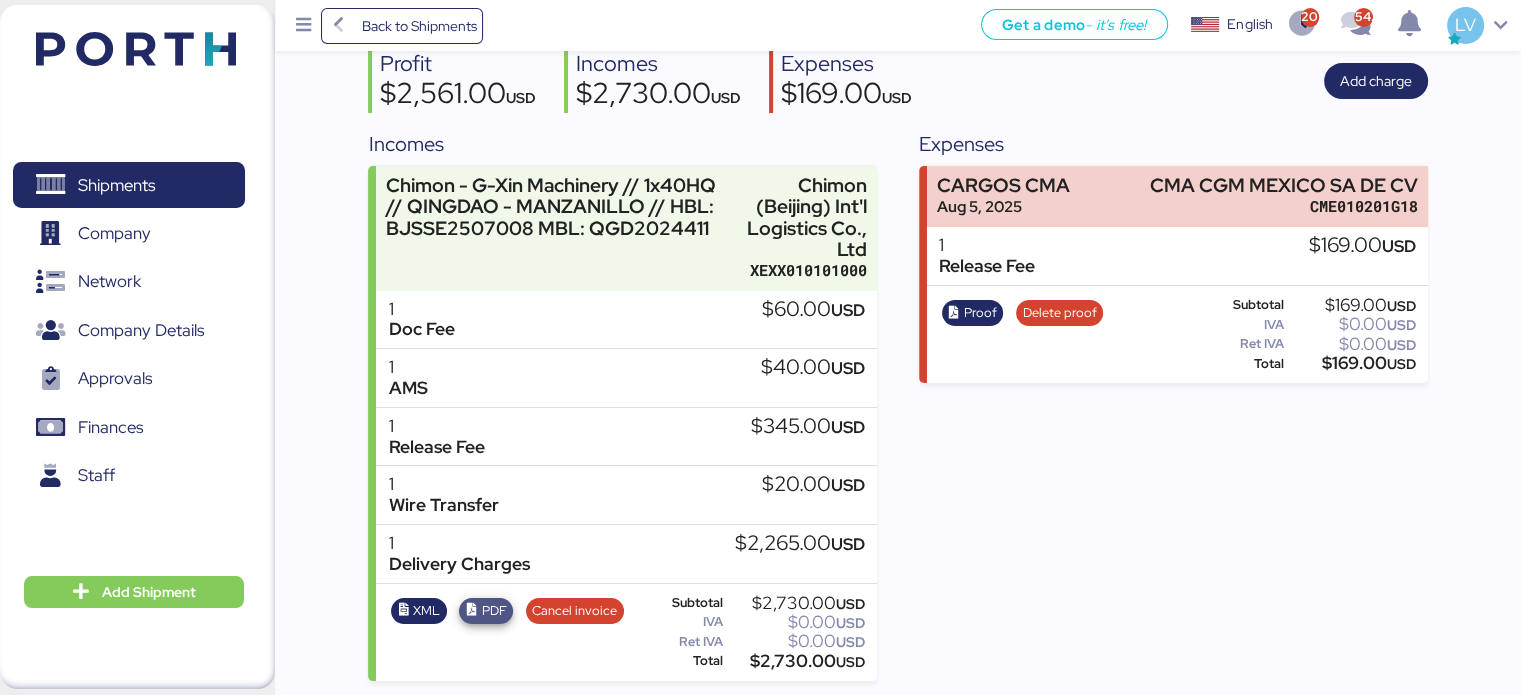 click on "PDF" at bounding box center [494, 611] 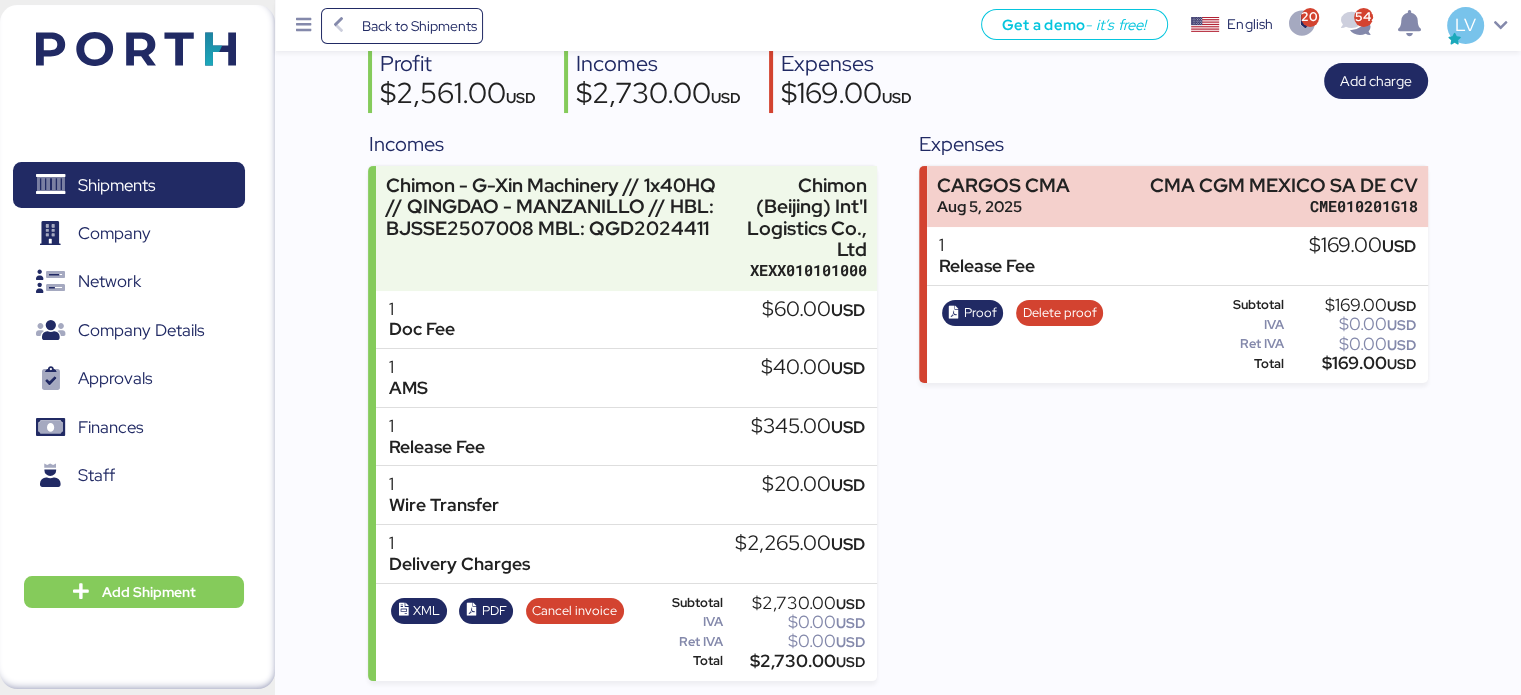 click on "Expenses" at bounding box center (1173, 144) 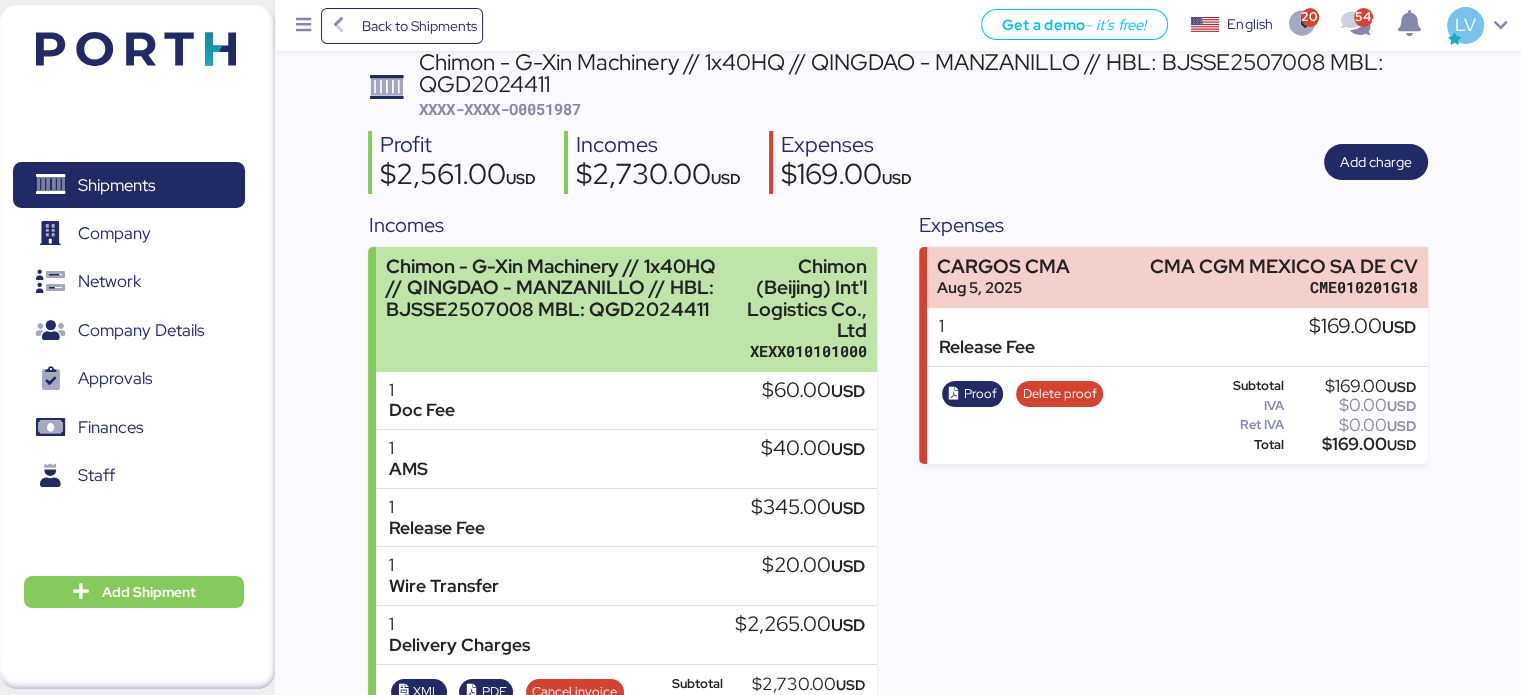 scroll, scrollTop: 101, scrollLeft: 0, axis: vertical 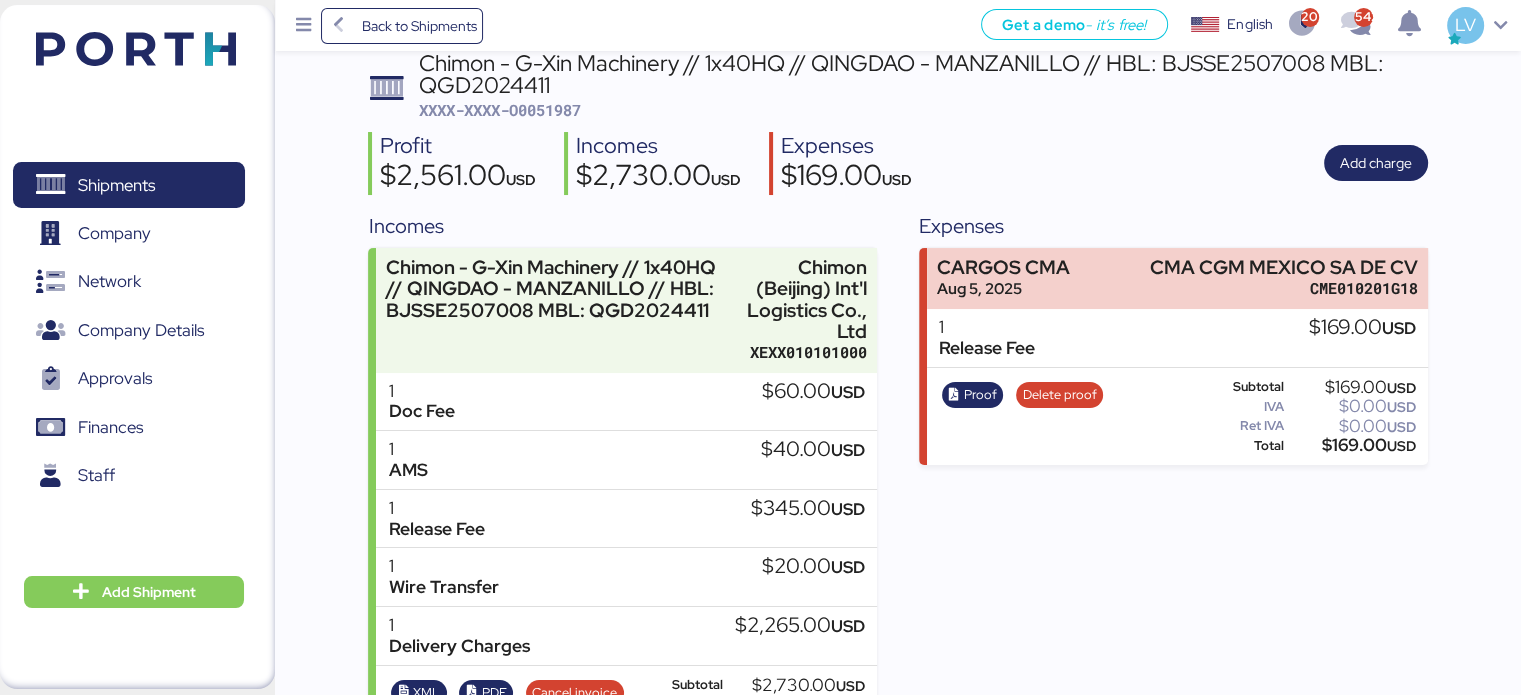 click on "XXXX-XXXX-O0051987" at bounding box center (500, 110) 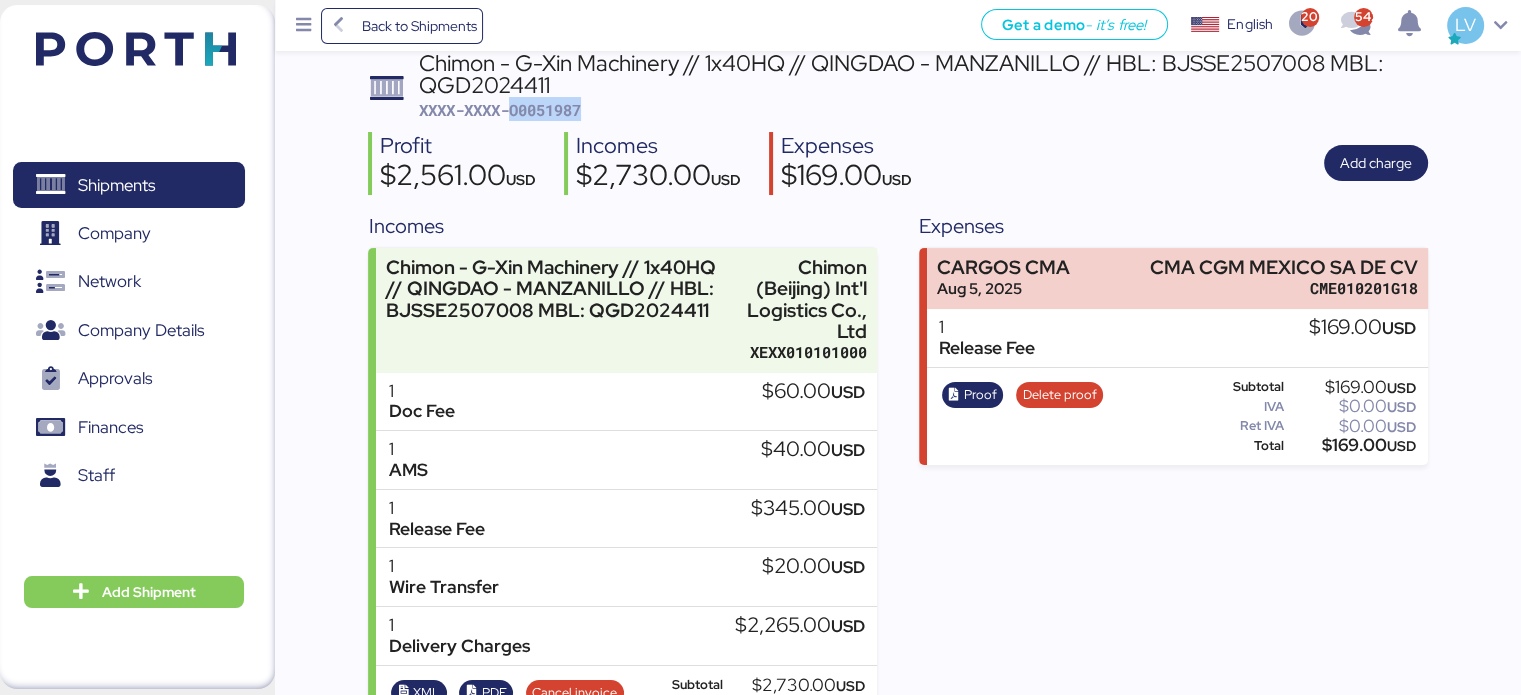 click on "XXXX-XXXX-O0051987" at bounding box center (500, 110) 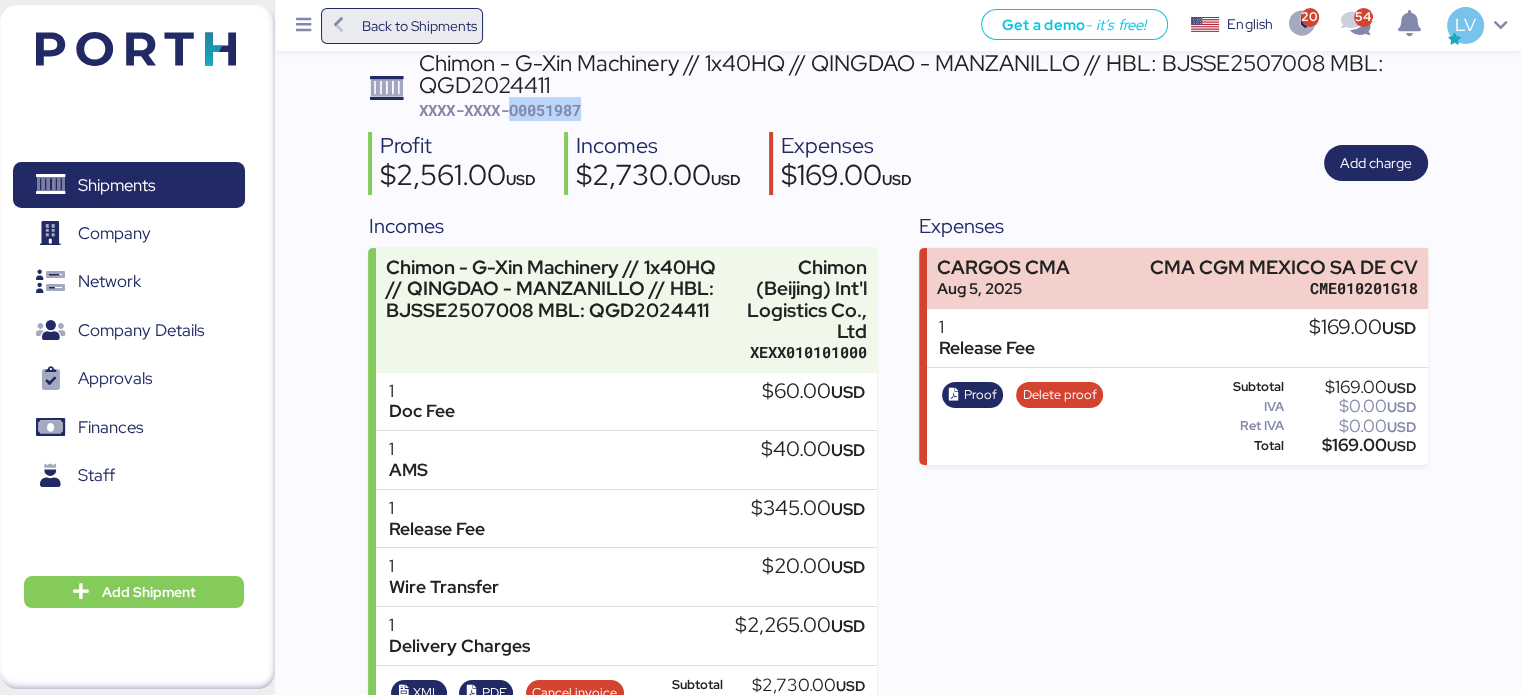 click on "Back to Shipments" at bounding box center (418, 26) 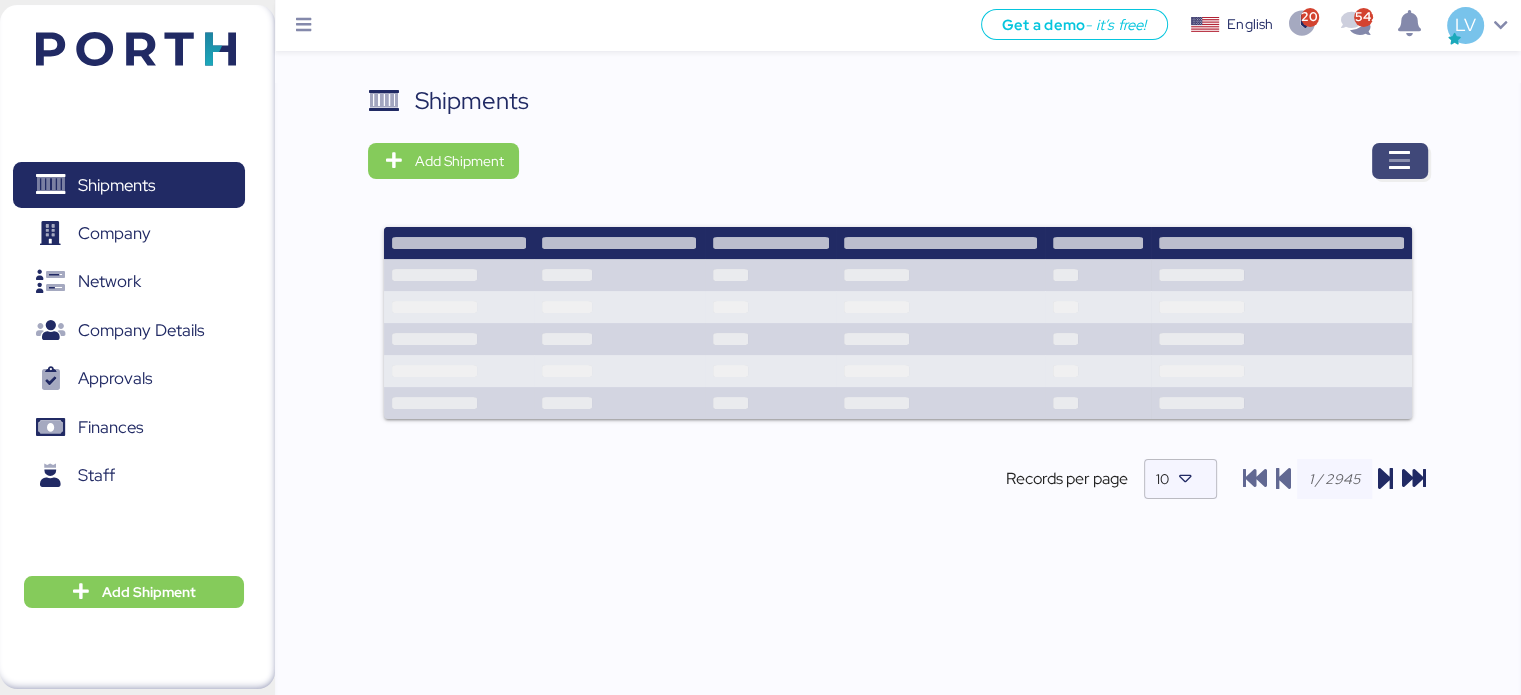 click at bounding box center (1400, 161) 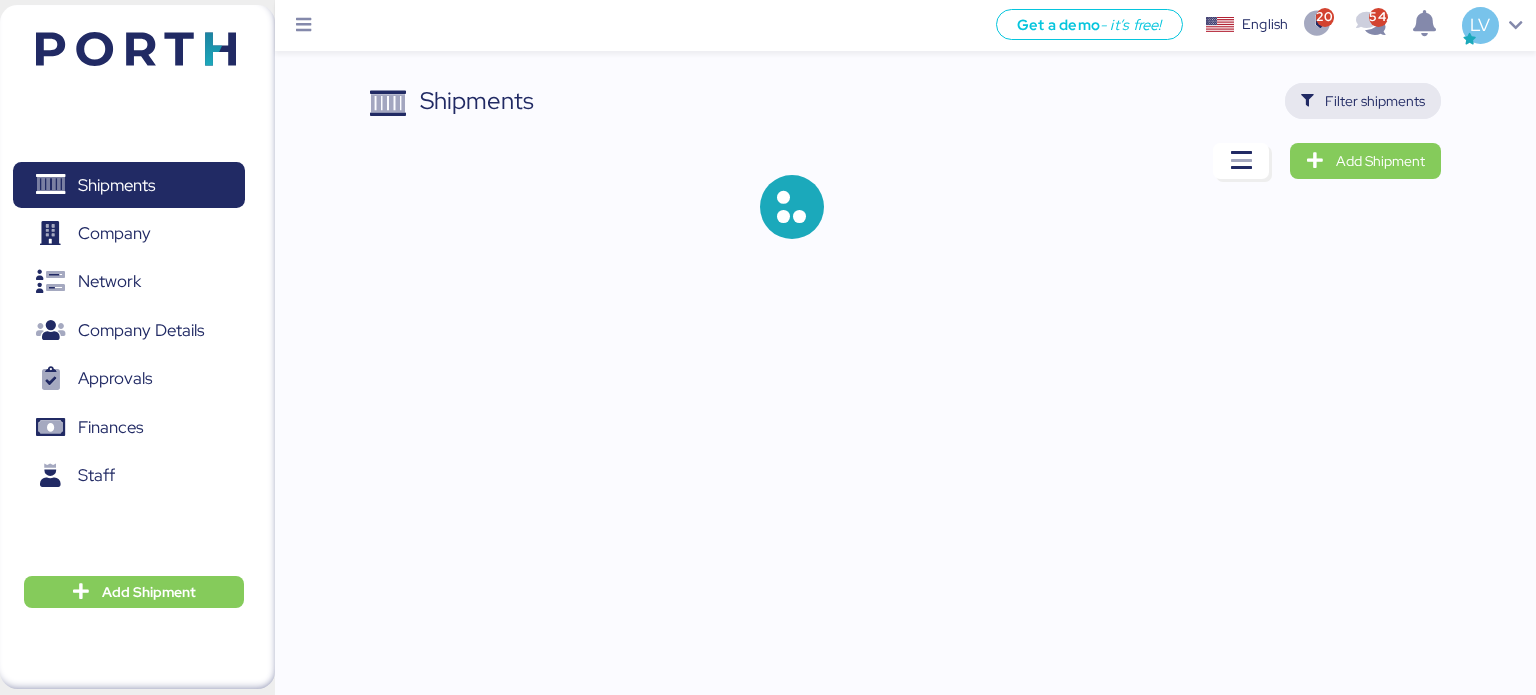 click on "Filter shipments" at bounding box center [1375, 101] 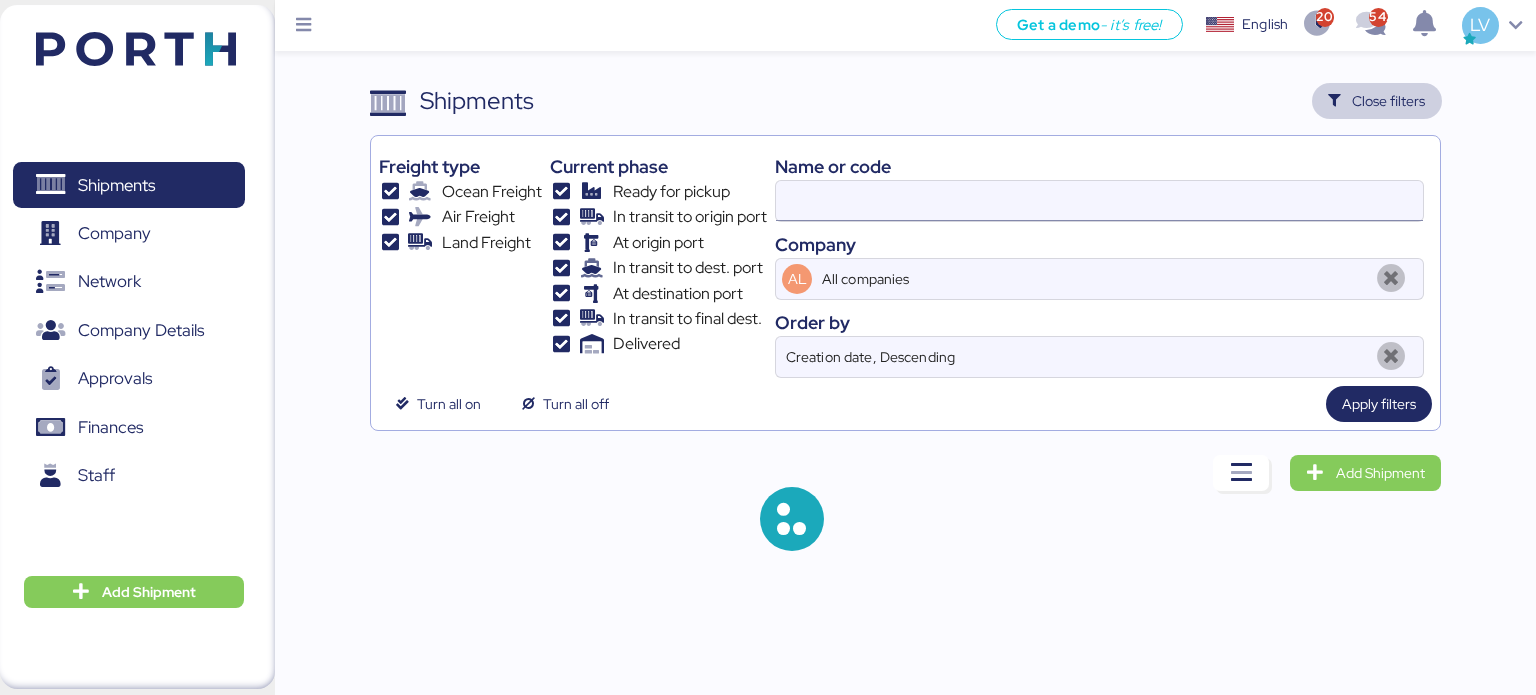 click at bounding box center [1099, 201] 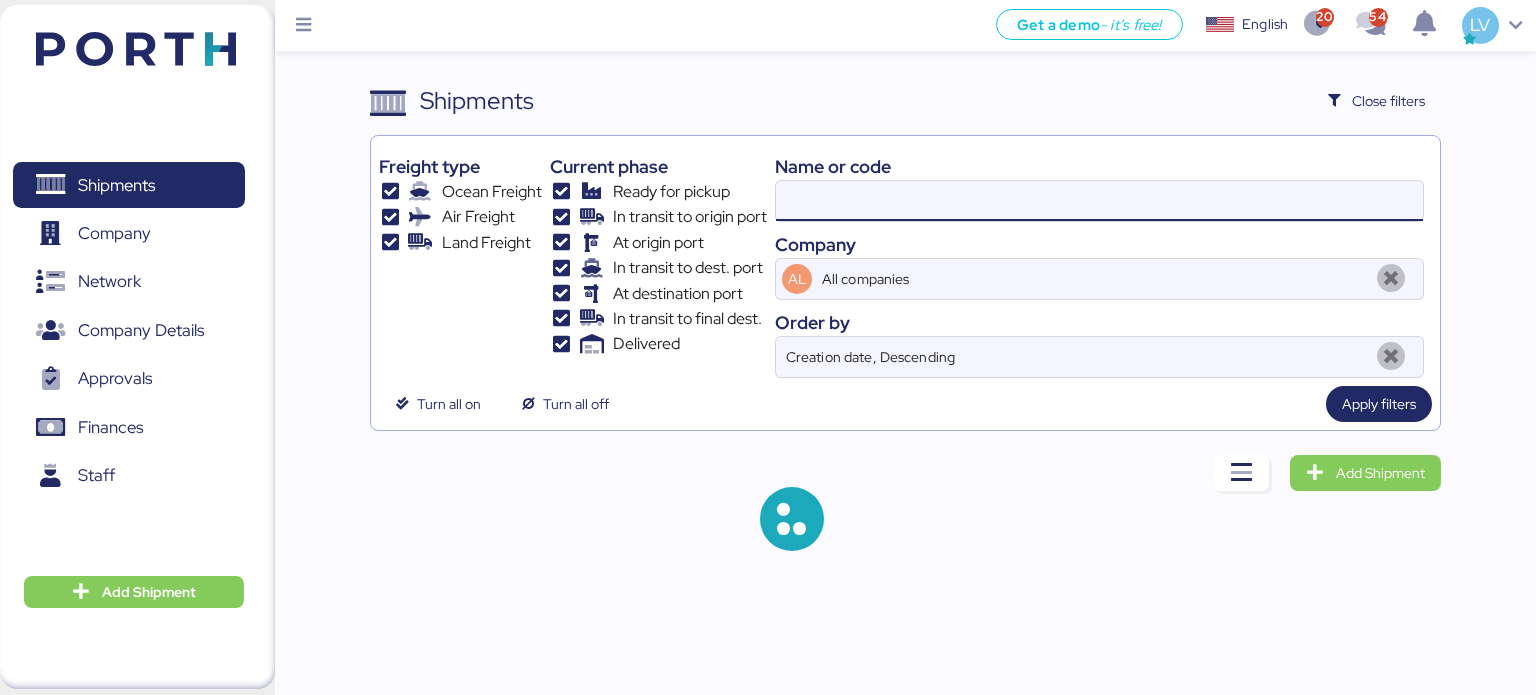 click at bounding box center [1099, 201] 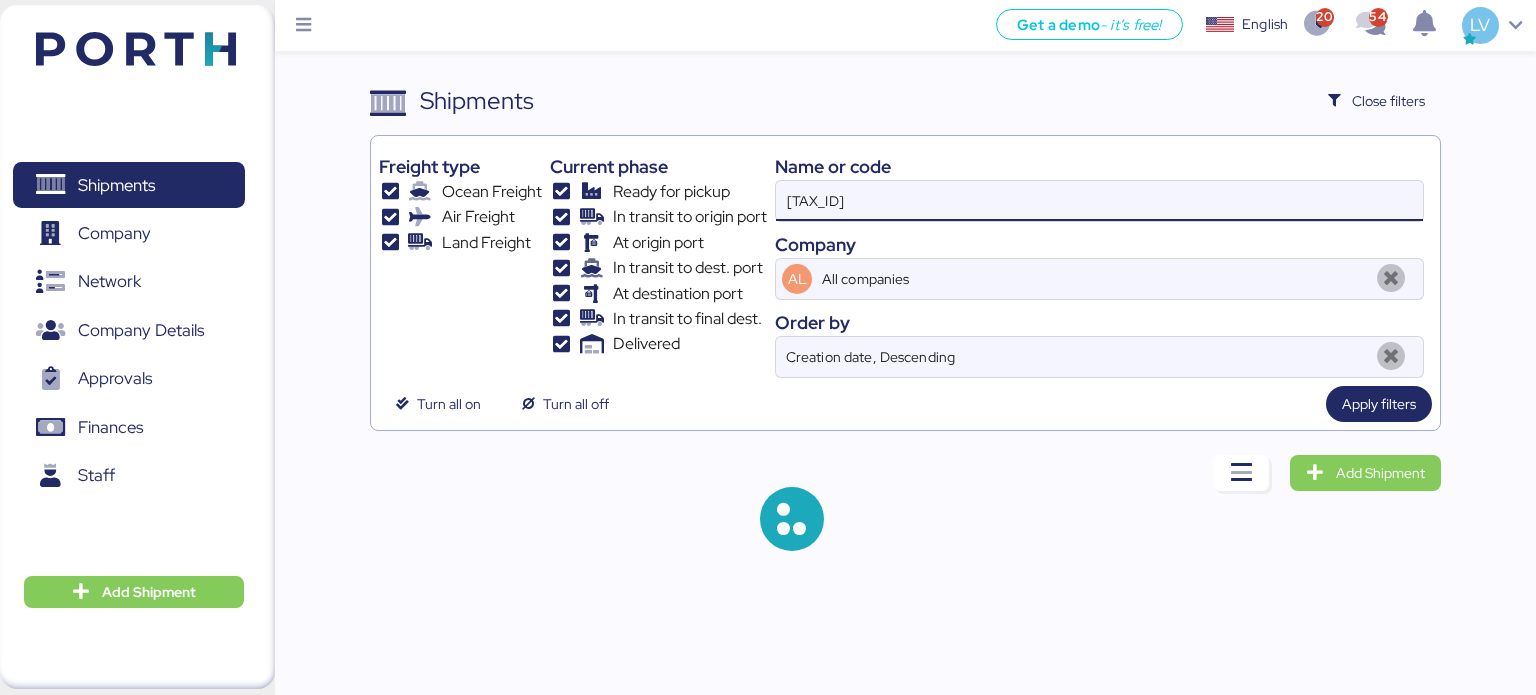 type on "[TAX_ID]" 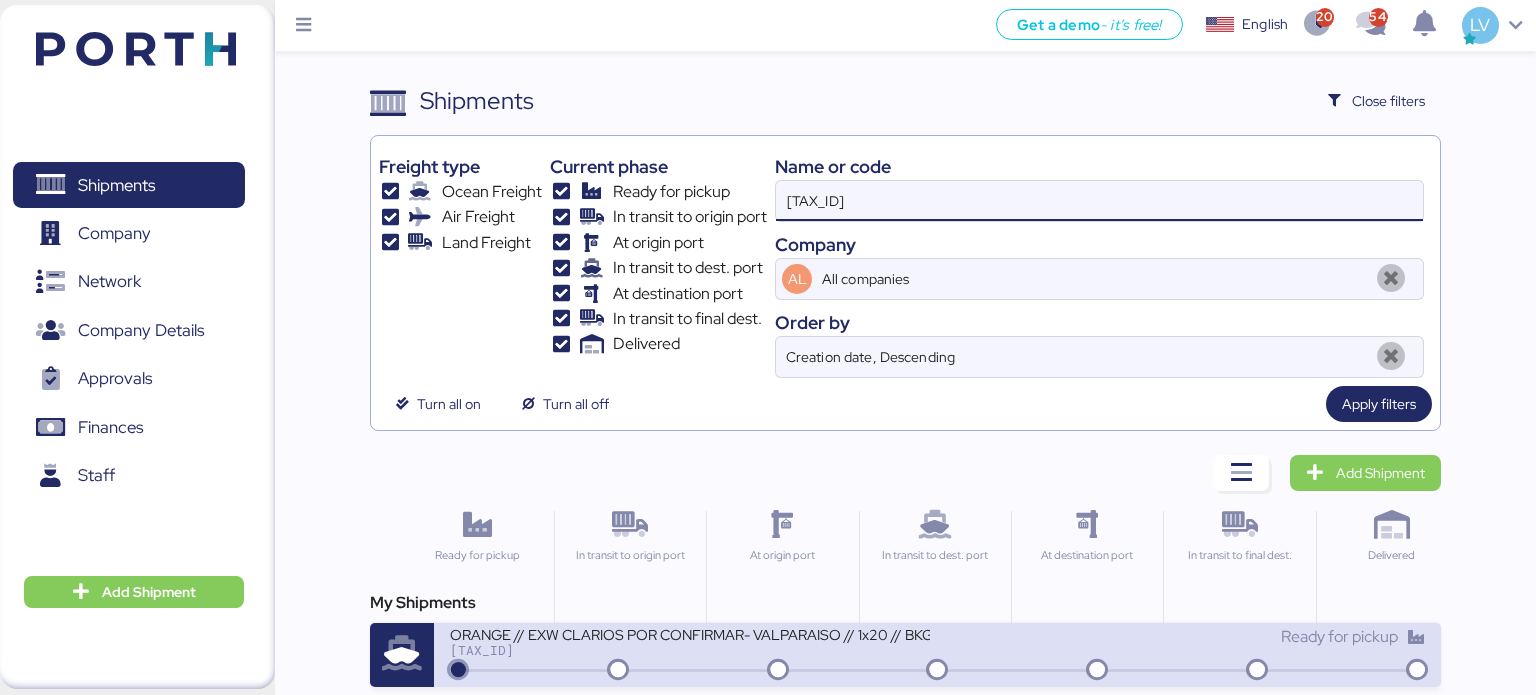 click on "[TAX_ID]" at bounding box center (690, 650) 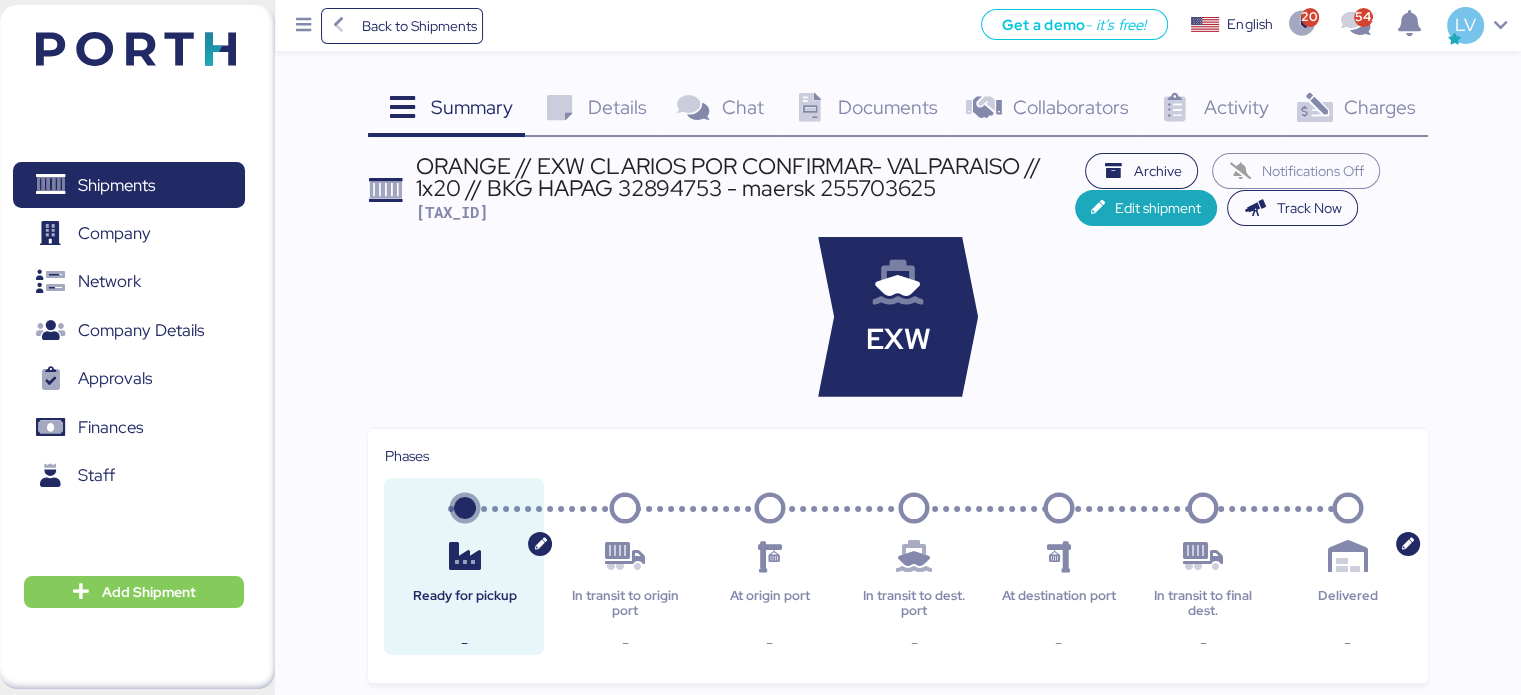 click on "Charges" at bounding box center (1379, 107) 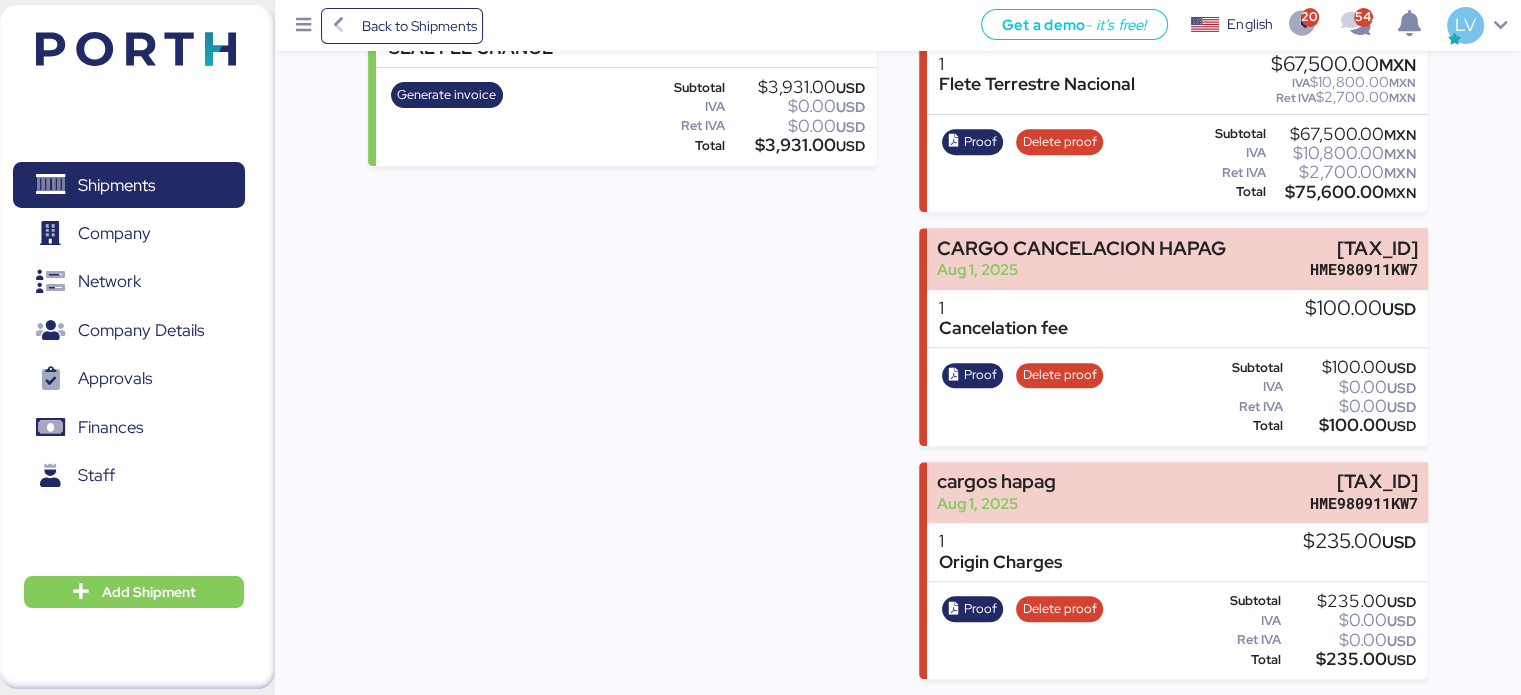 scroll, scrollTop: 909, scrollLeft: 0, axis: vertical 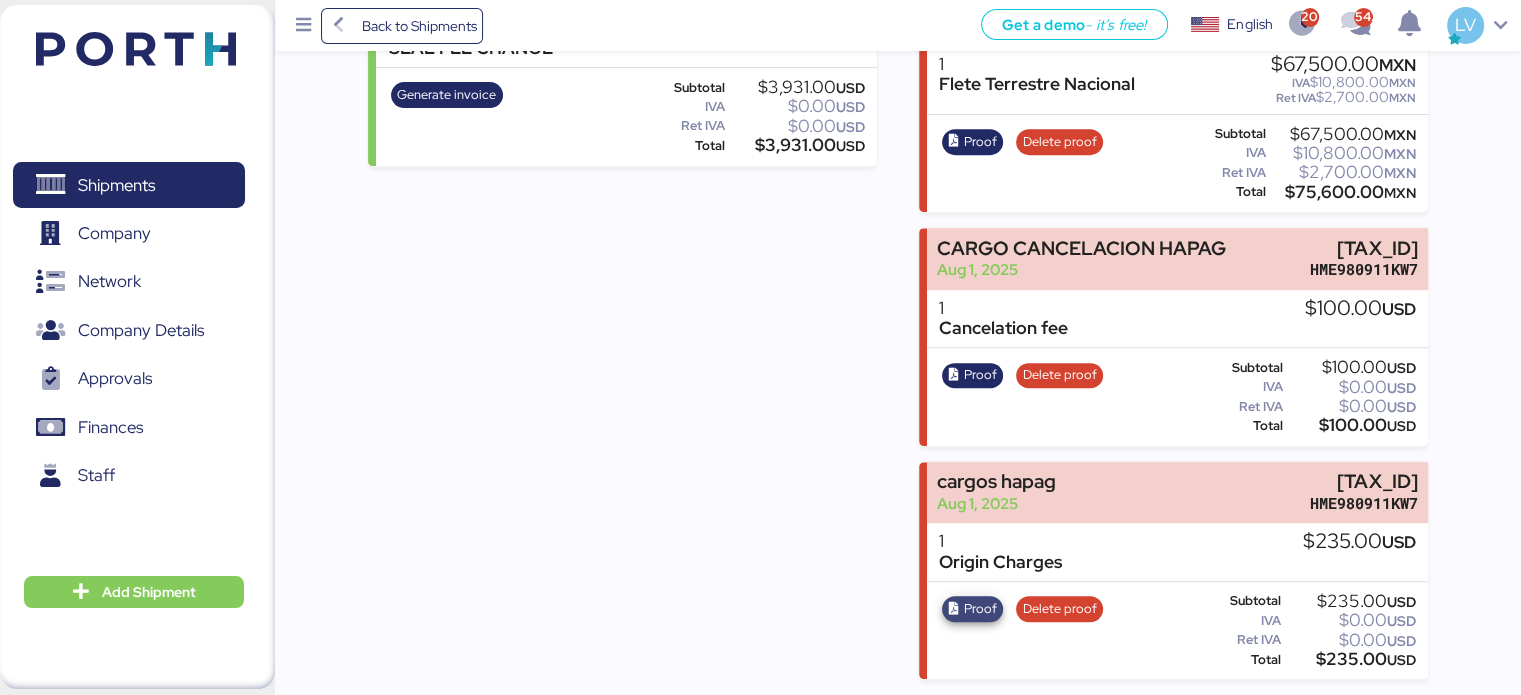 click on "Proof" at bounding box center (973, 609) 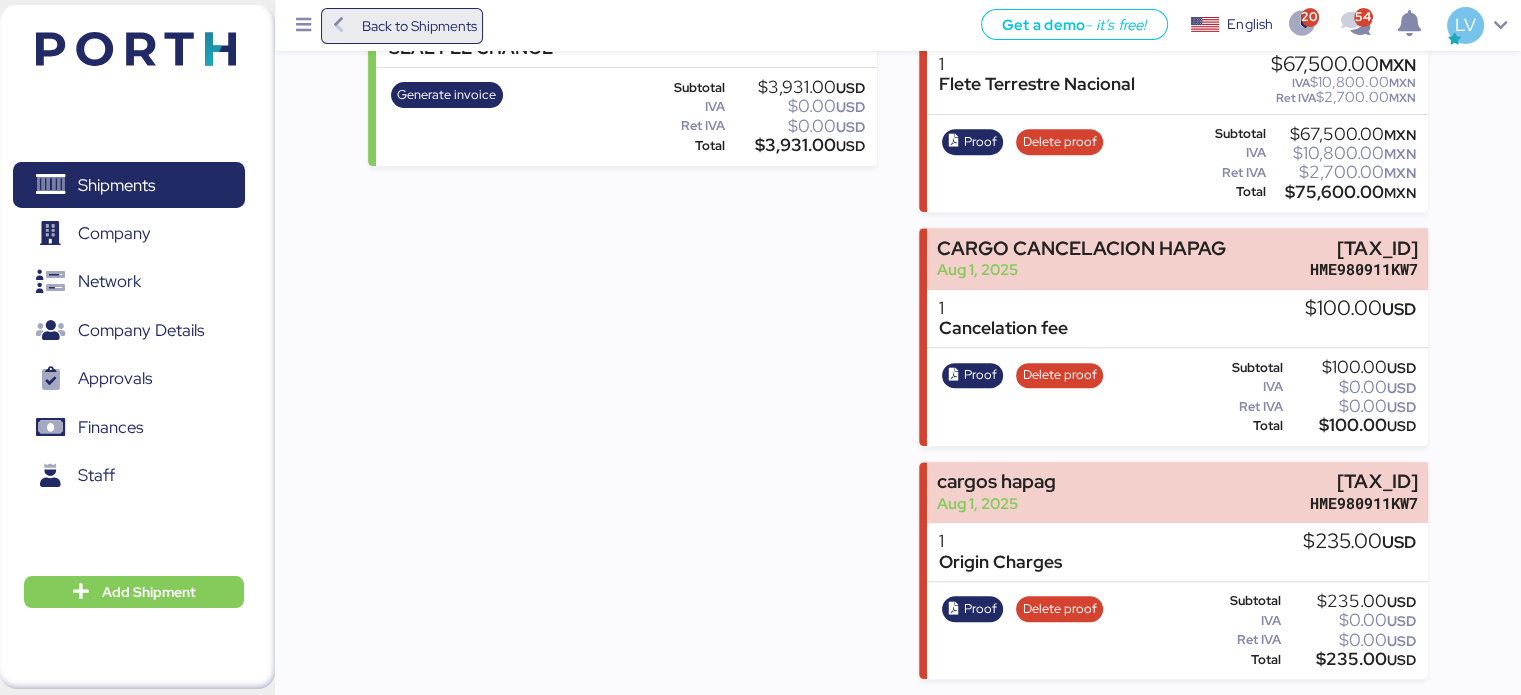 click on "Back to Shipments" at bounding box center (418, 26) 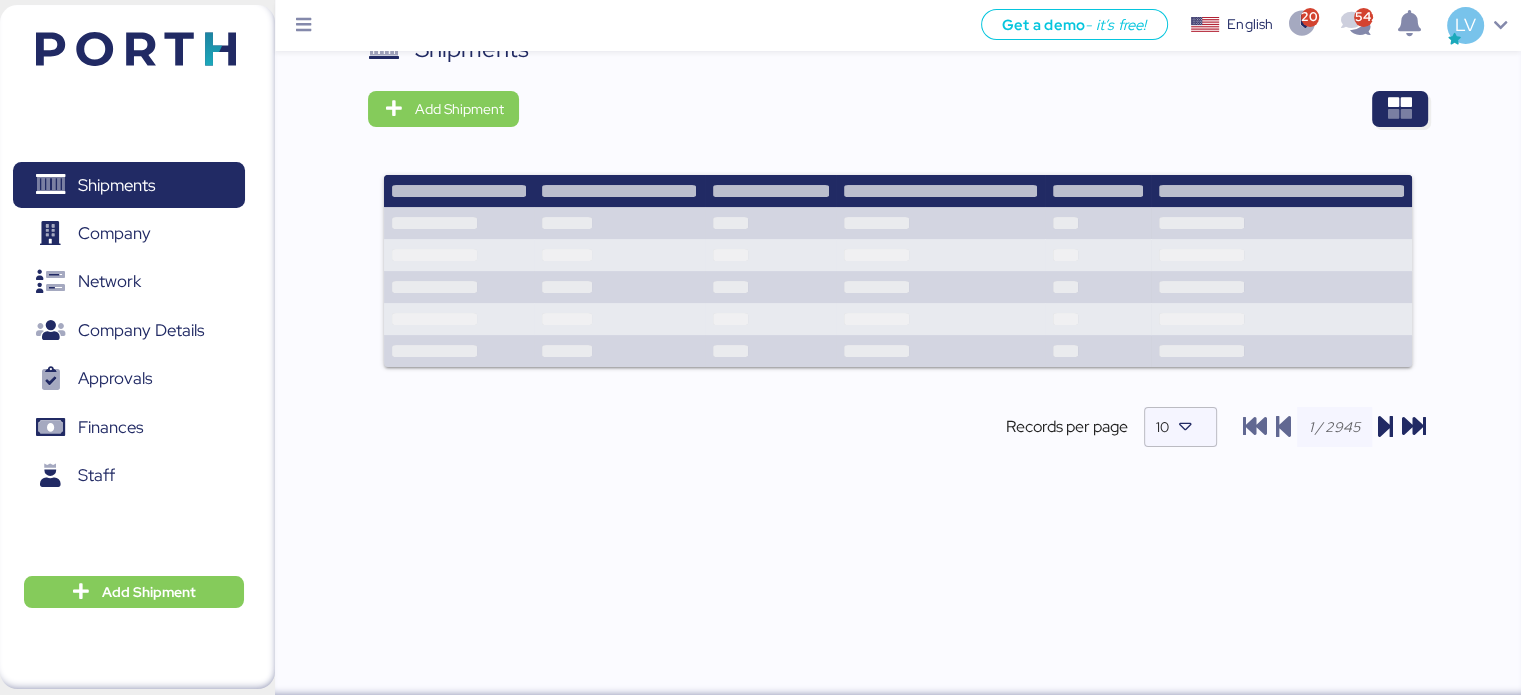 scroll, scrollTop: 0, scrollLeft: 0, axis: both 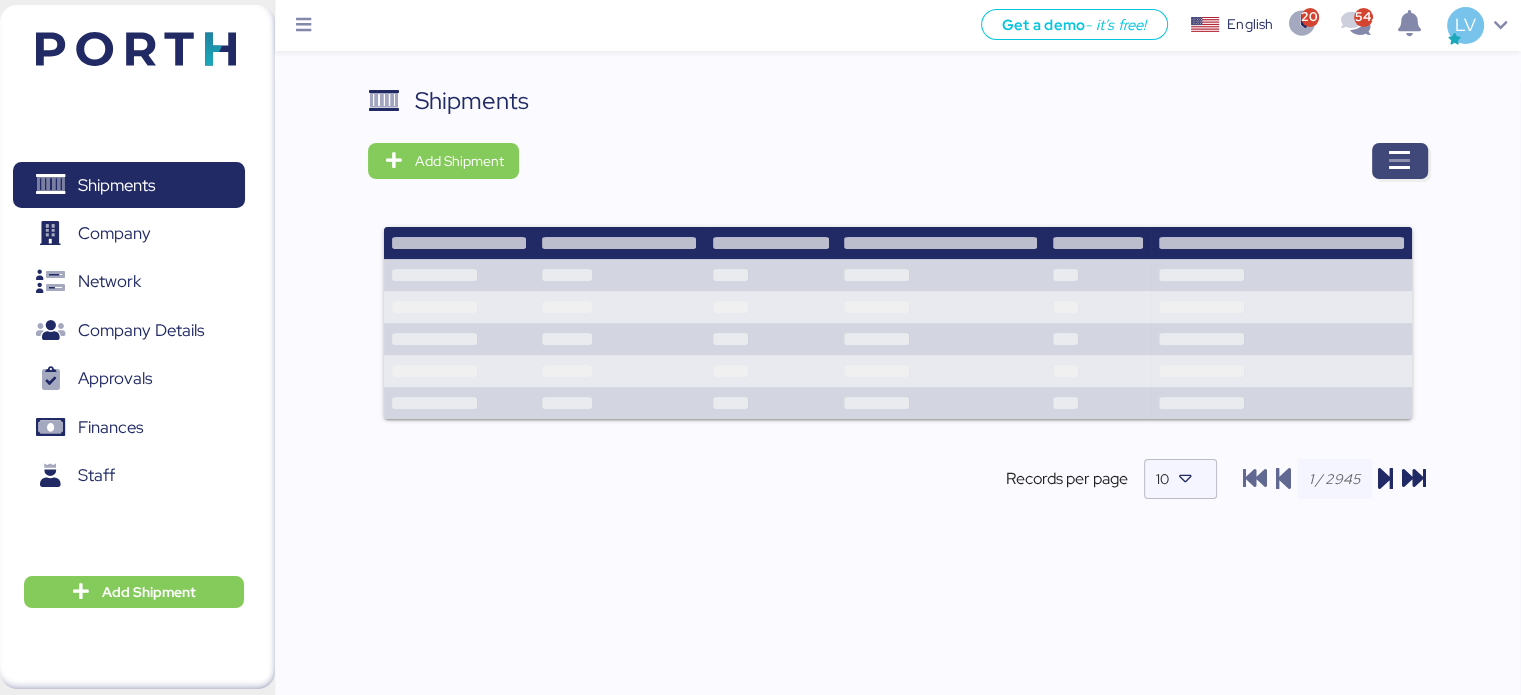 click at bounding box center (1400, 161) 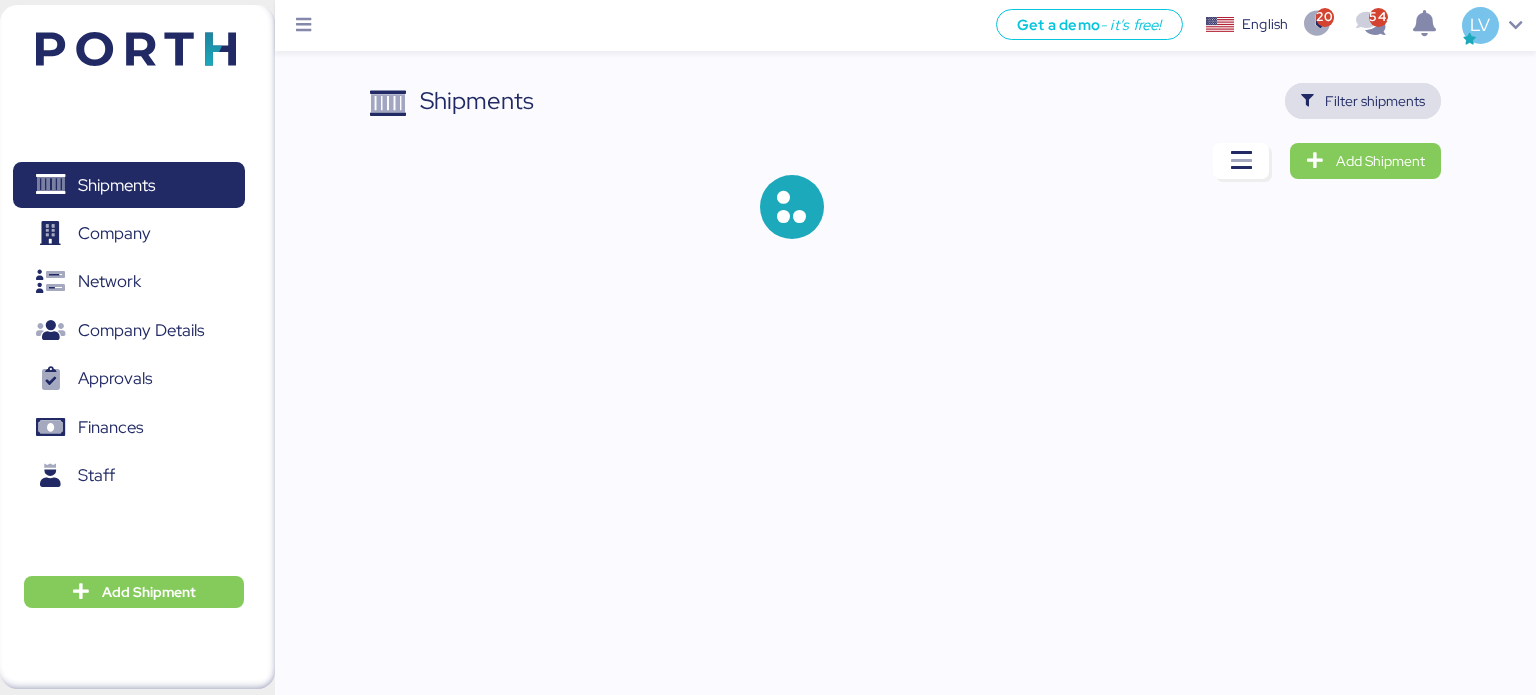 click on "Filter shipments" at bounding box center [1363, 101] 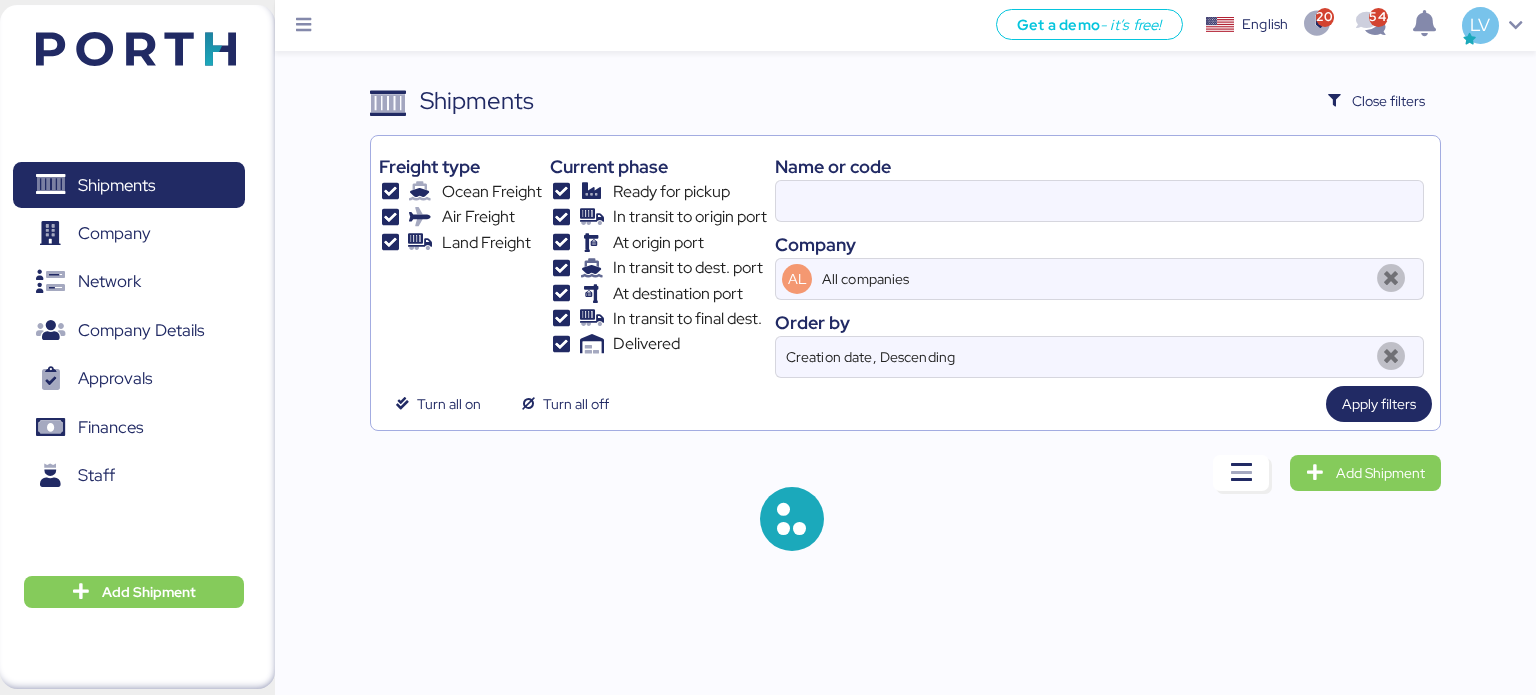 click on "Name or code" at bounding box center [1099, 166] 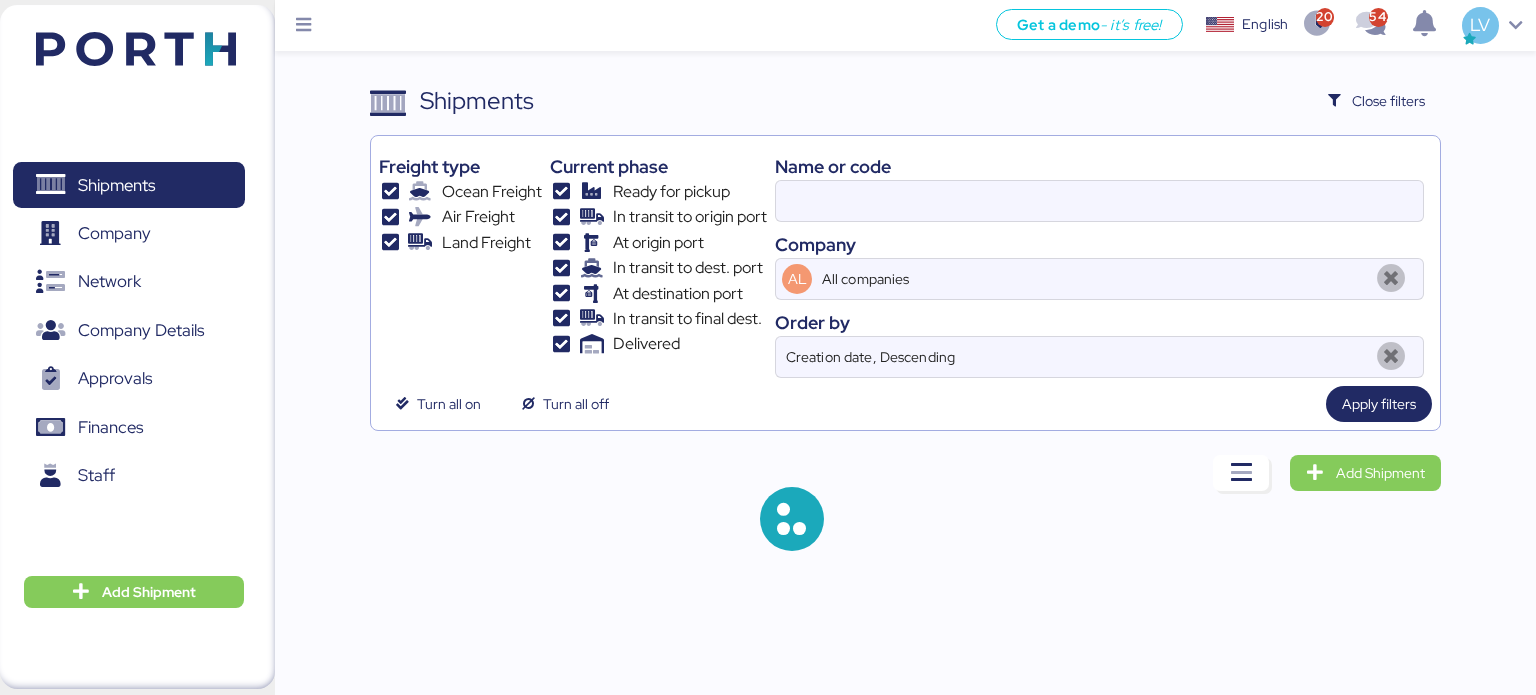 click on "Name or code Company AL All companies   Order by Creation date, Descending" at bounding box center (1099, 261) 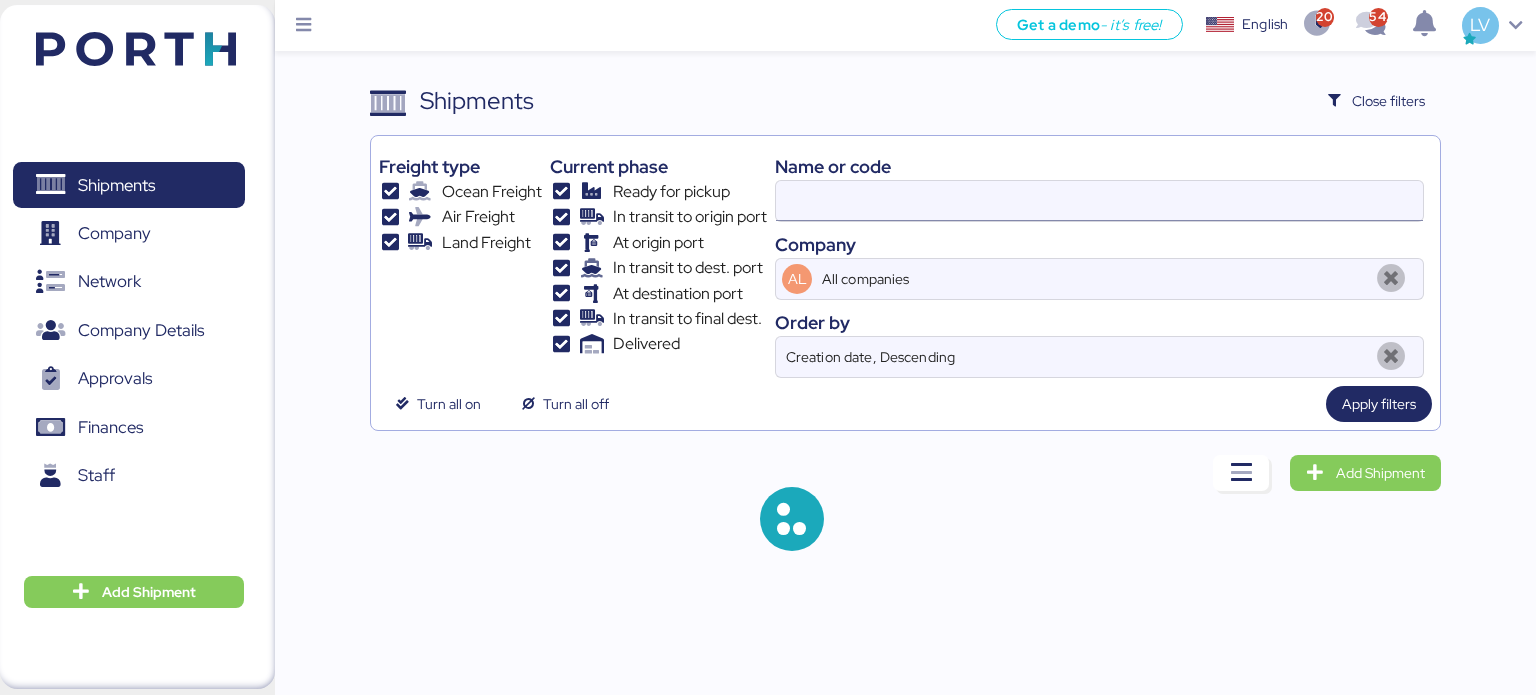 click at bounding box center (1099, 201) 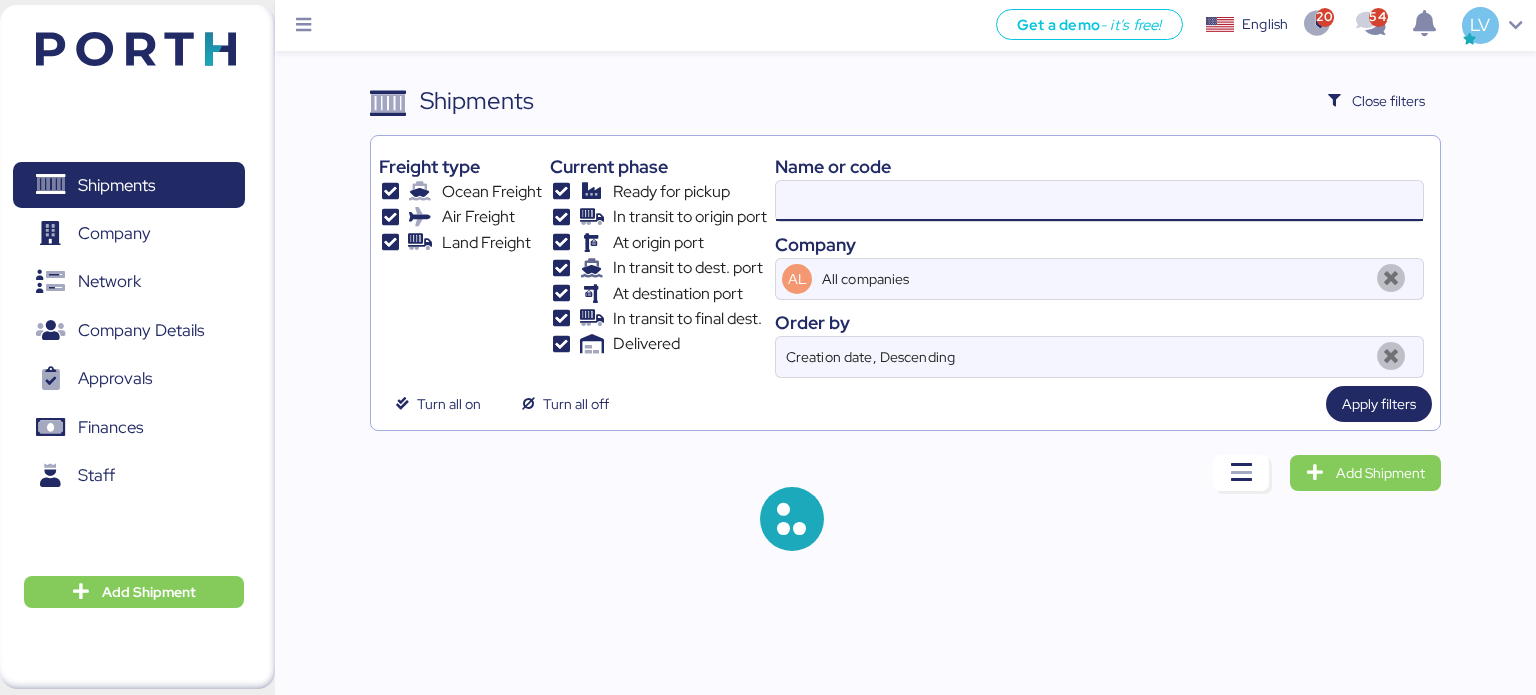 click at bounding box center [1099, 201] 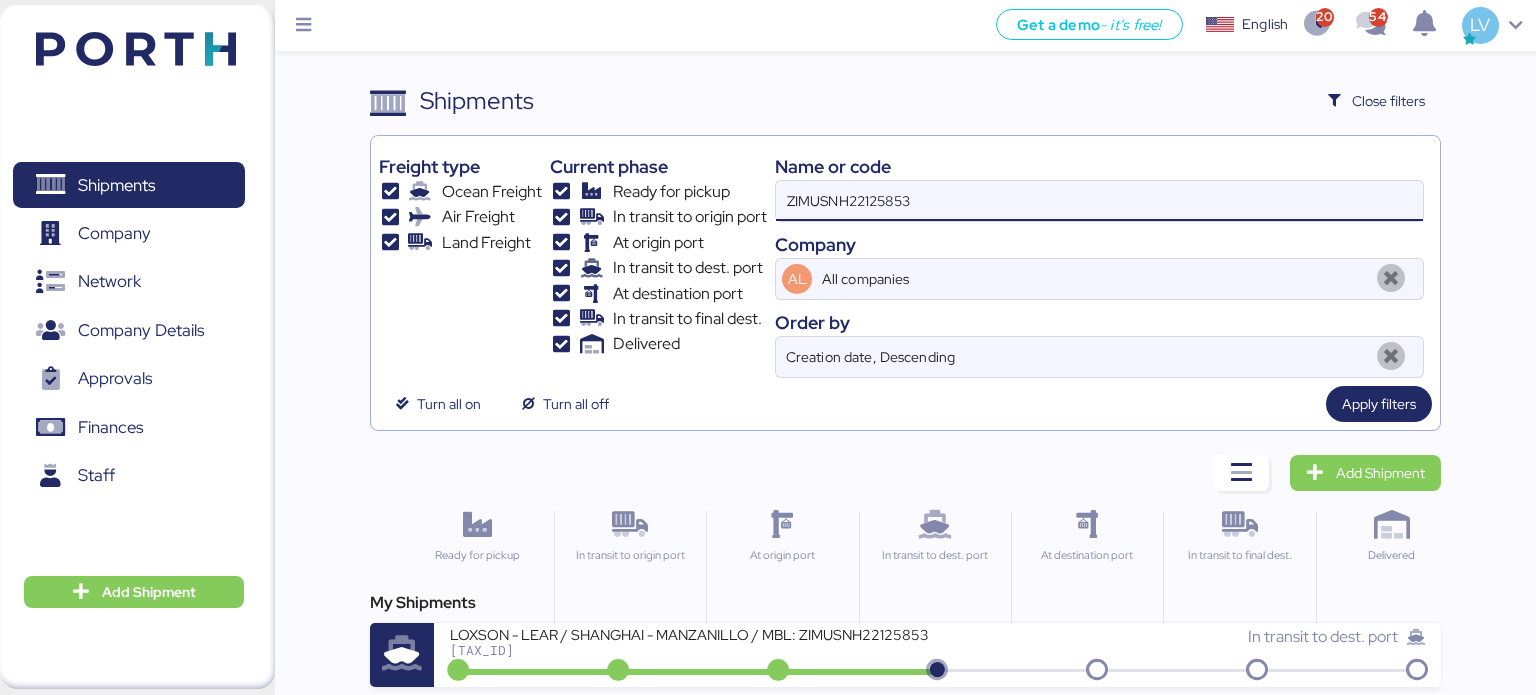 type on "ZIMUSNH22125853" 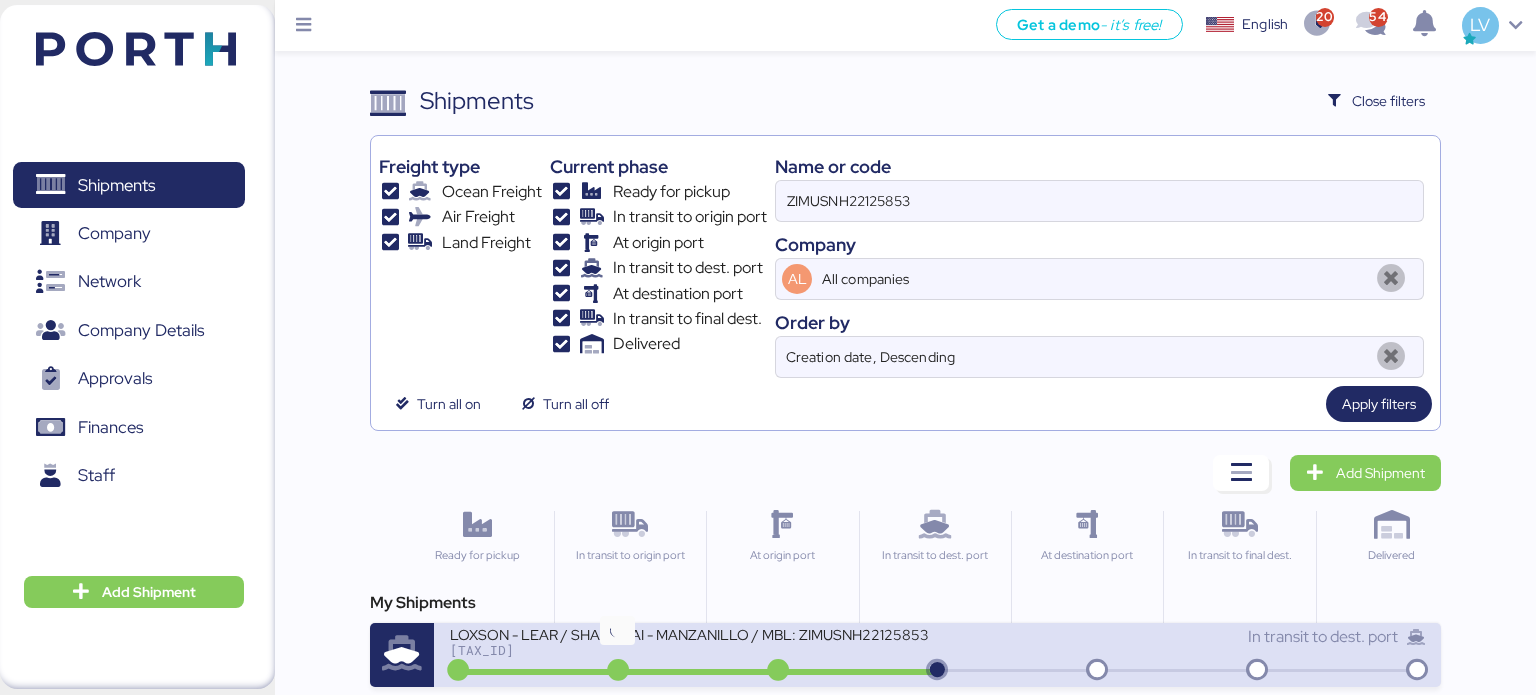 click at bounding box center (618, 671) 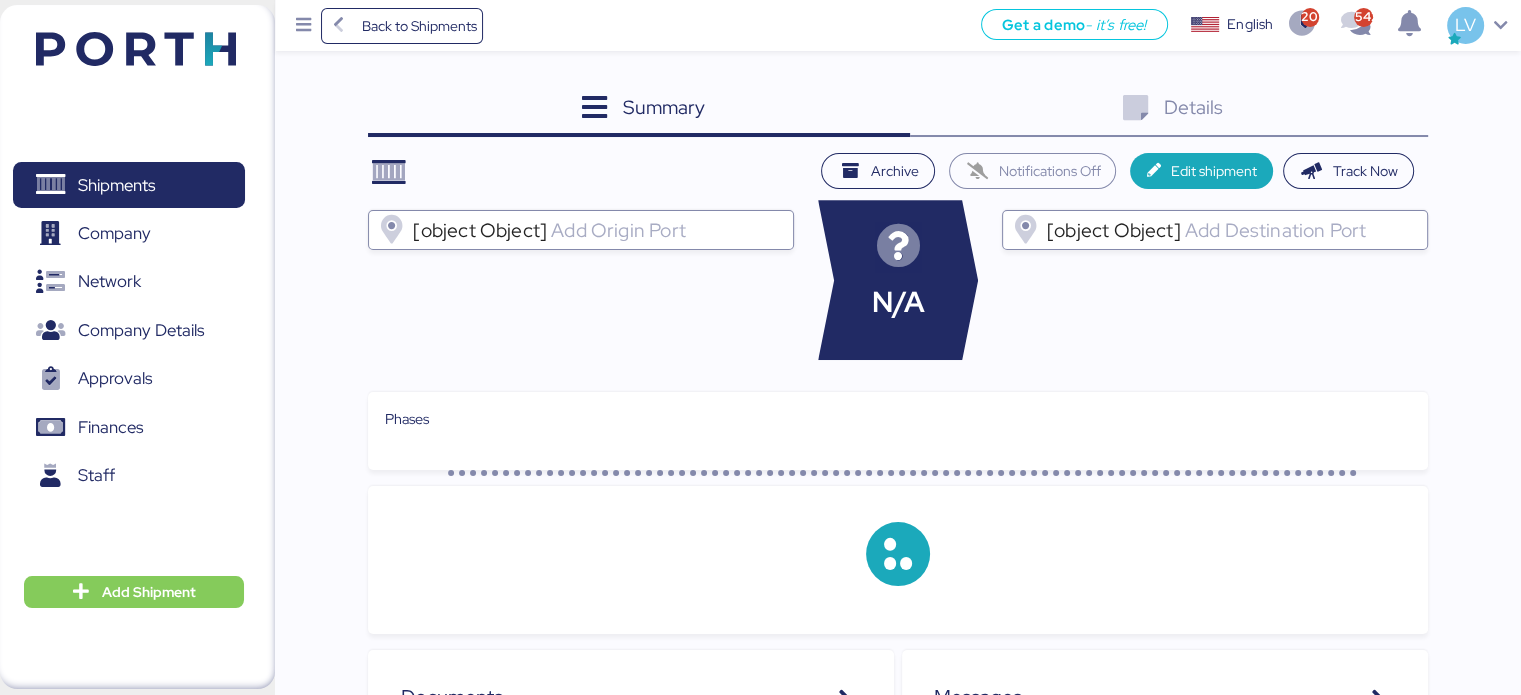 click on "Details 0" at bounding box center [1169, 110] 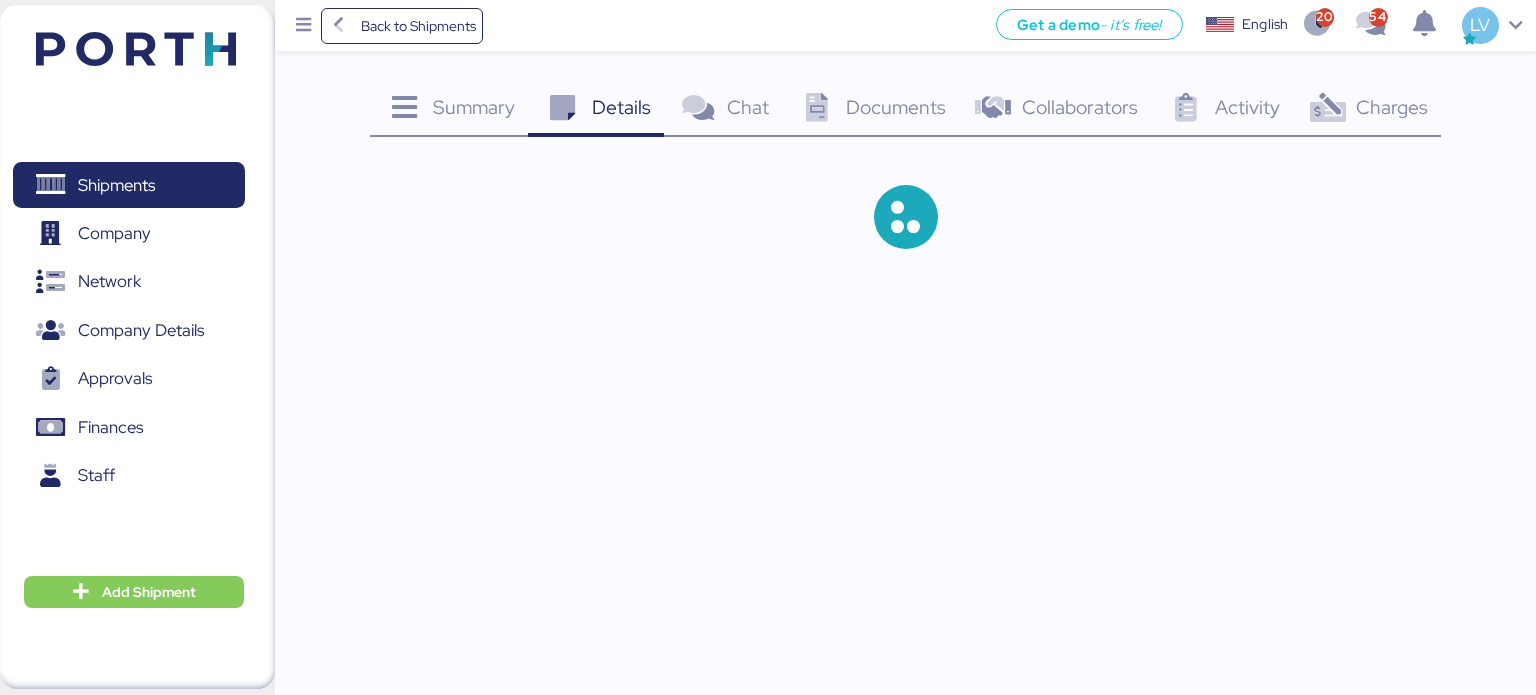 click on "Charges 0" at bounding box center [1367, 110] 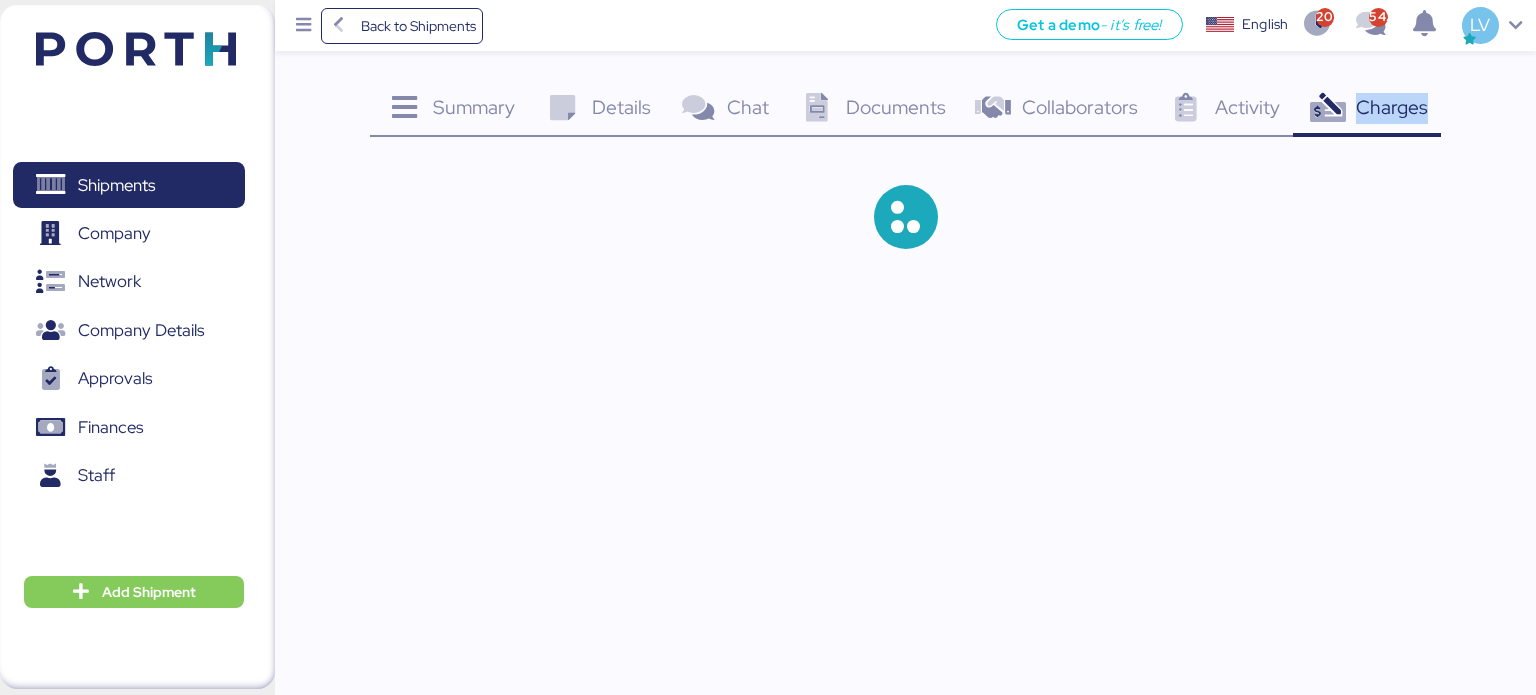 click on "Charges 0" at bounding box center (1367, 110) 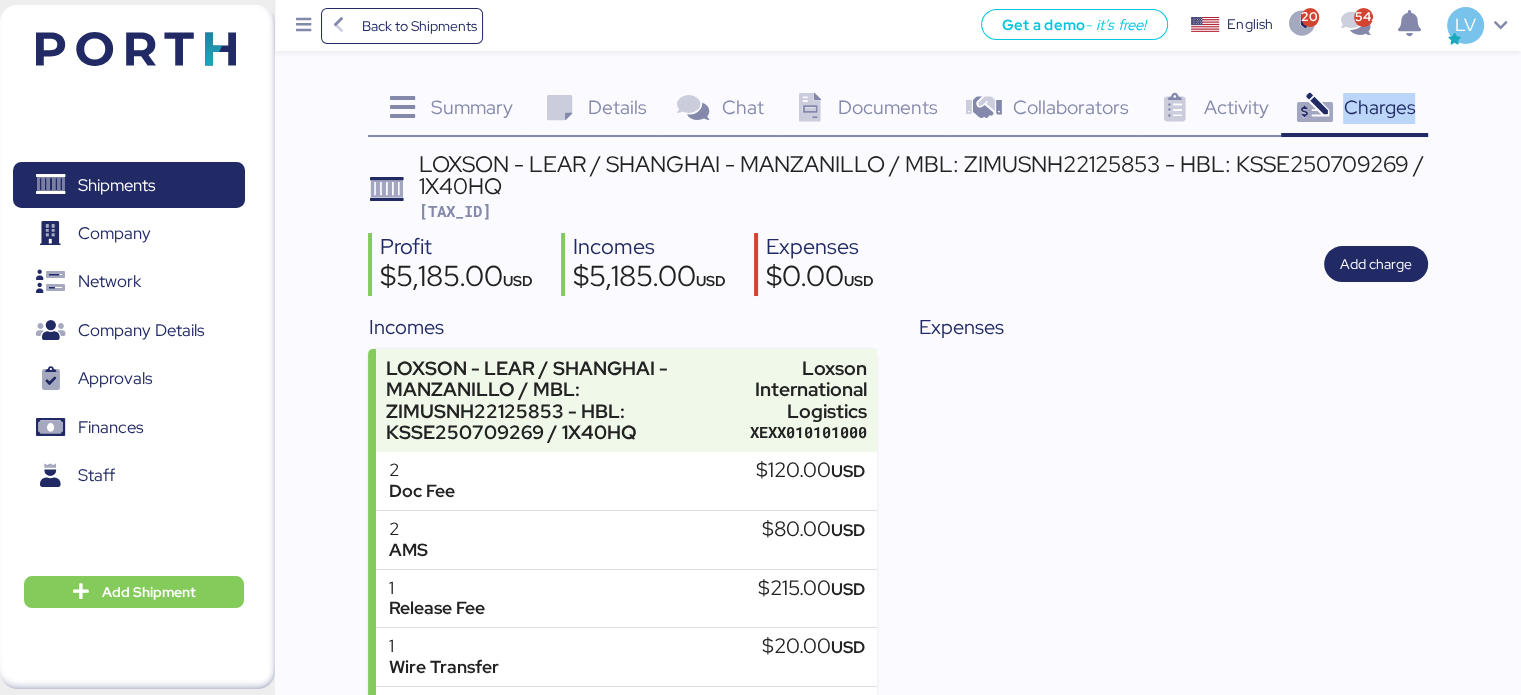 click on "Charges 0" at bounding box center (1354, 110) 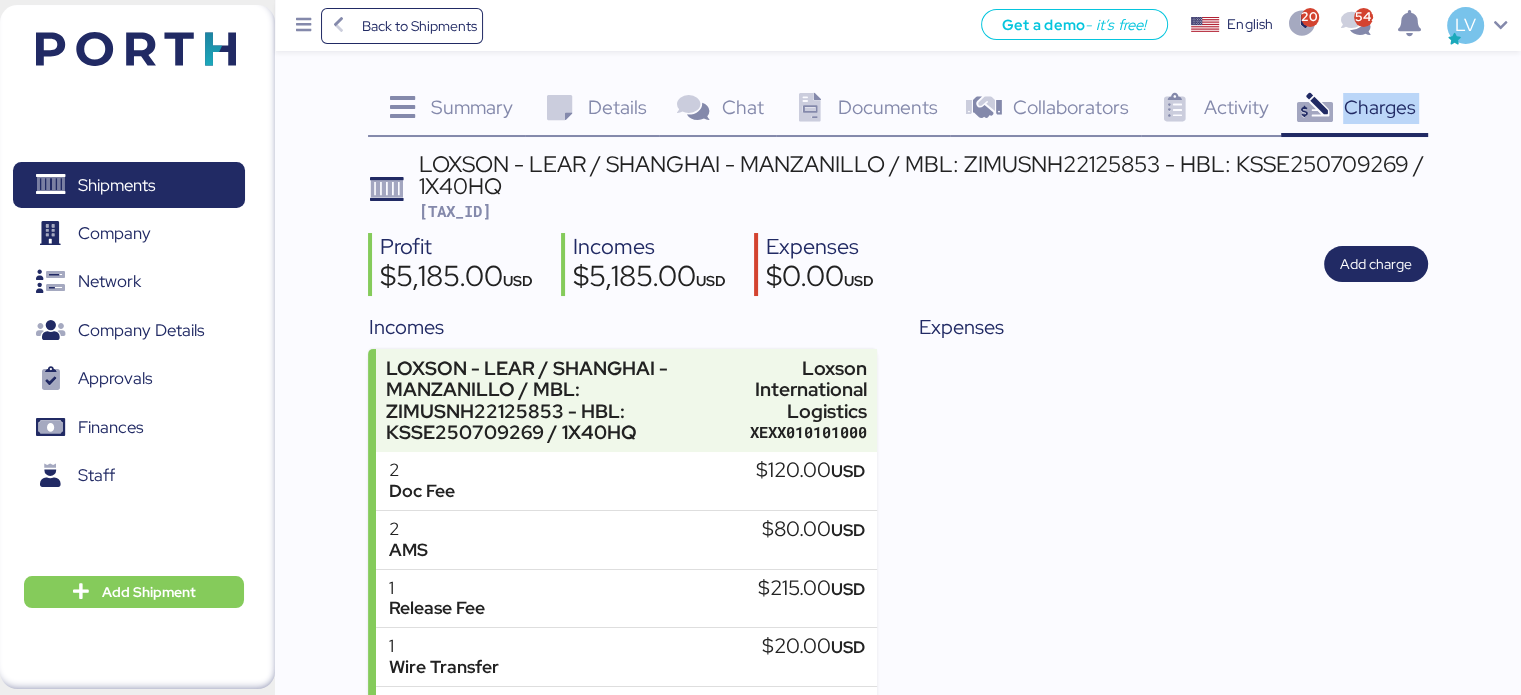 click on "Charges 0" at bounding box center (1354, 110) 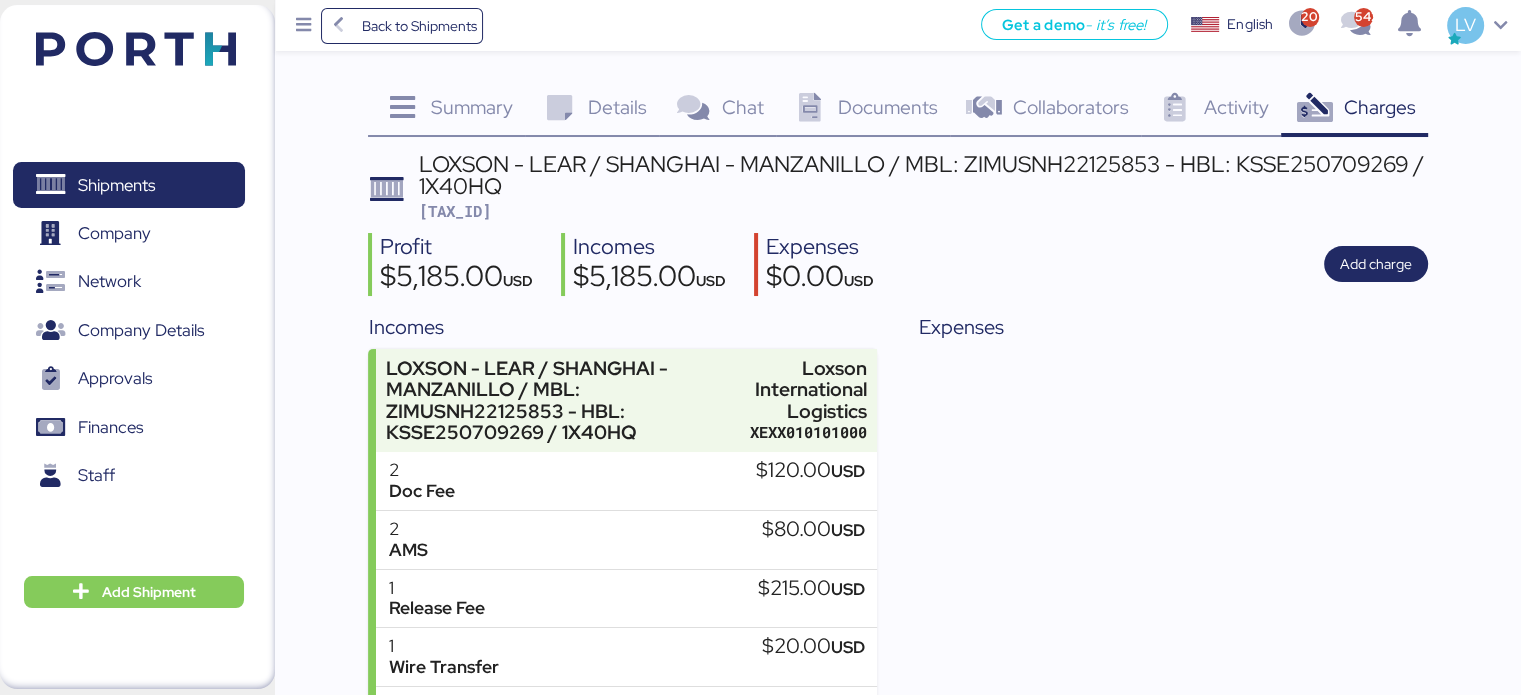 click on "Summary 0" at bounding box center [446, 110] 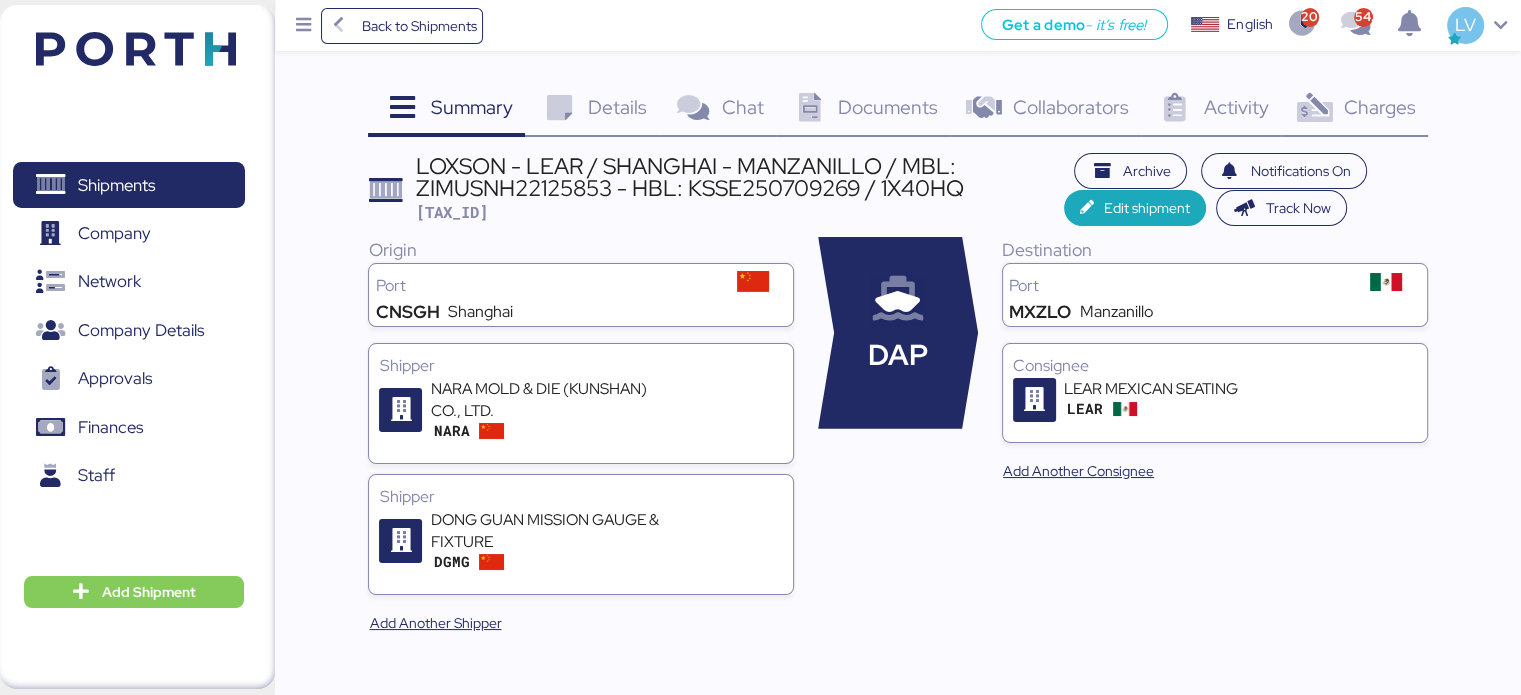 click on "LOXSON - LEAR / SHANGHAI - MANZANILLO / MBL: ZIMUSNH22125853 - HBL: KSSE250709269 / 1X40HQ" at bounding box center [740, 177] 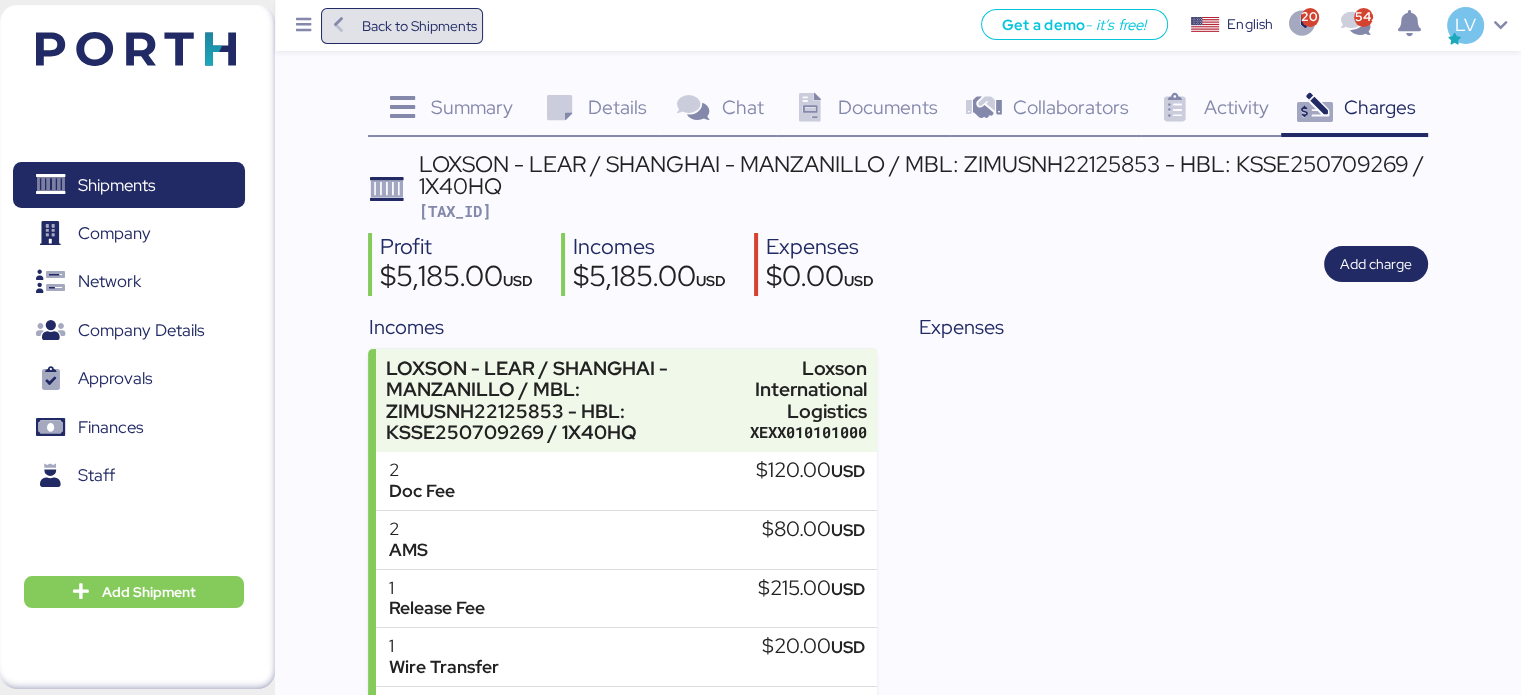 click on "Back to Shipments" at bounding box center [402, 26] 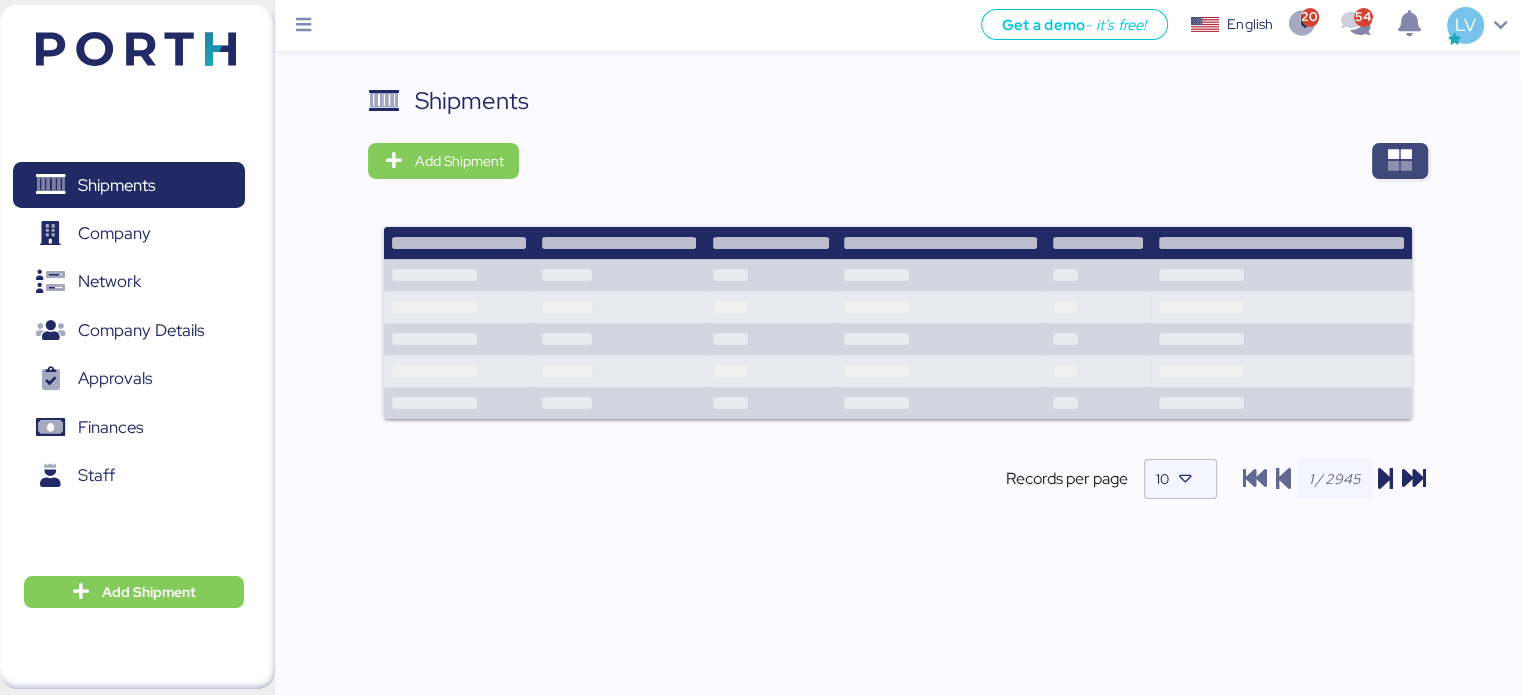 click at bounding box center [1400, 161] 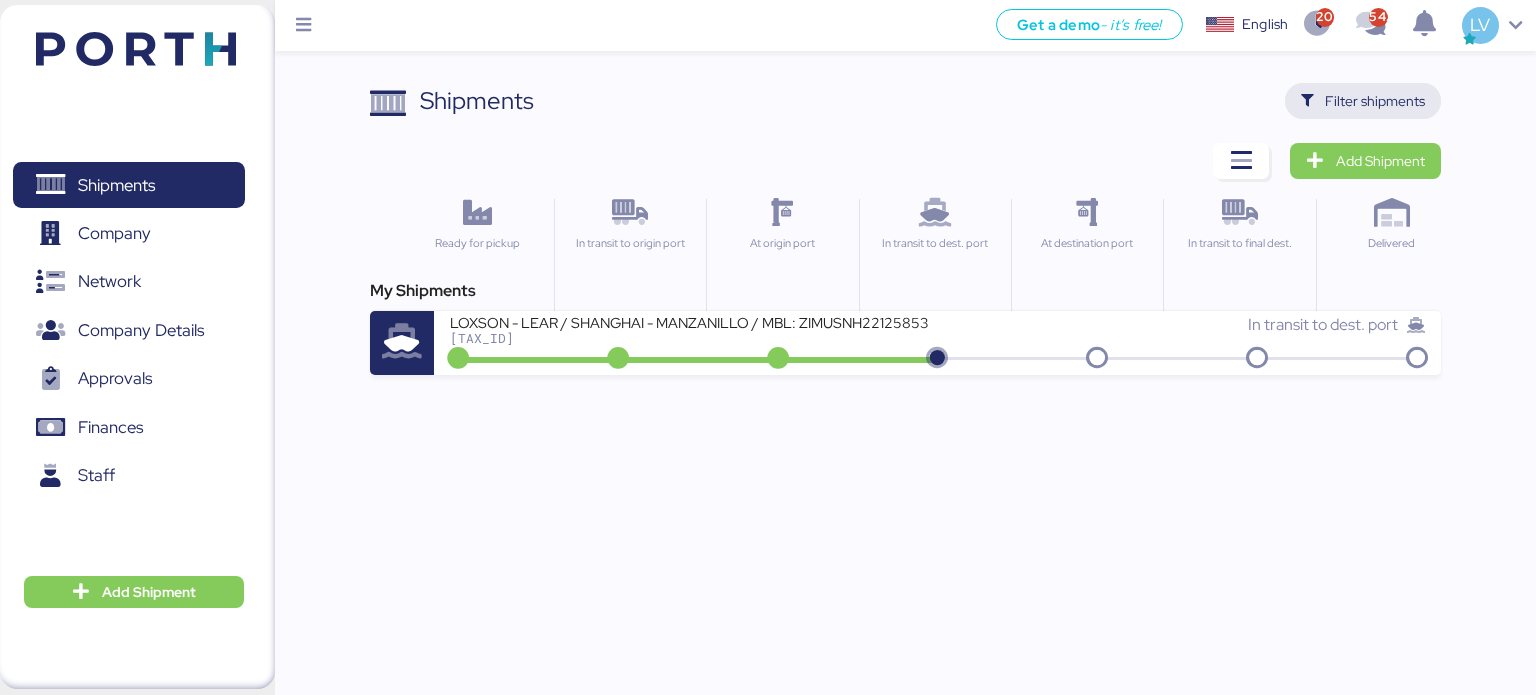 click on "Filter shipments" at bounding box center (1375, 101) 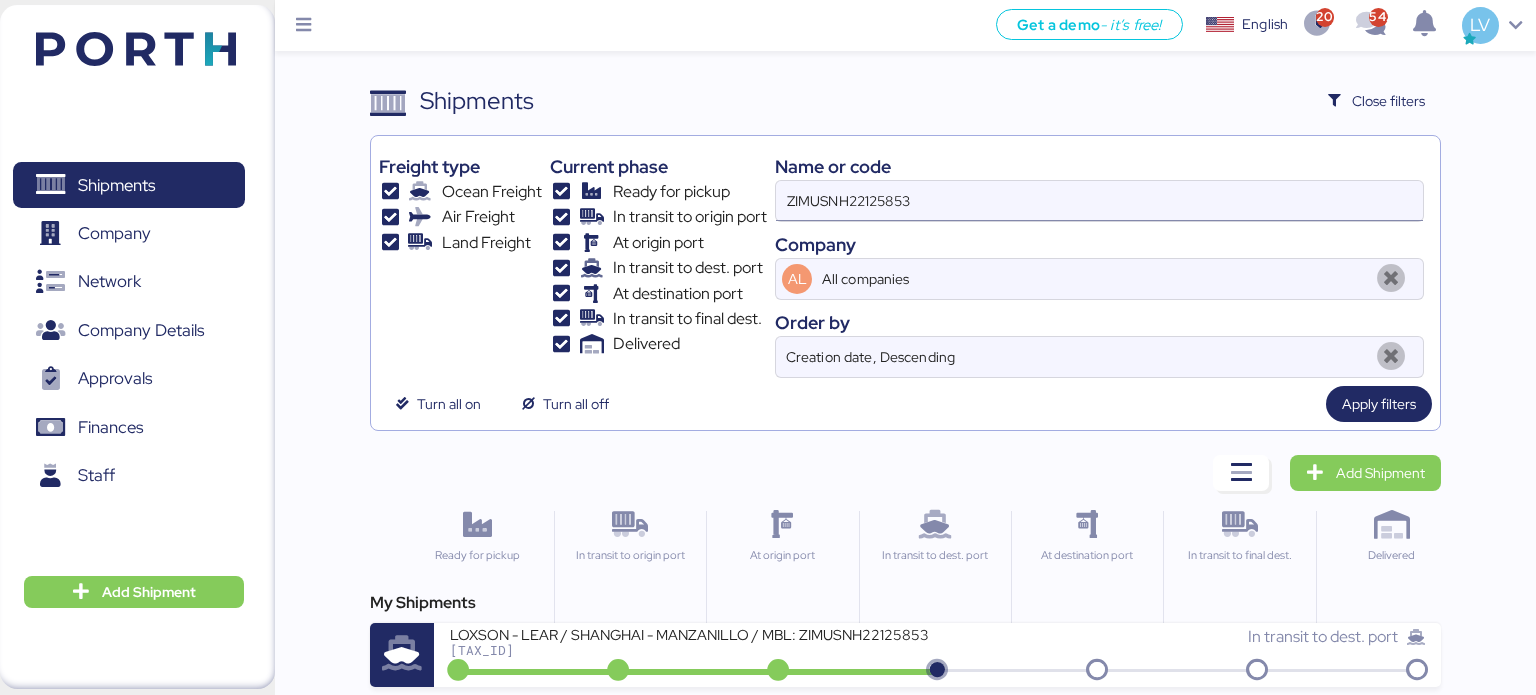 click on "ZIMUSNH22125853" at bounding box center (1099, 201) 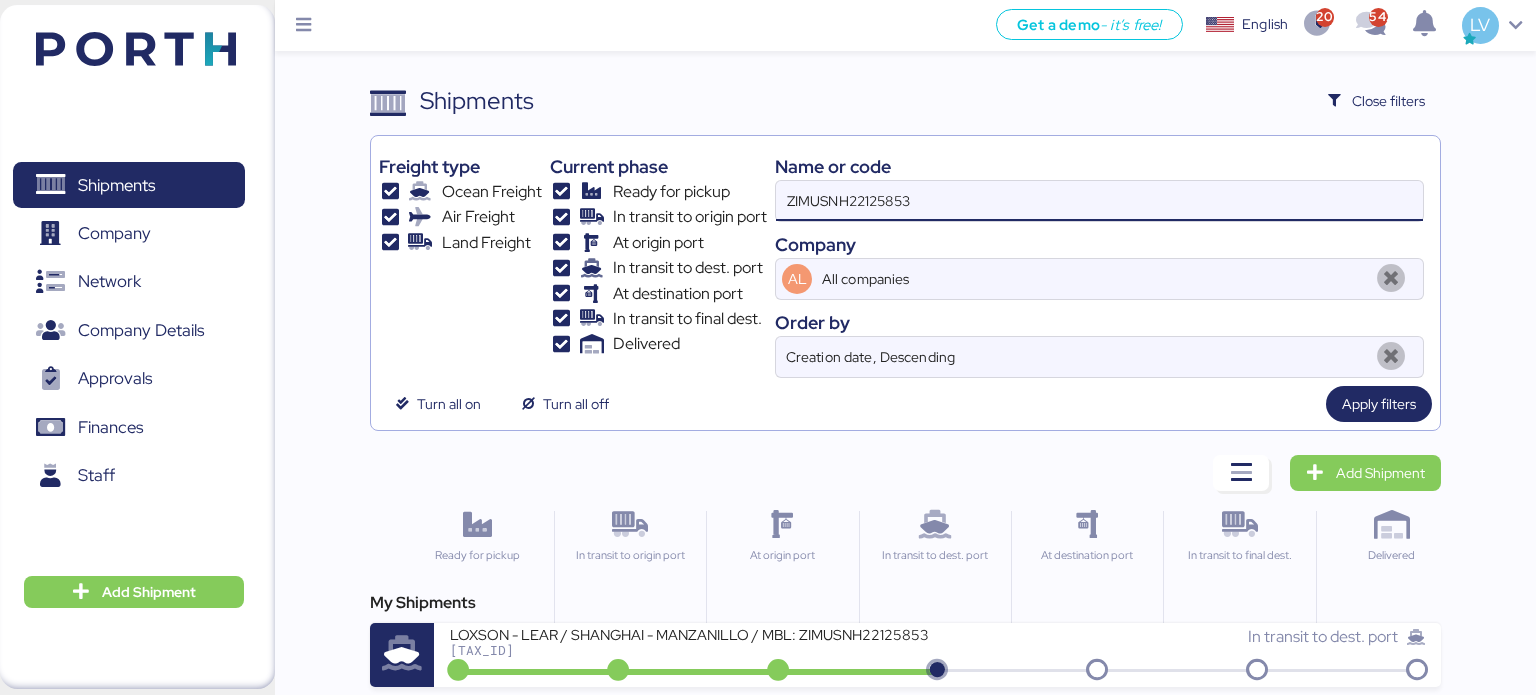 click on "ZIMUSNH22125853" at bounding box center [1099, 201] 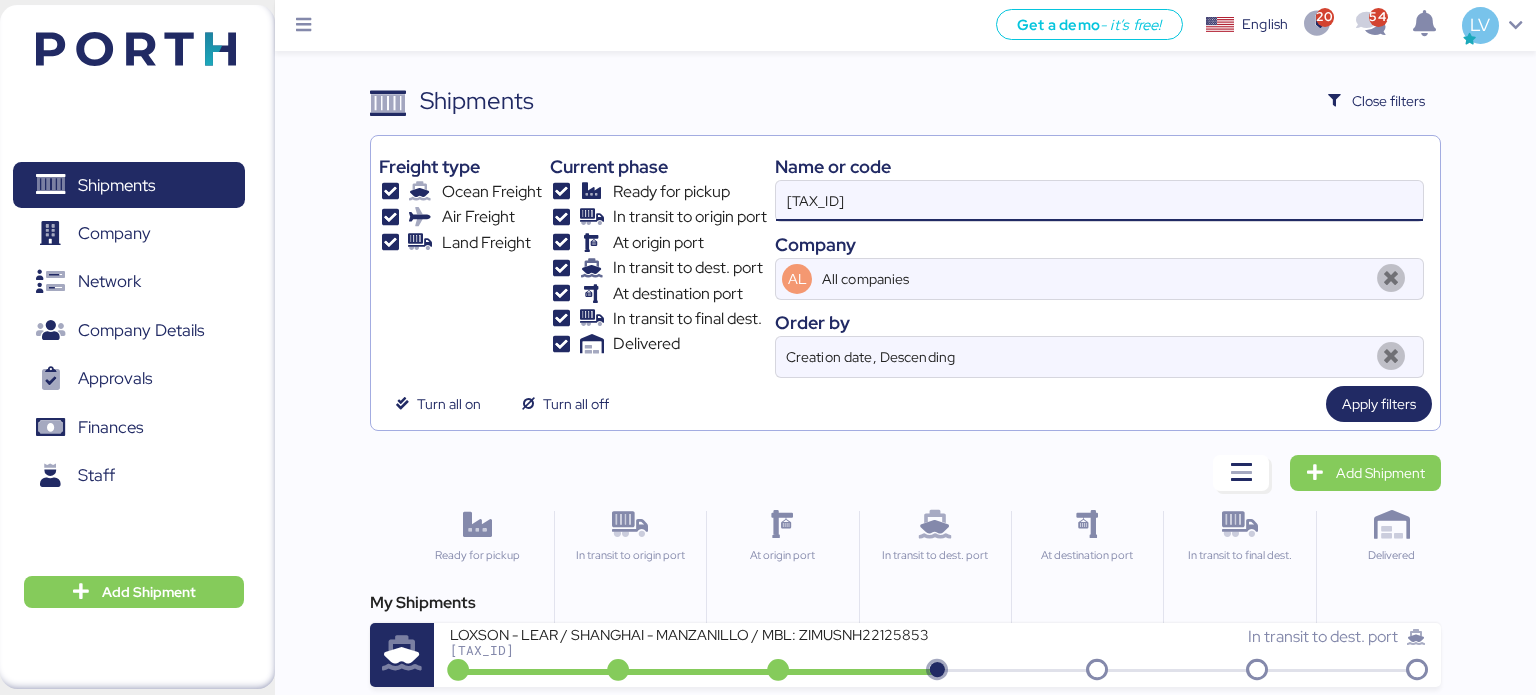 type on "[TAX_ID]" 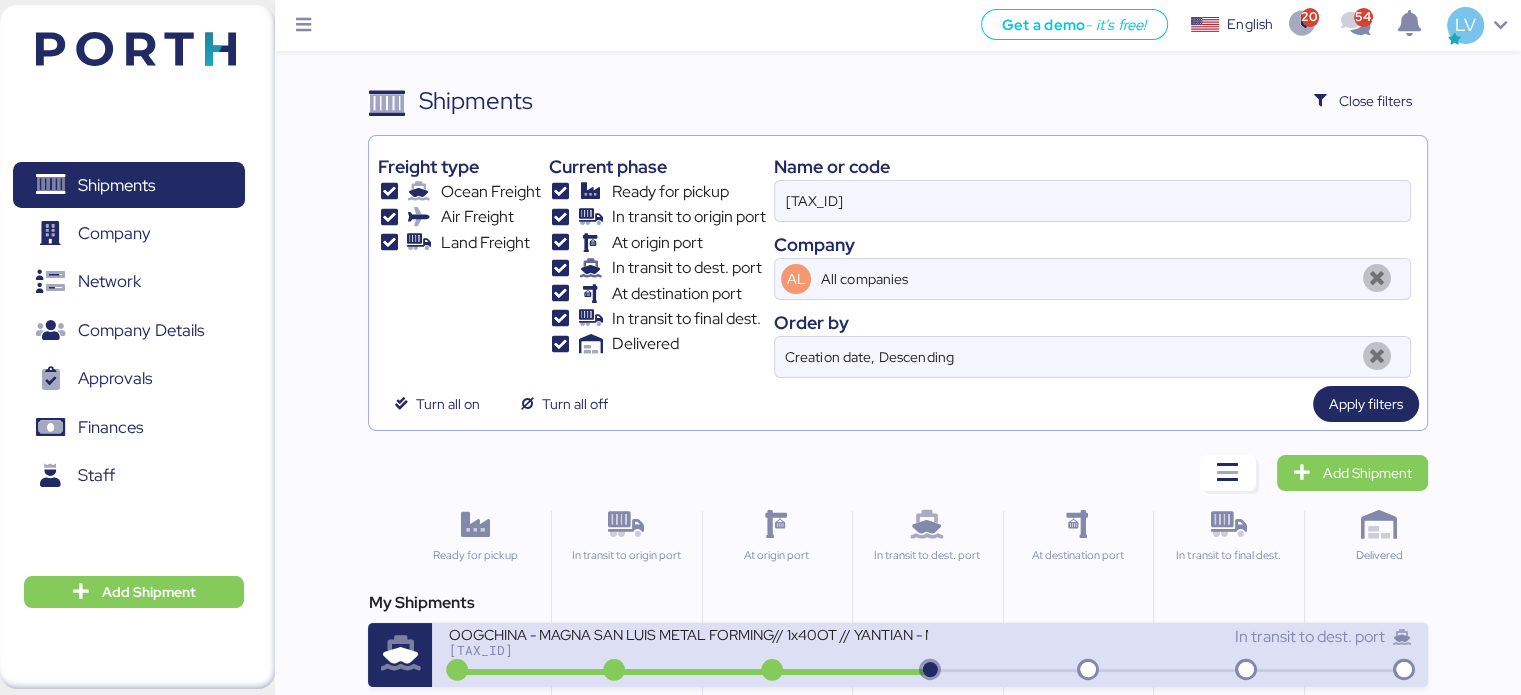 click on "OOGCHINA - MAGNA SAN LUIS METAL FORMING// 1x40OT // YANTIAN - MANZANILLO // HBL: OOGSZ25070888 // MBL: ZIMUSHH31826996 // BKG: ZIMUSHH31826996" at bounding box center (688, 633) 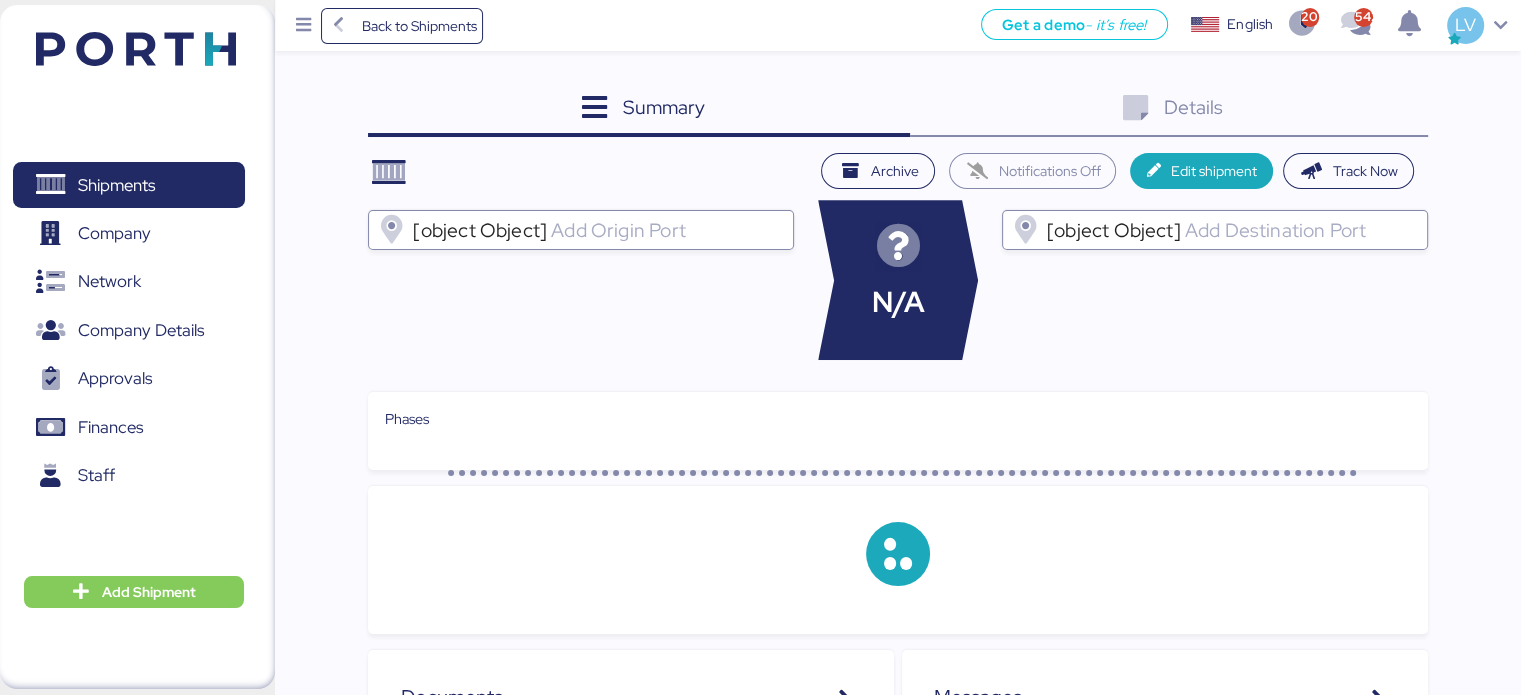 click on "Details 0" at bounding box center (1169, 110) 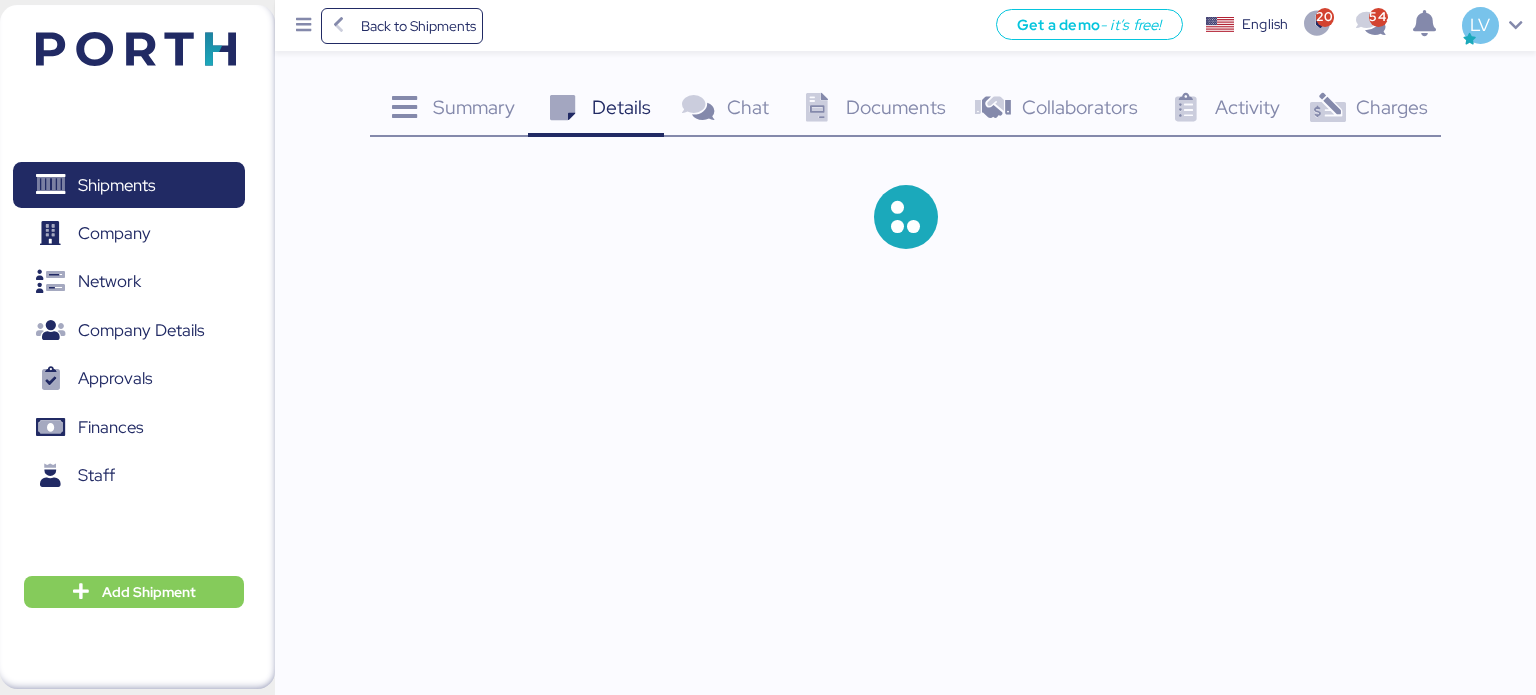 click on "Charges" at bounding box center [1392, 107] 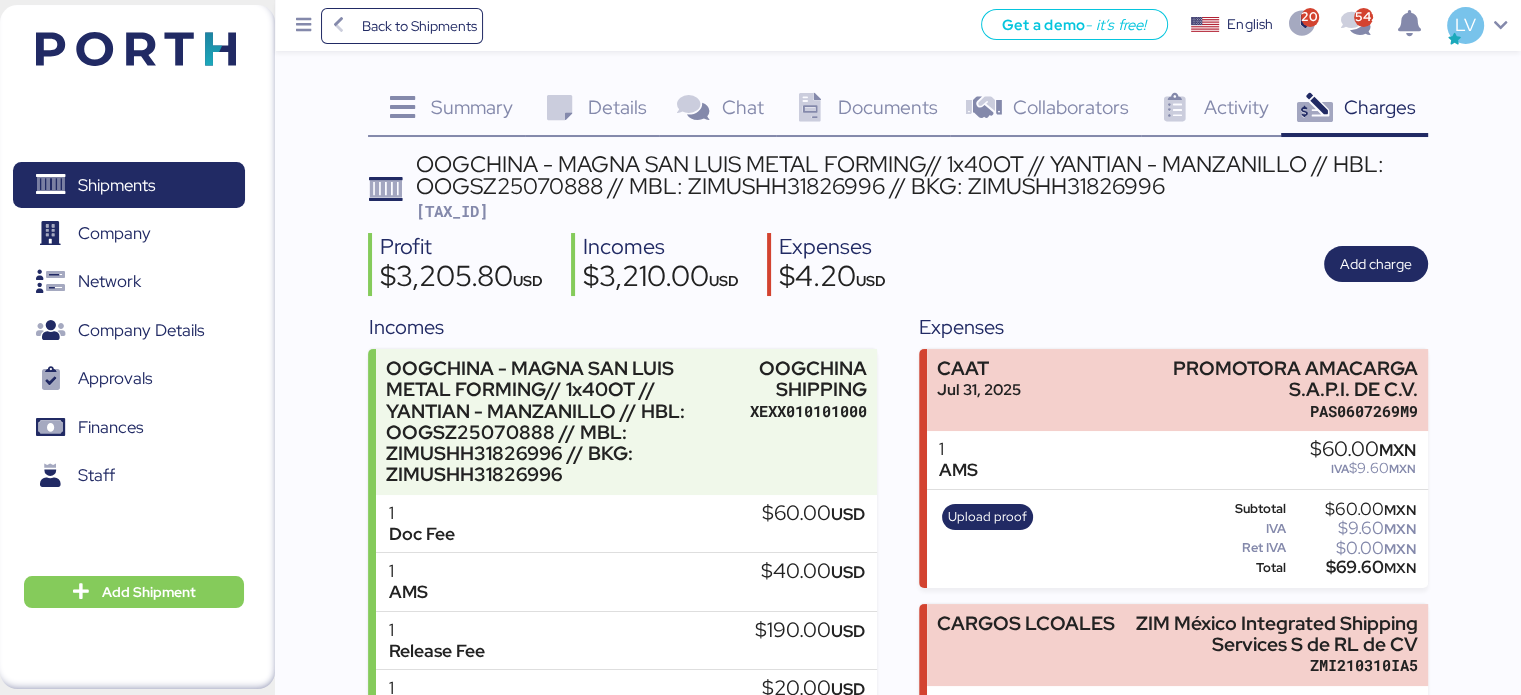 scroll, scrollTop: 204, scrollLeft: 0, axis: vertical 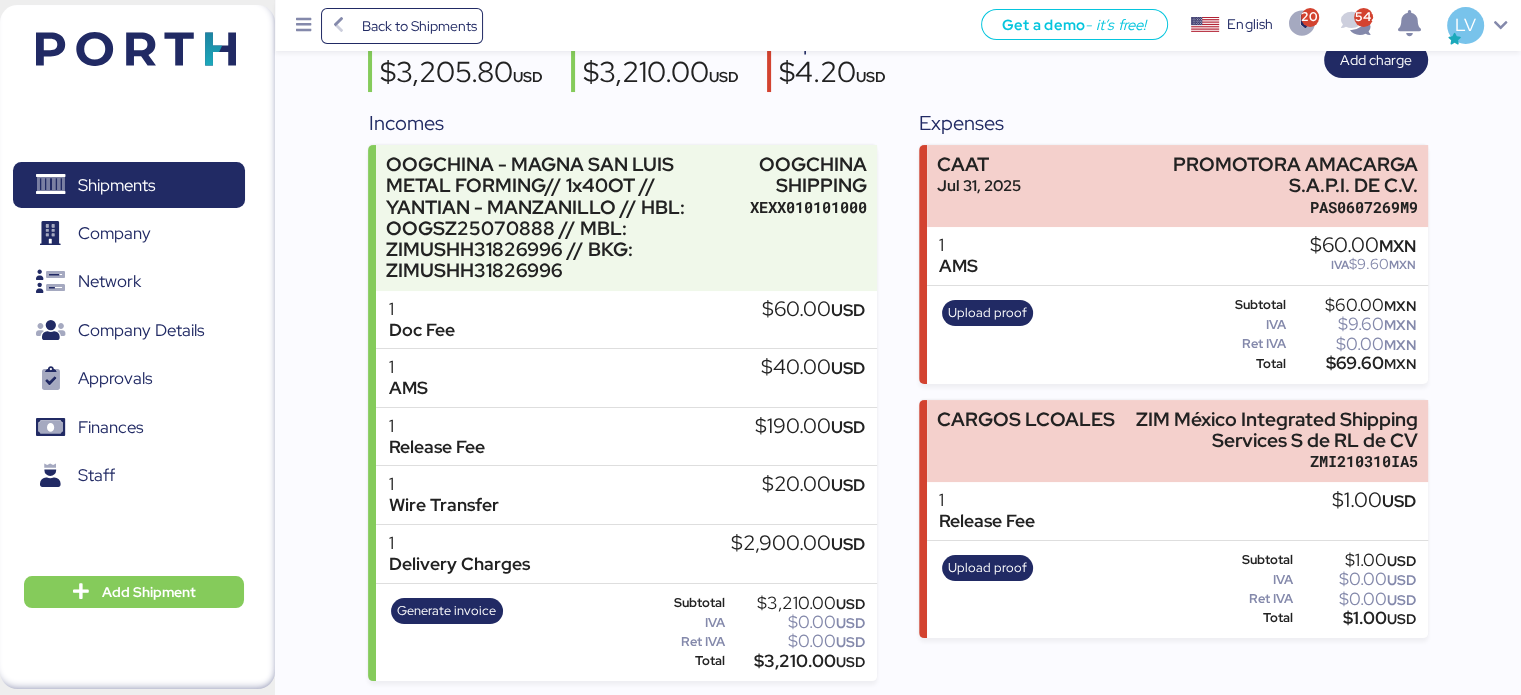 click at bounding box center (136, 49) 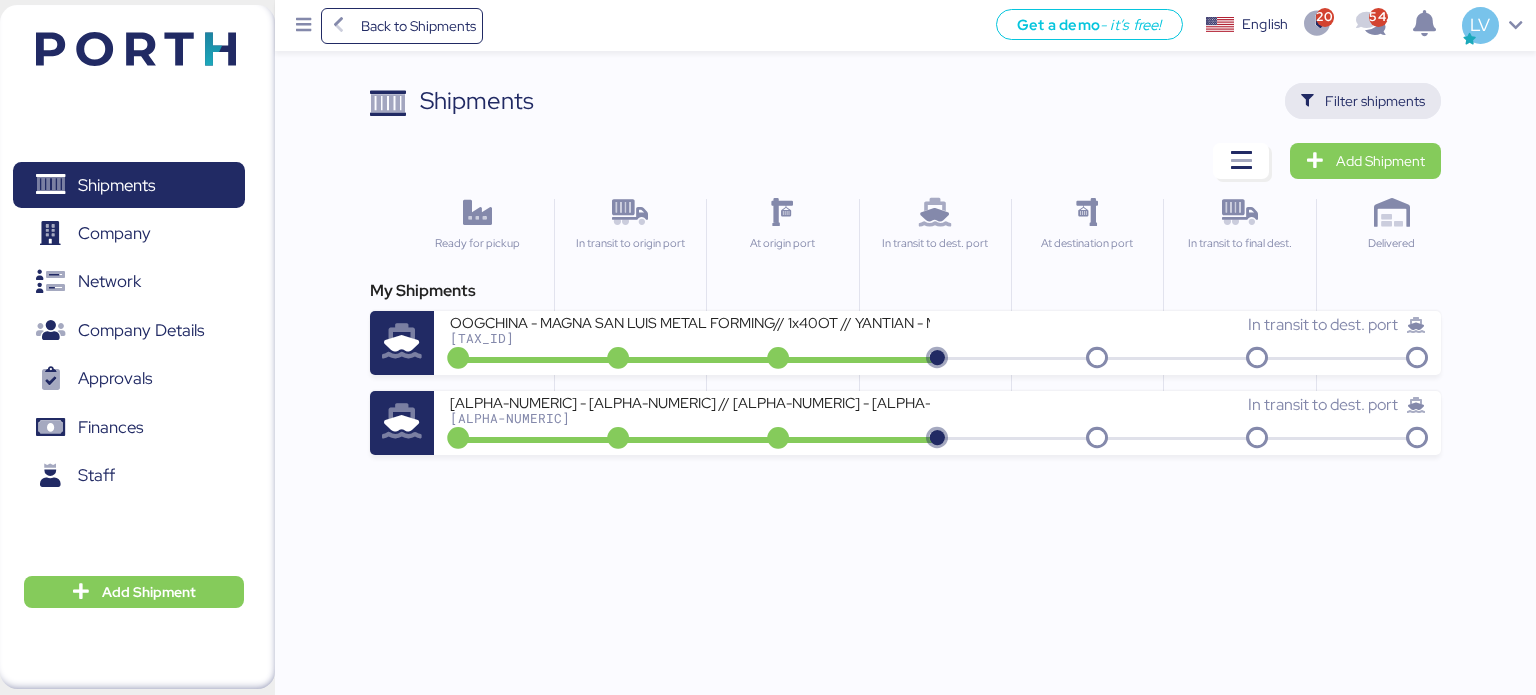 click on "Filter shipments" at bounding box center (1375, 101) 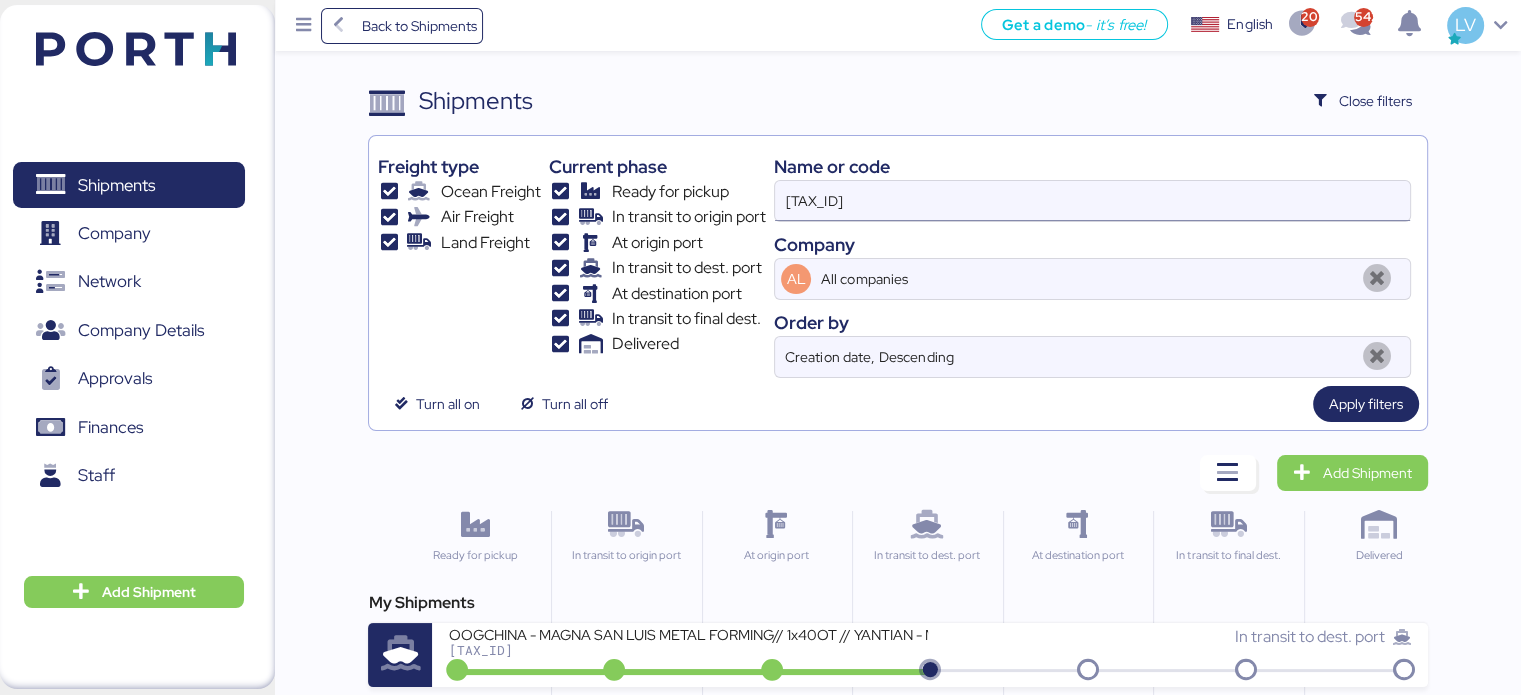 click on "[TAX_ID]" at bounding box center (1092, 201) 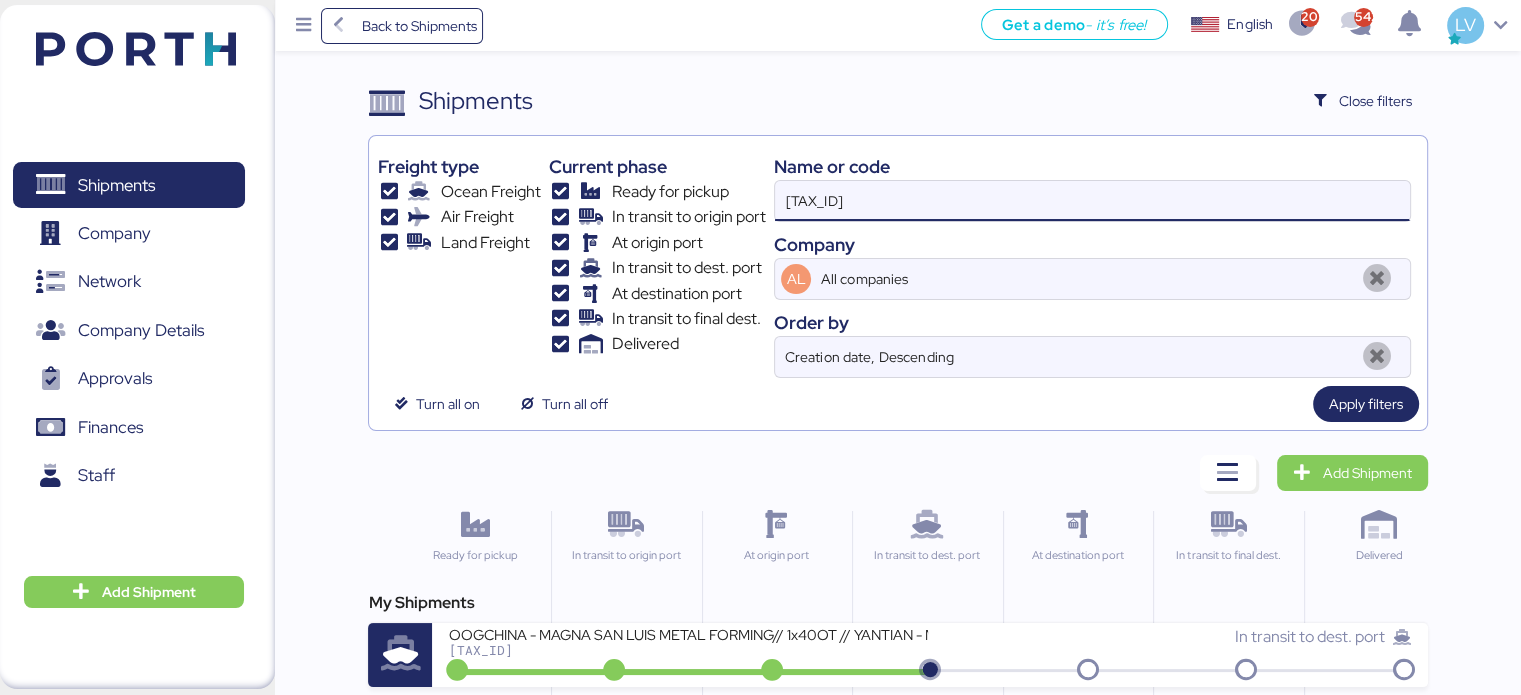 click on "[TAX_ID]" at bounding box center [1092, 201] 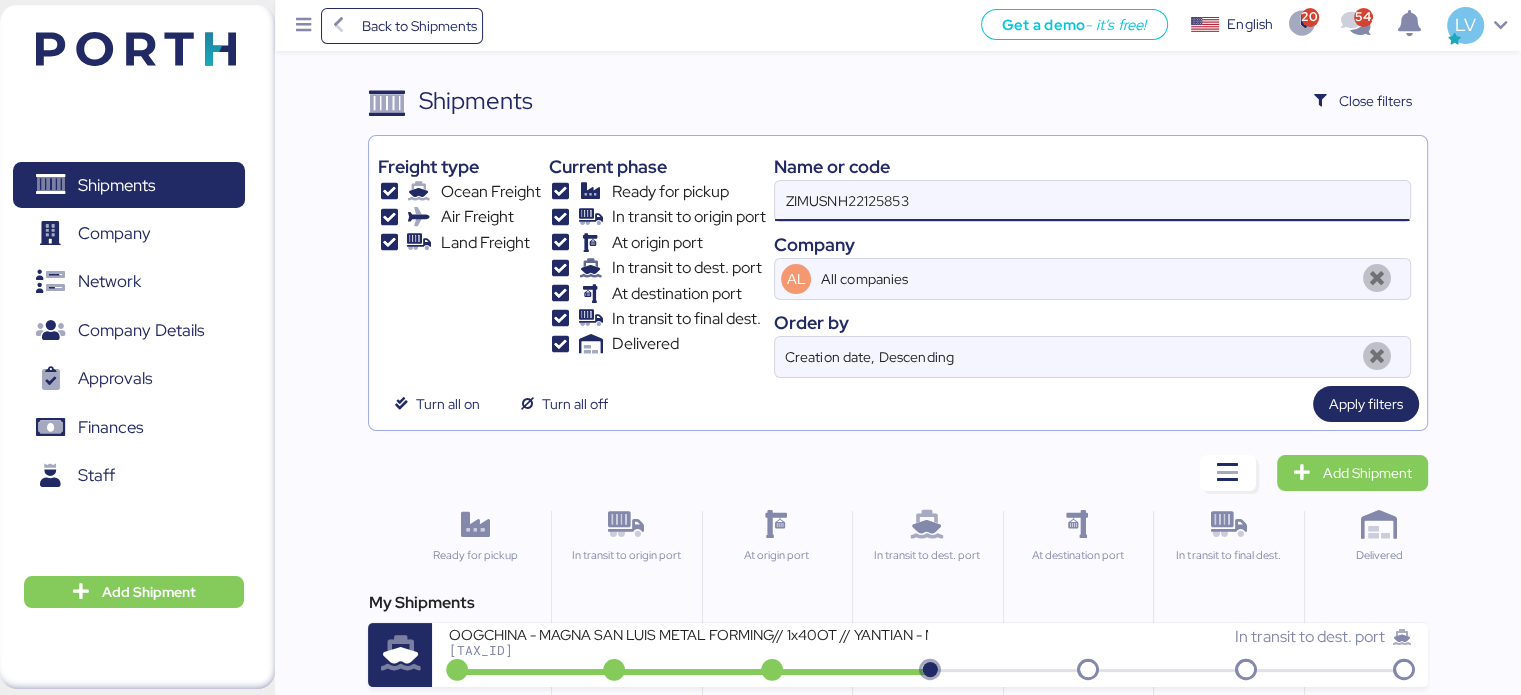type on "ZIMUSNH22125853" 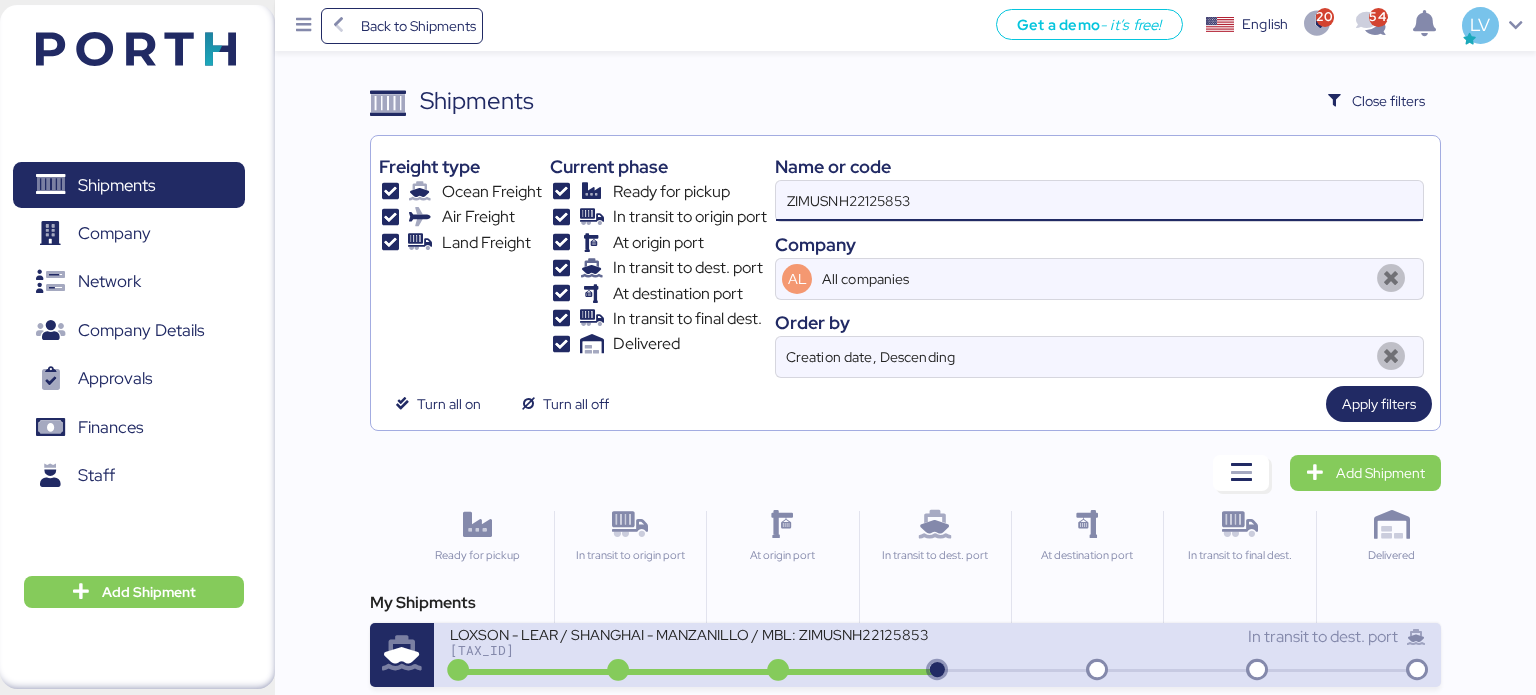 click on "LOXSON - LEAR / SHANGHAI - MANZANILLO / MBL: ZIMUSNH22125853 - HBL: KSSE250709269 / 1X40HQ" at bounding box center [690, 633] 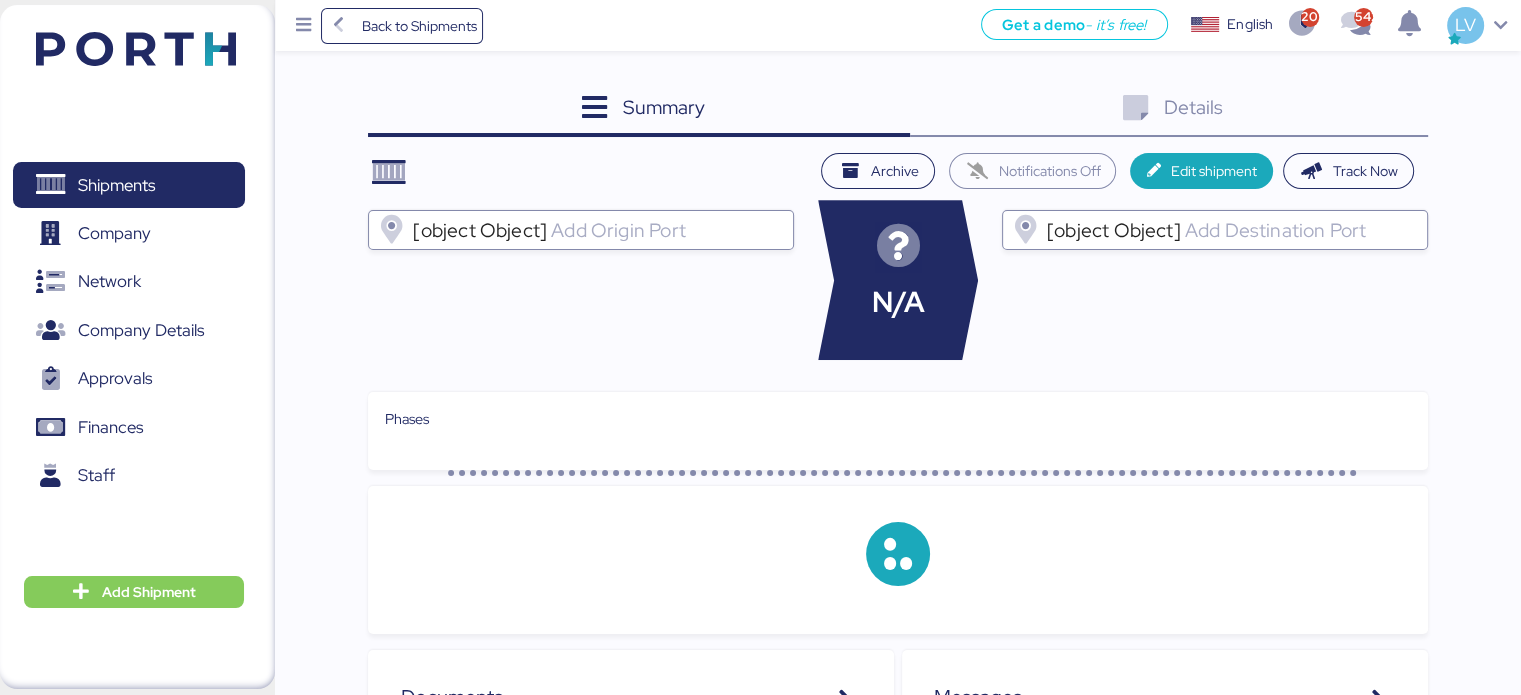 click on "Details 0" at bounding box center (1169, 110) 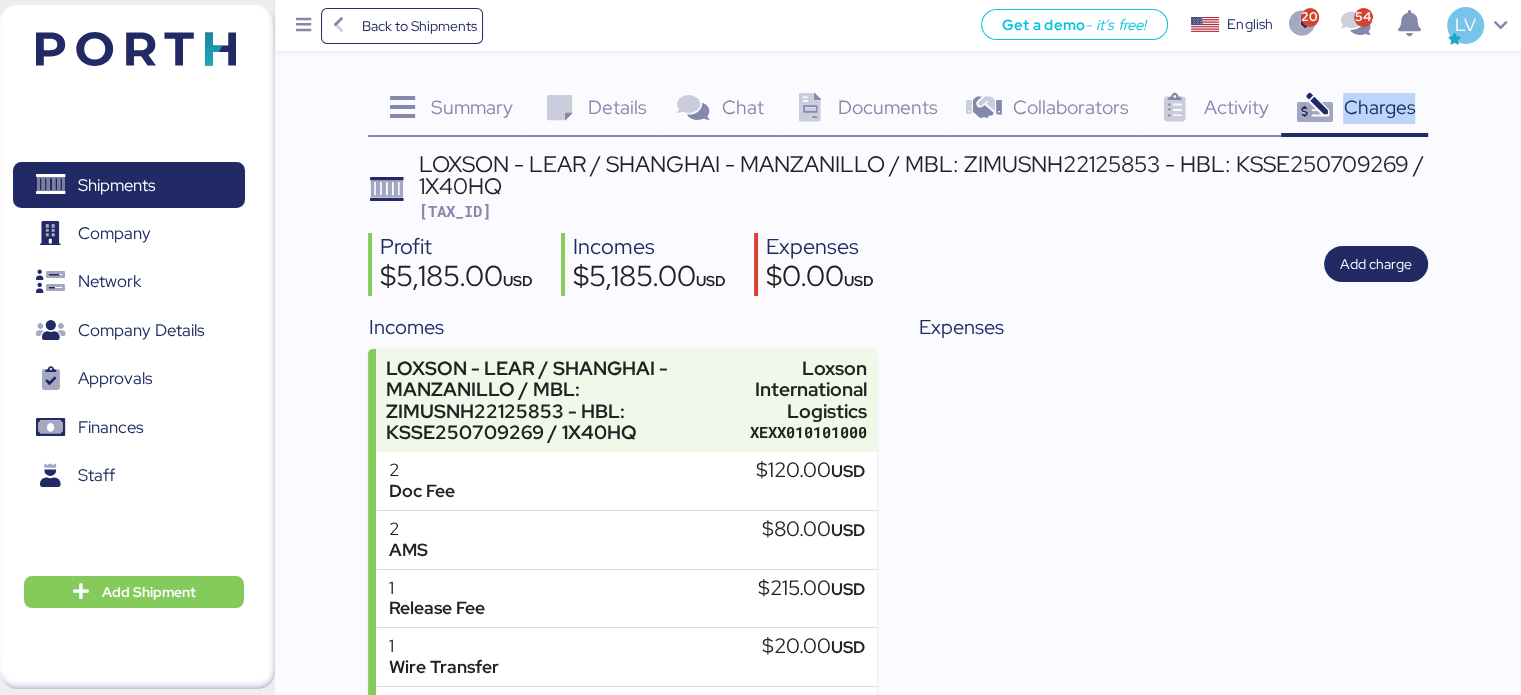 click on "Charges 0" at bounding box center (1354, 110) 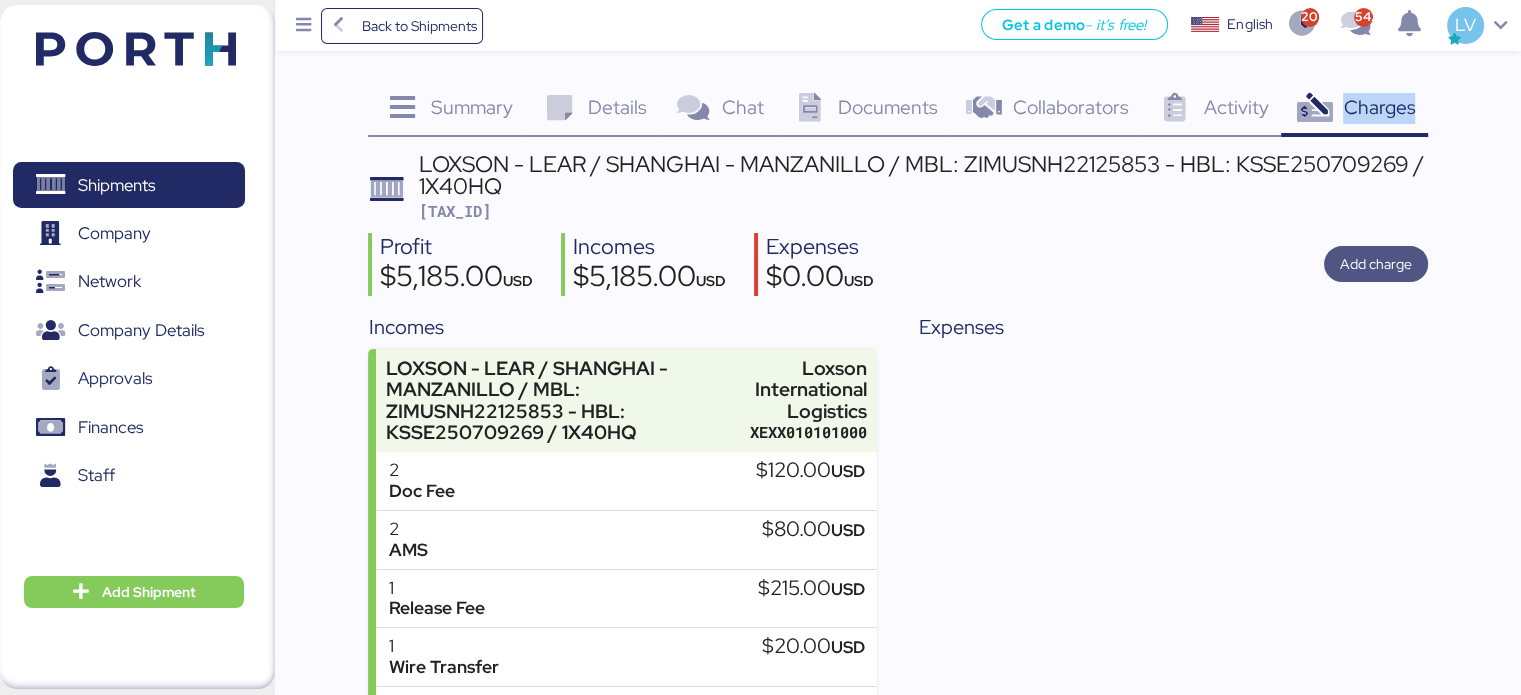 click on "Add charge" at bounding box center [1376, 264] 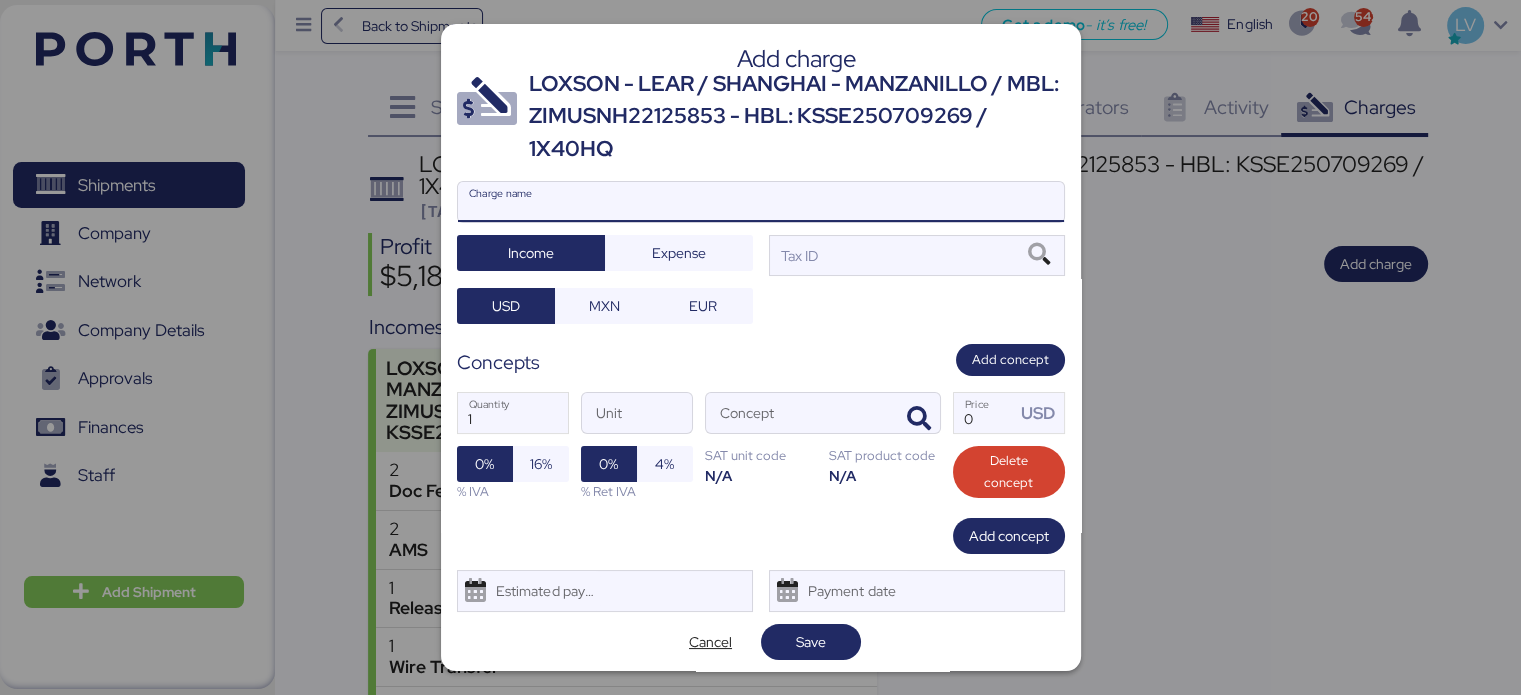 click on "Charge name" at bounding box center (761, 202) 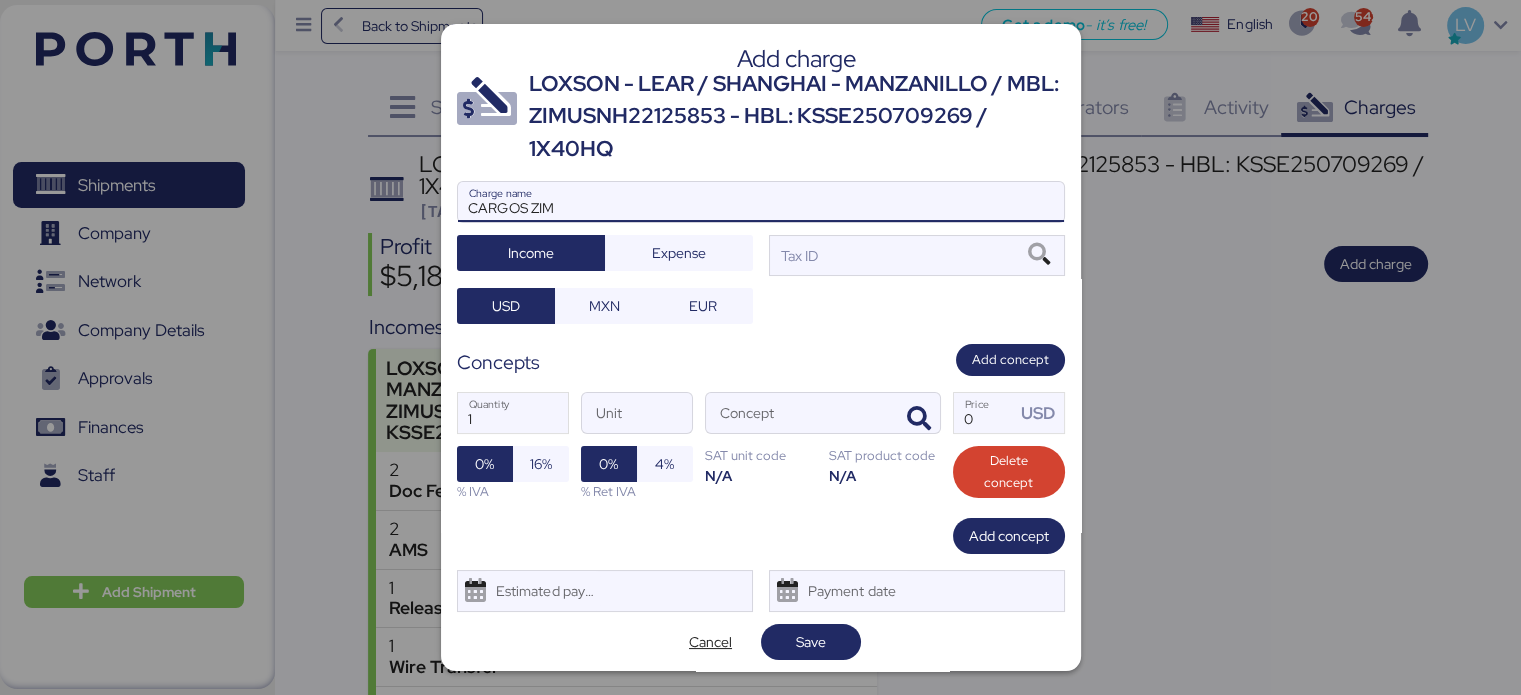 type on "CARGOS ZIM" 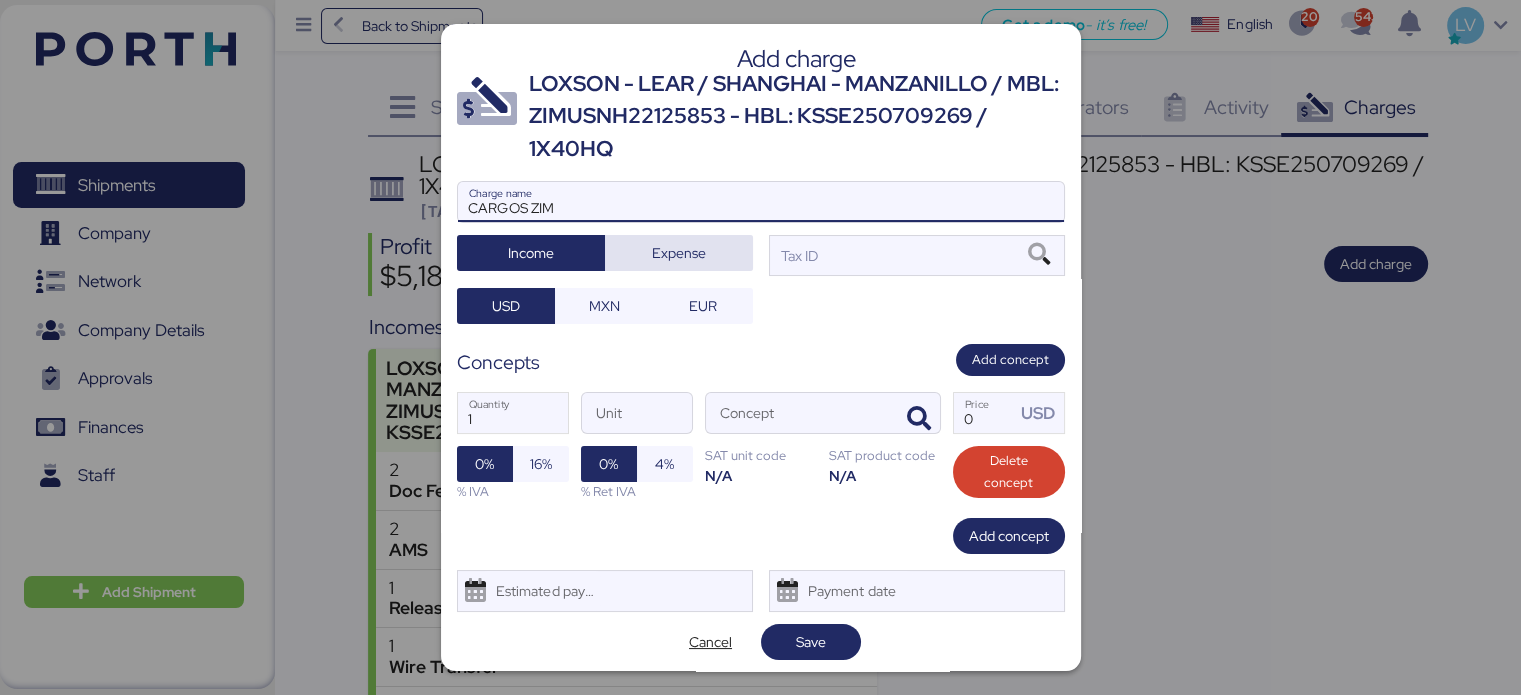 click on "Expense" at bounding box center (679, 253) 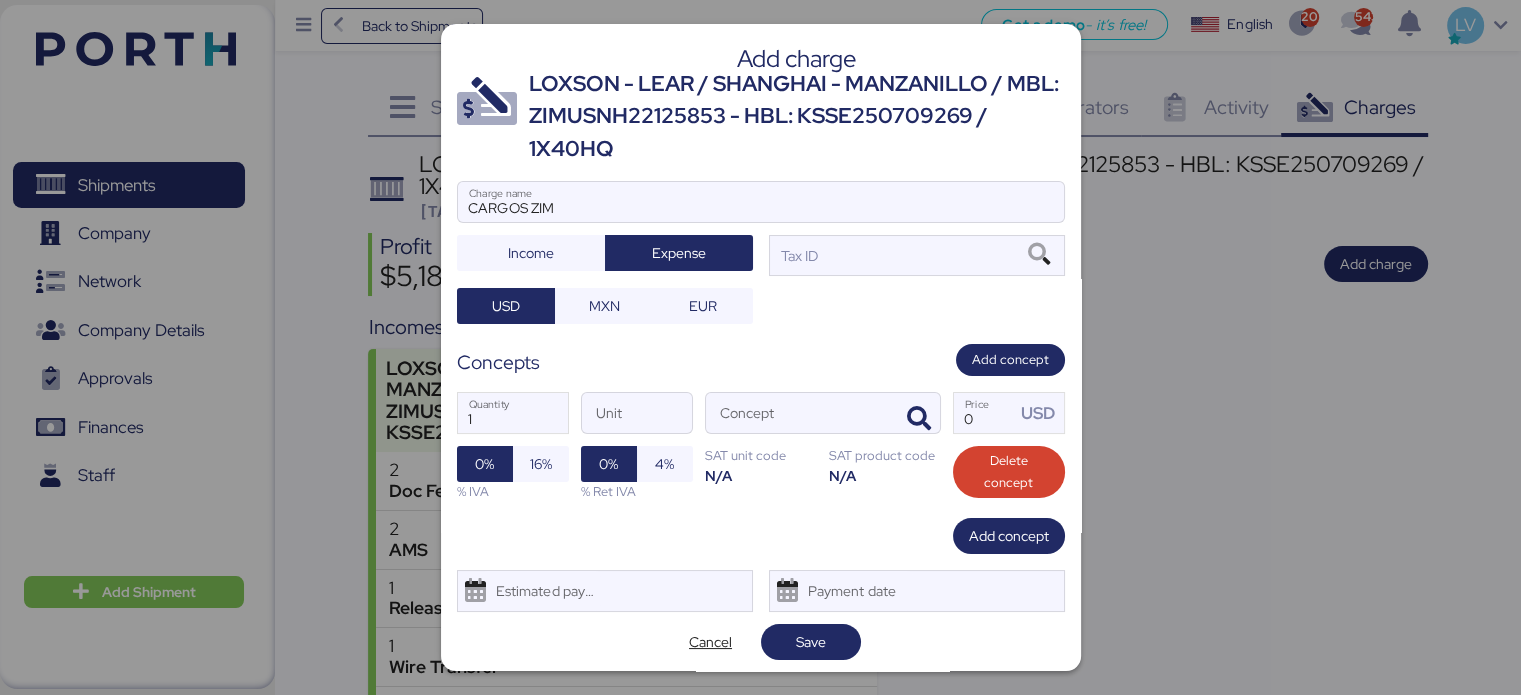click at bounding box center [761, 232] 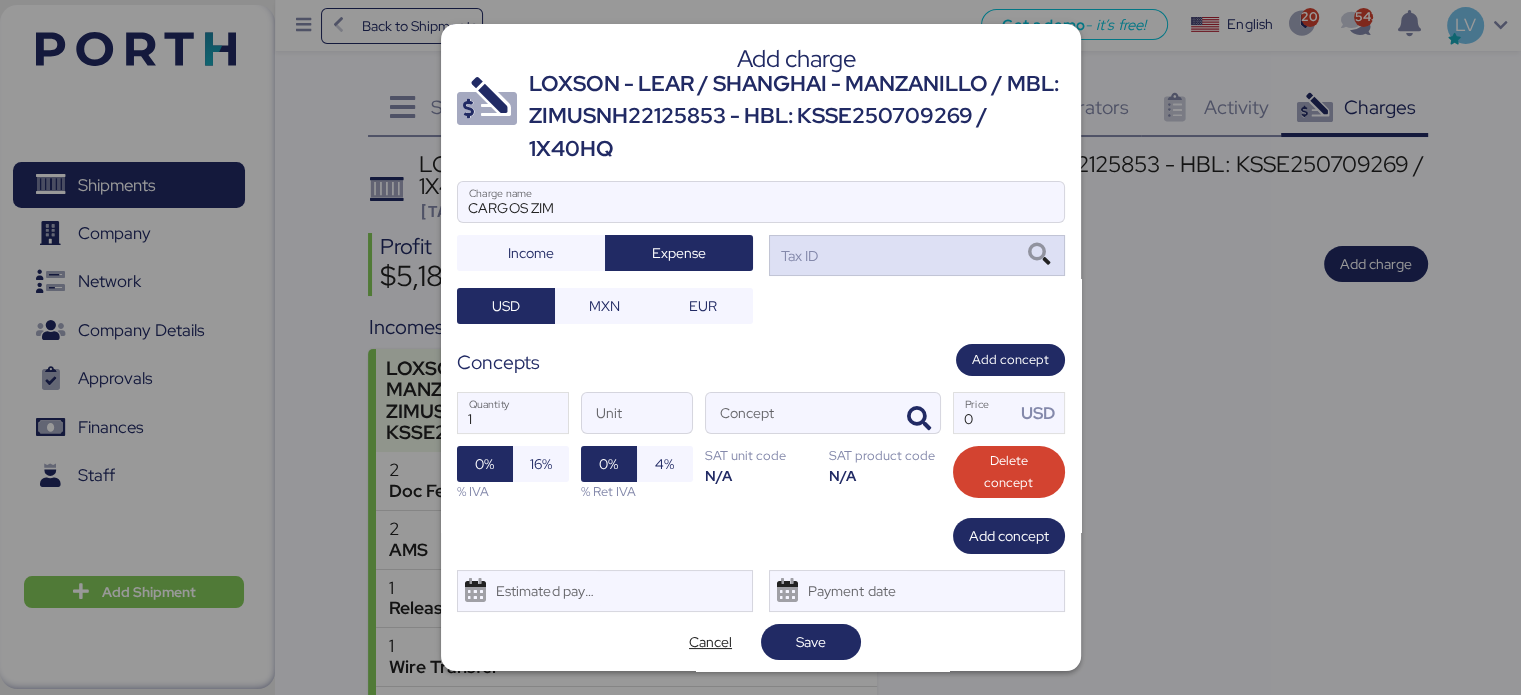 click on "Tax ID" at bounding box center (917, 255) 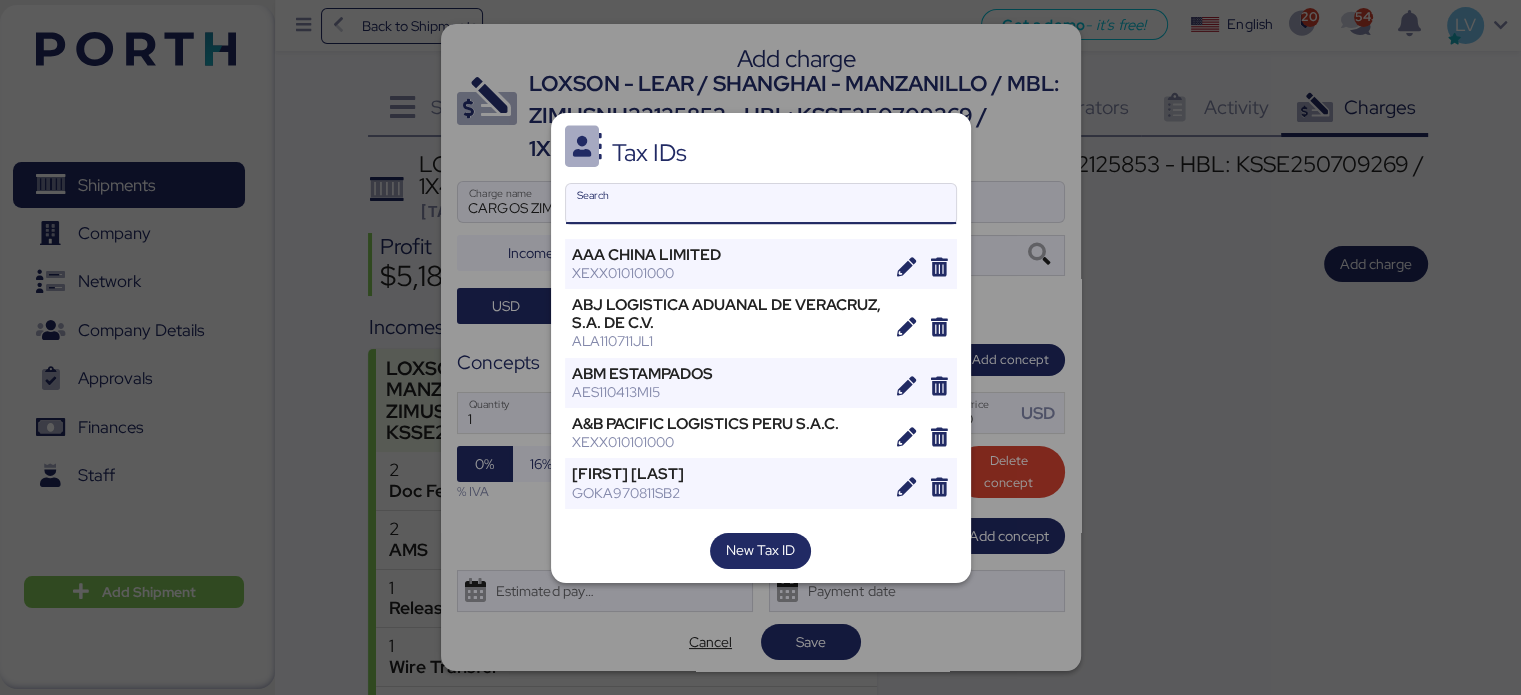 click on "Search" at bounding box center (761, 204) 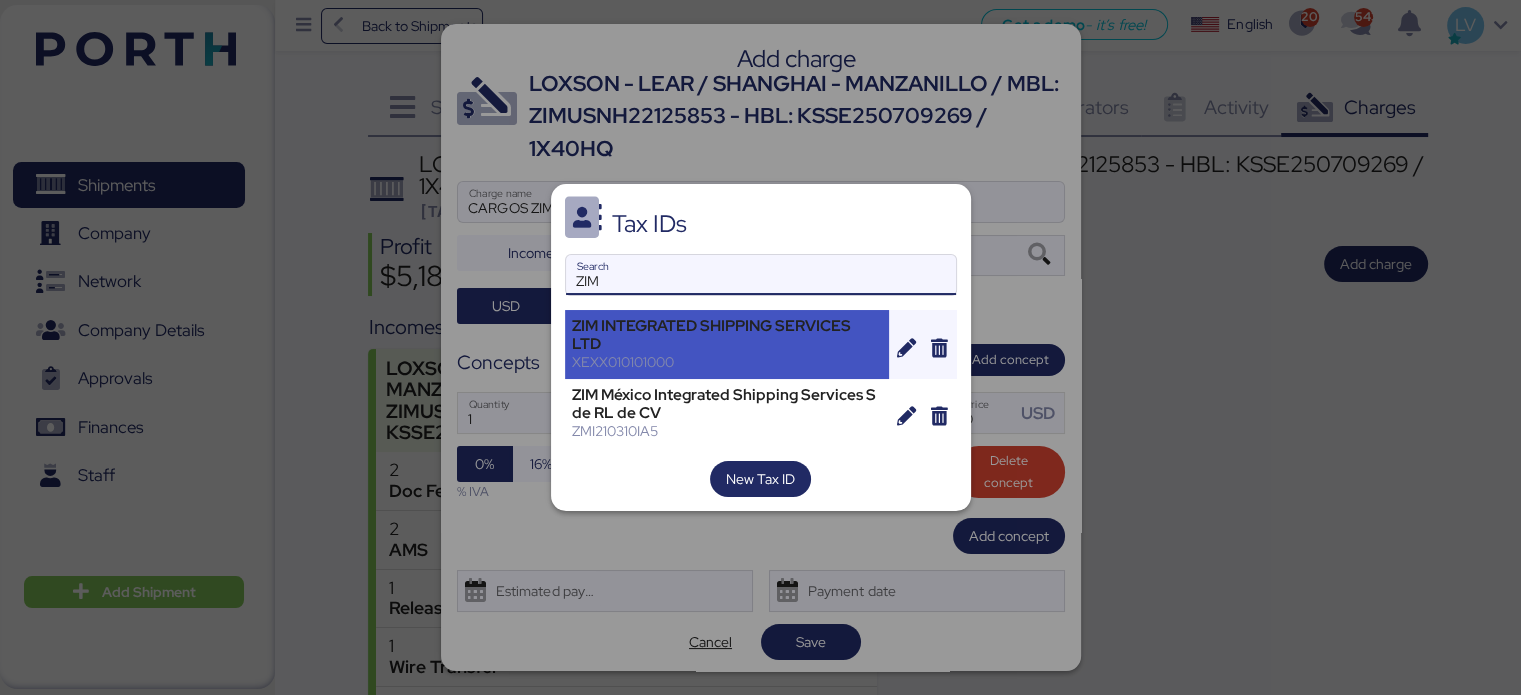 type on "ZIM" 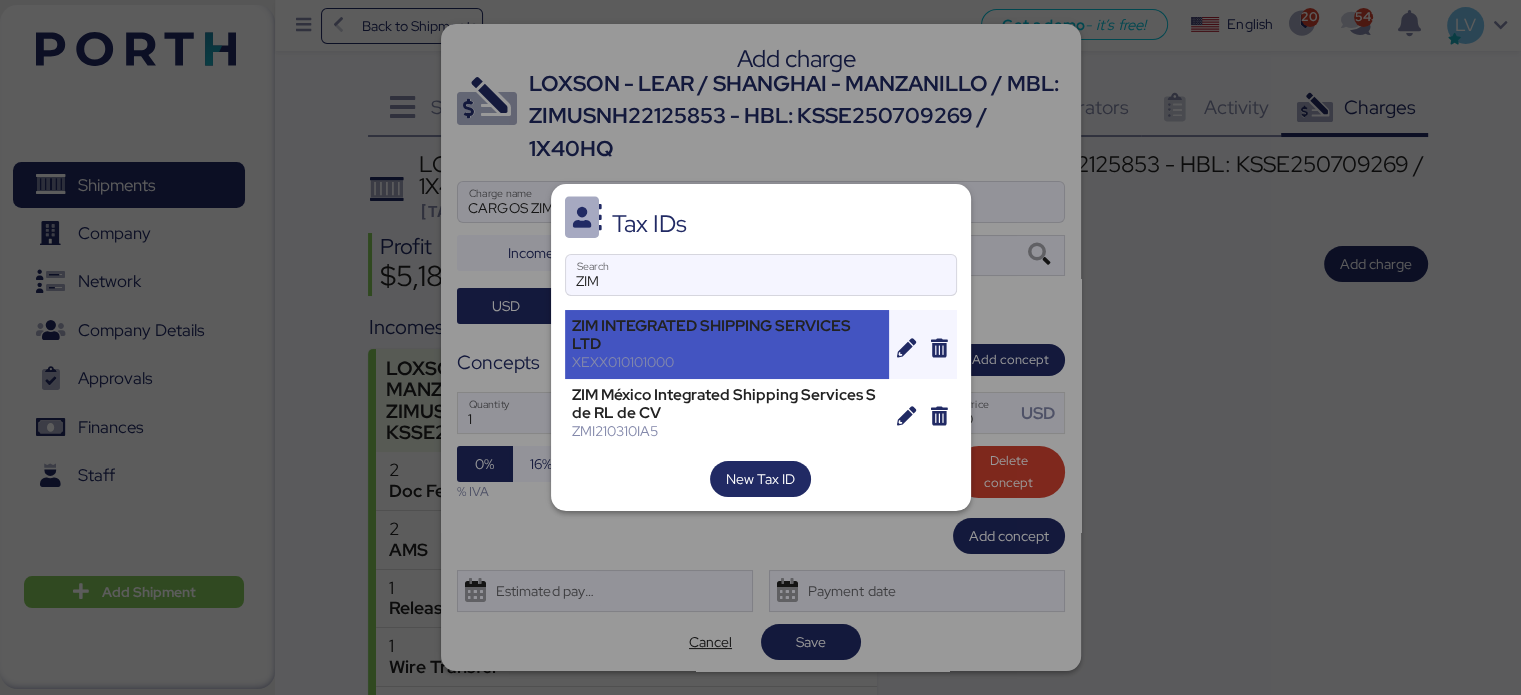 click on "ZIM INTEGRATED SHIPPING SERVICES LTD" at bounding box center [727, 335] 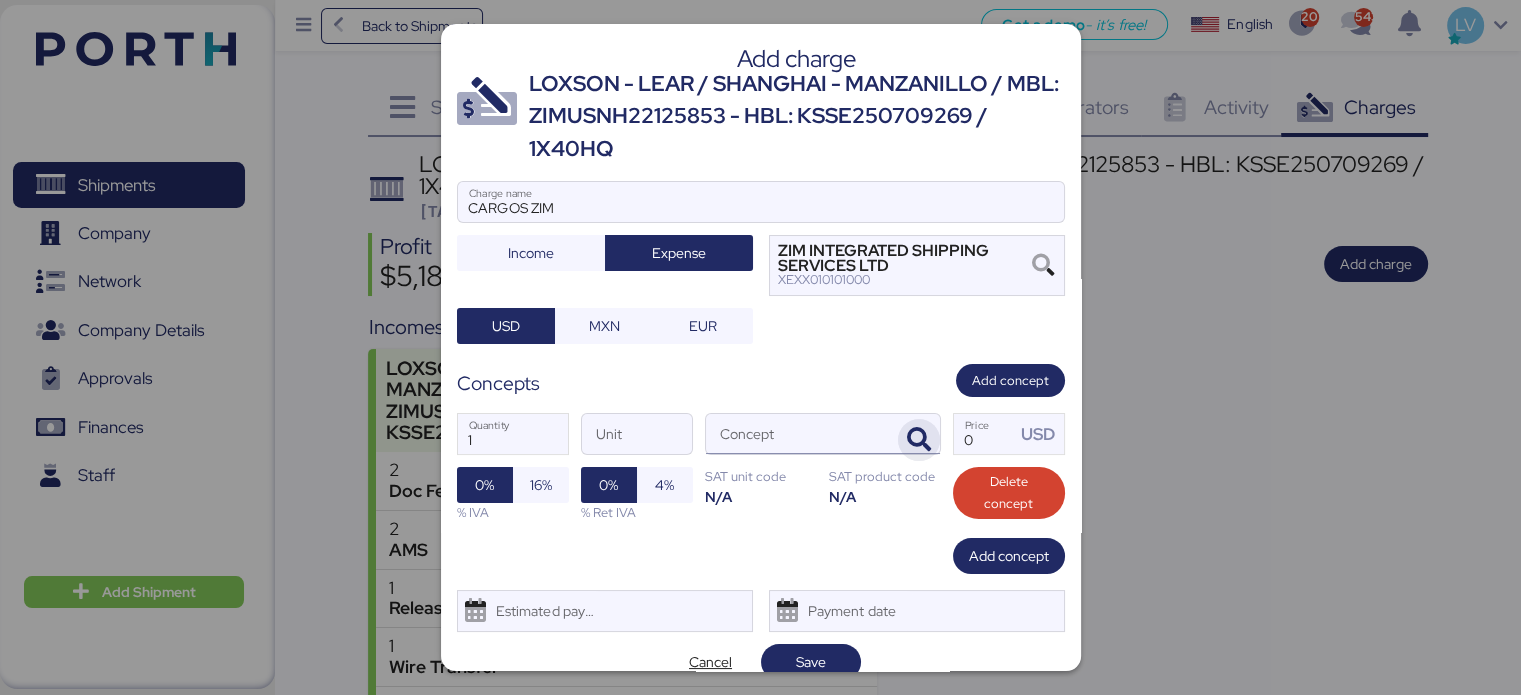 click at bounding box center (919, 440) 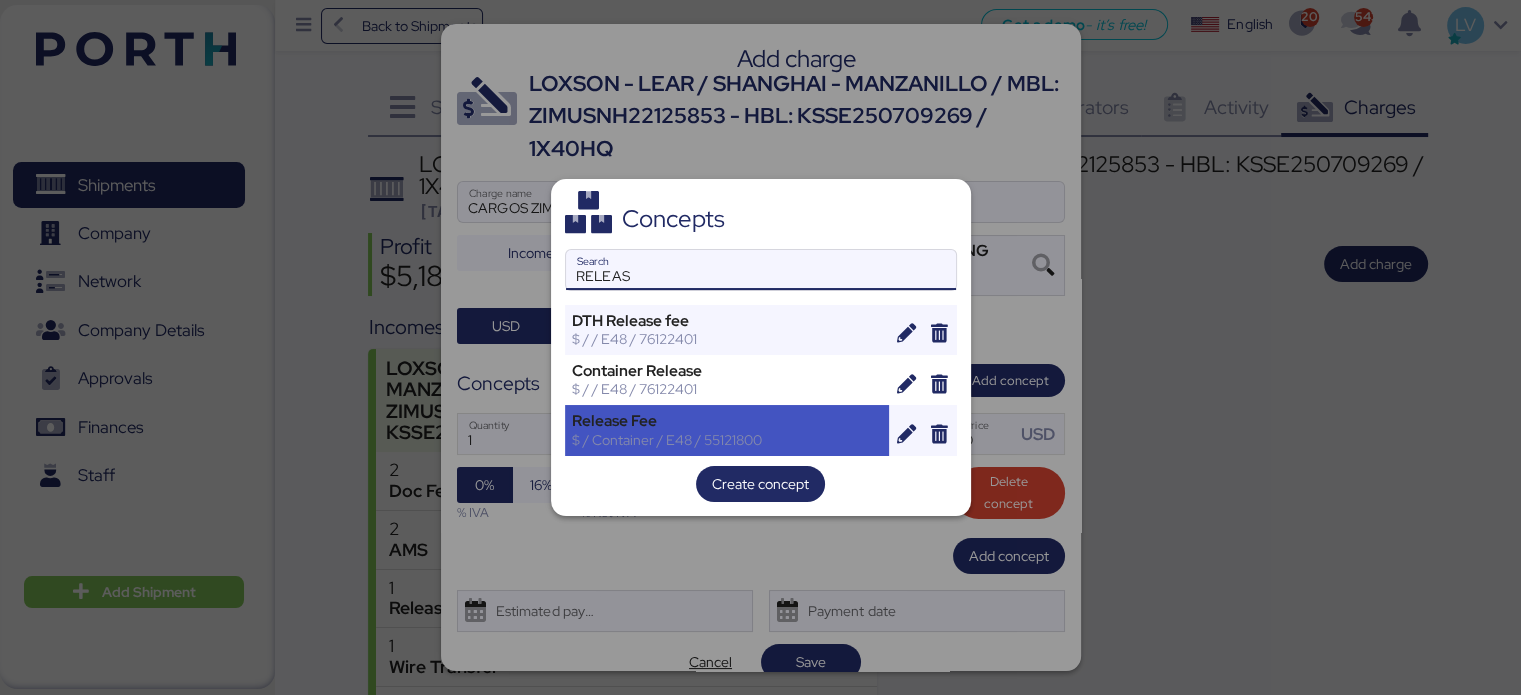 type on "RELEAS" 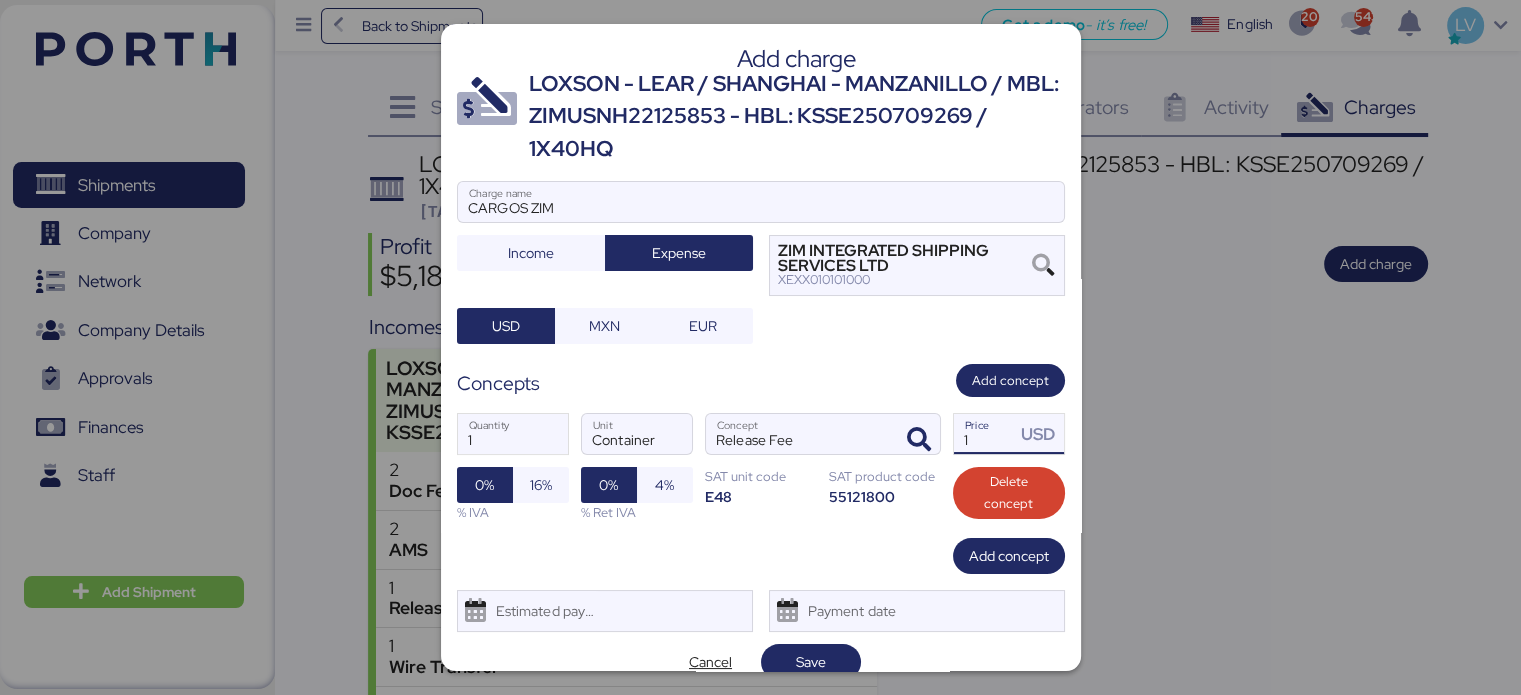 click on "1" at bounding box center [985, 434] 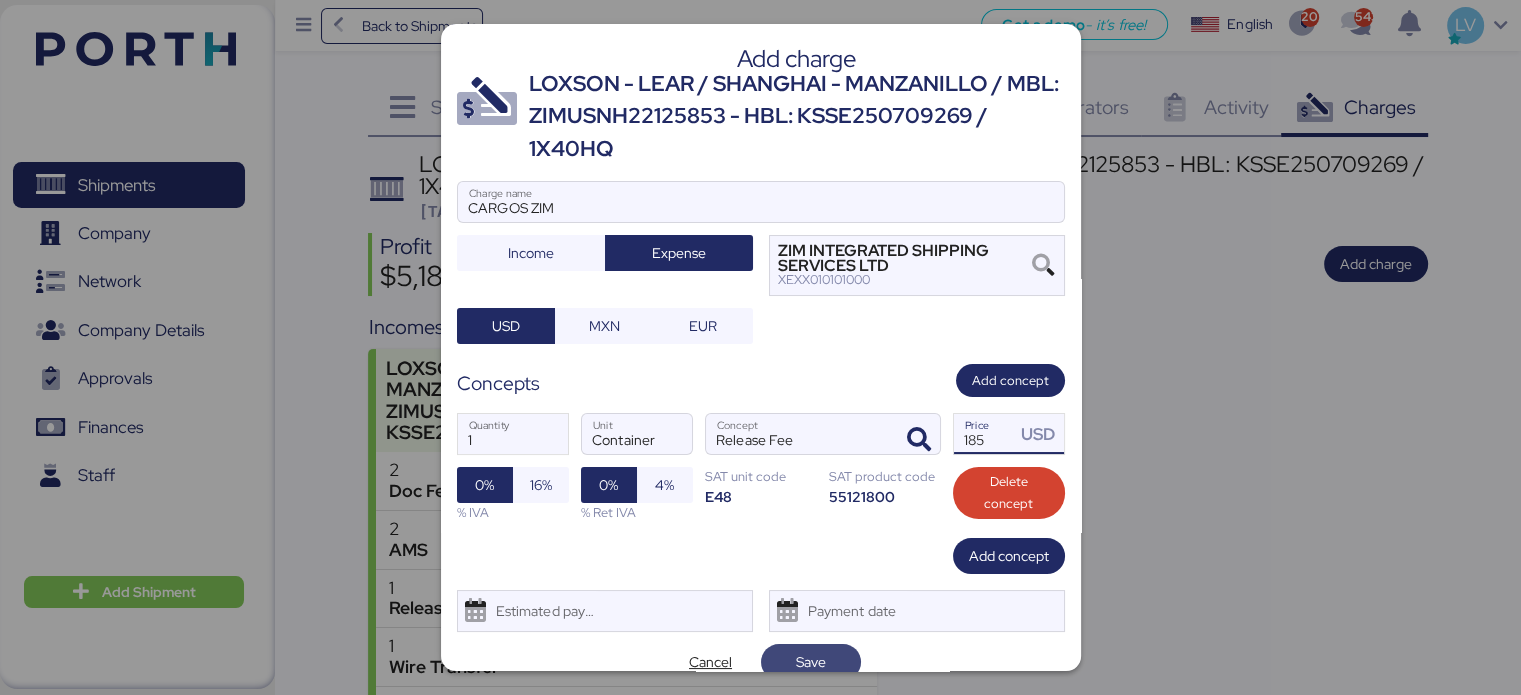 type on "185" 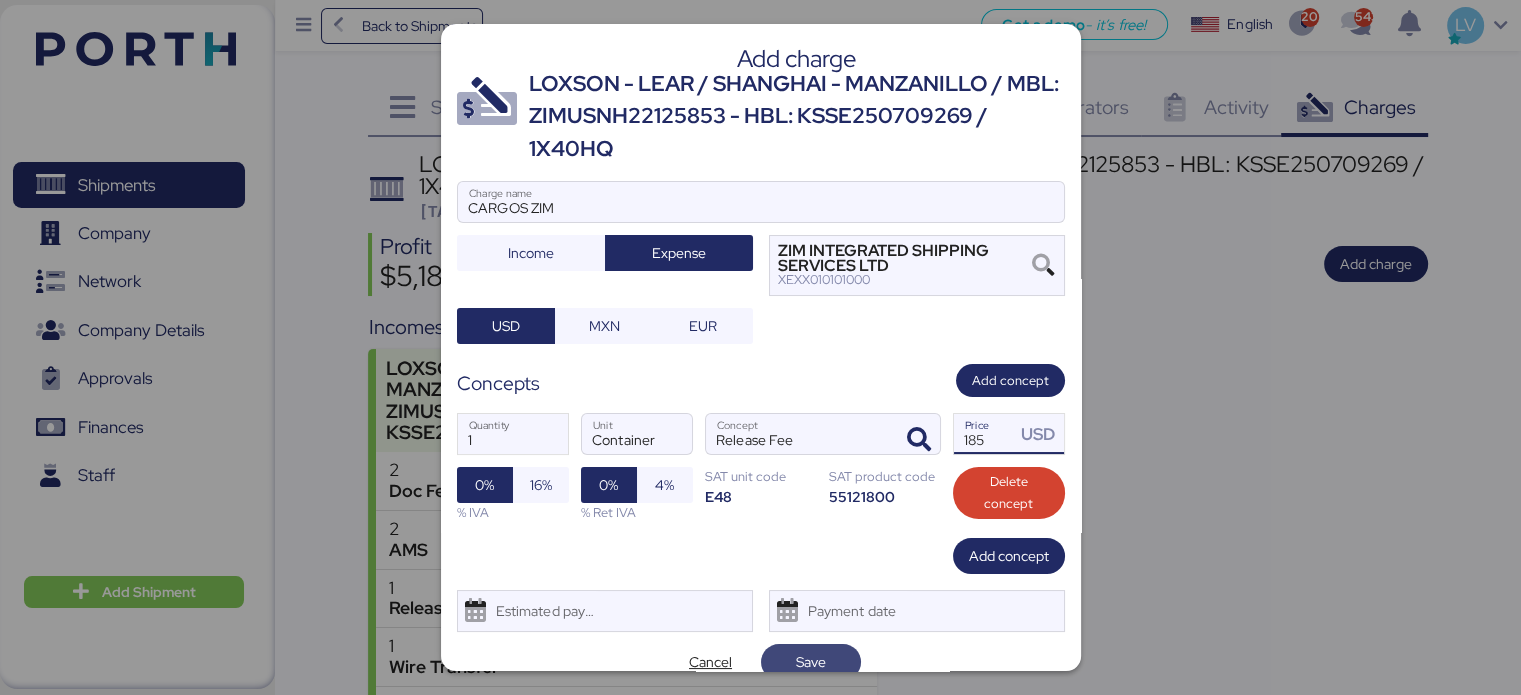 click on "Save" at bounding box center (811, 662) 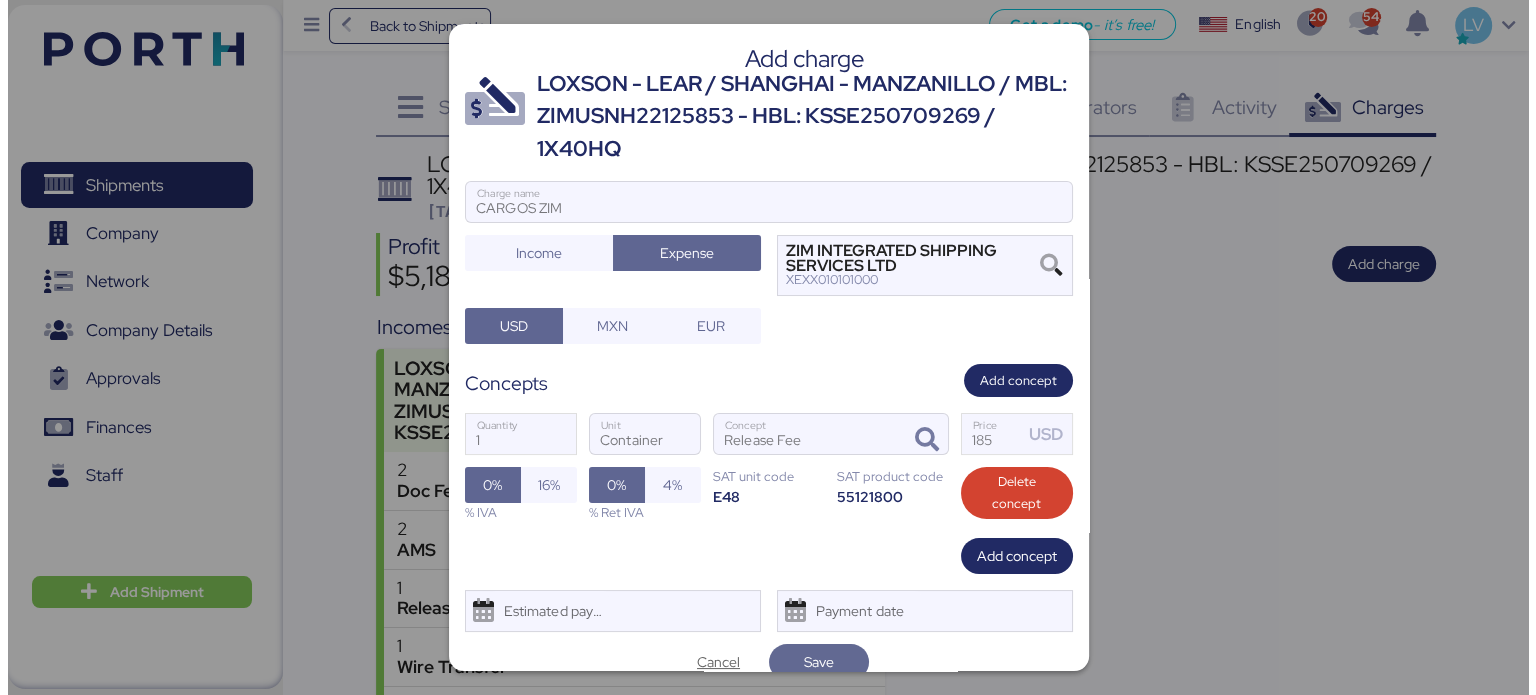 scroll, scrollTop: 8, scrollLeft: 0, axis: vertical 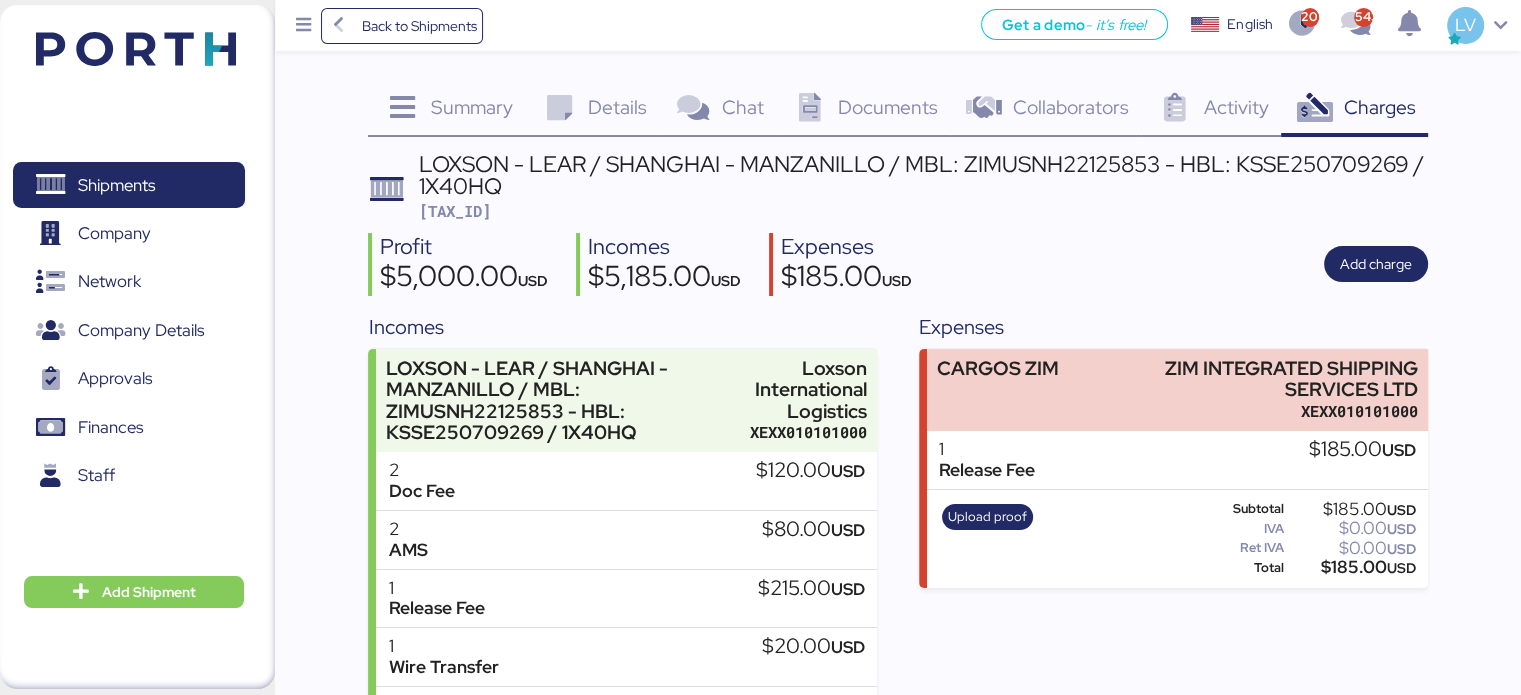 click on "Upload proof" at bounding box center (987, 539) 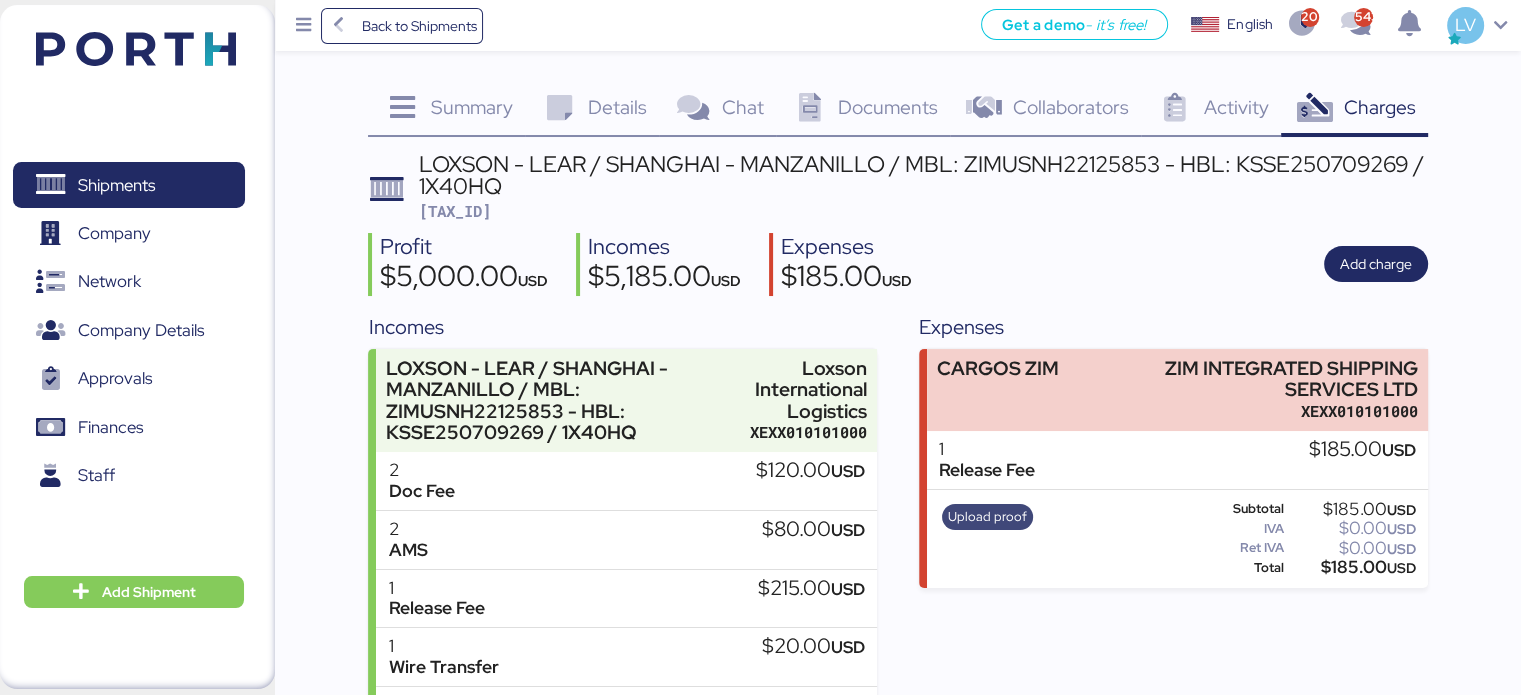 click on "Upload proof" at bounding box center [987, 517] 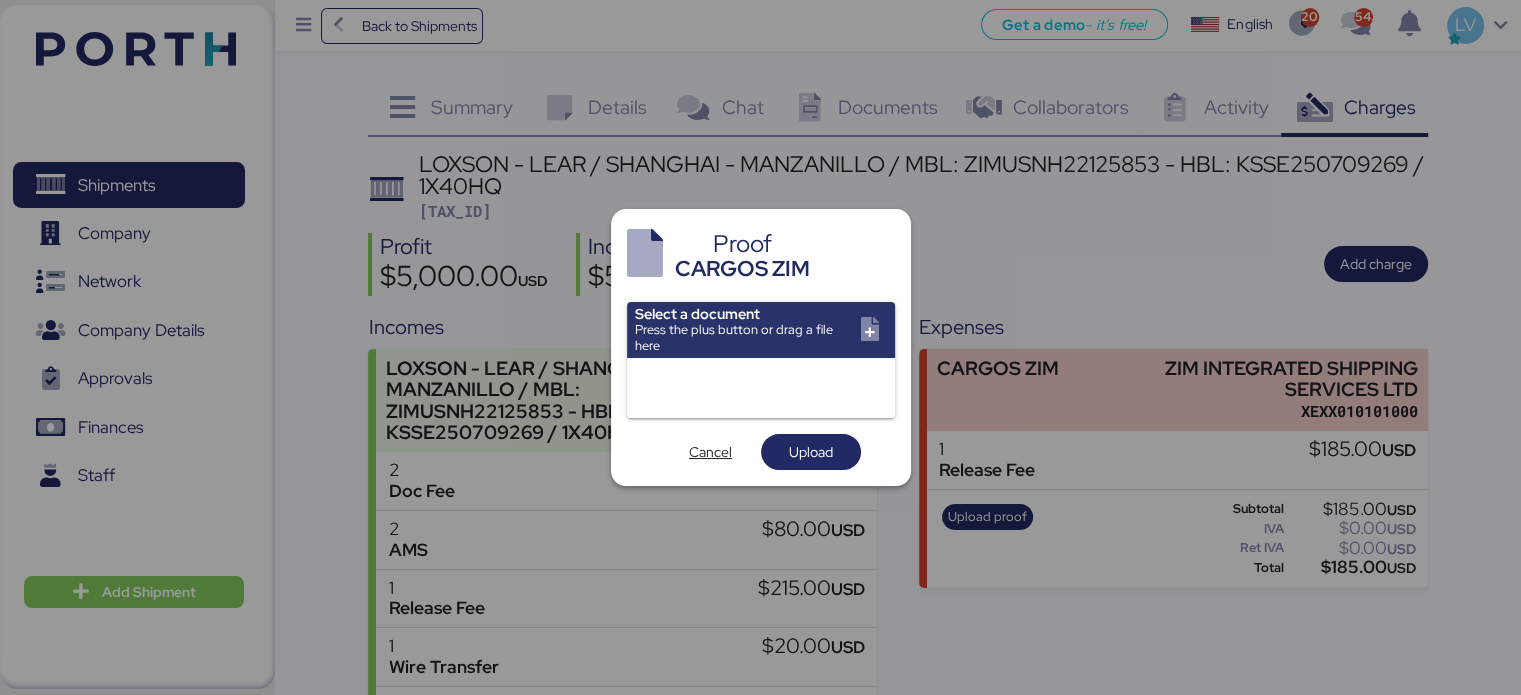 click at bounding box center (760, 347) 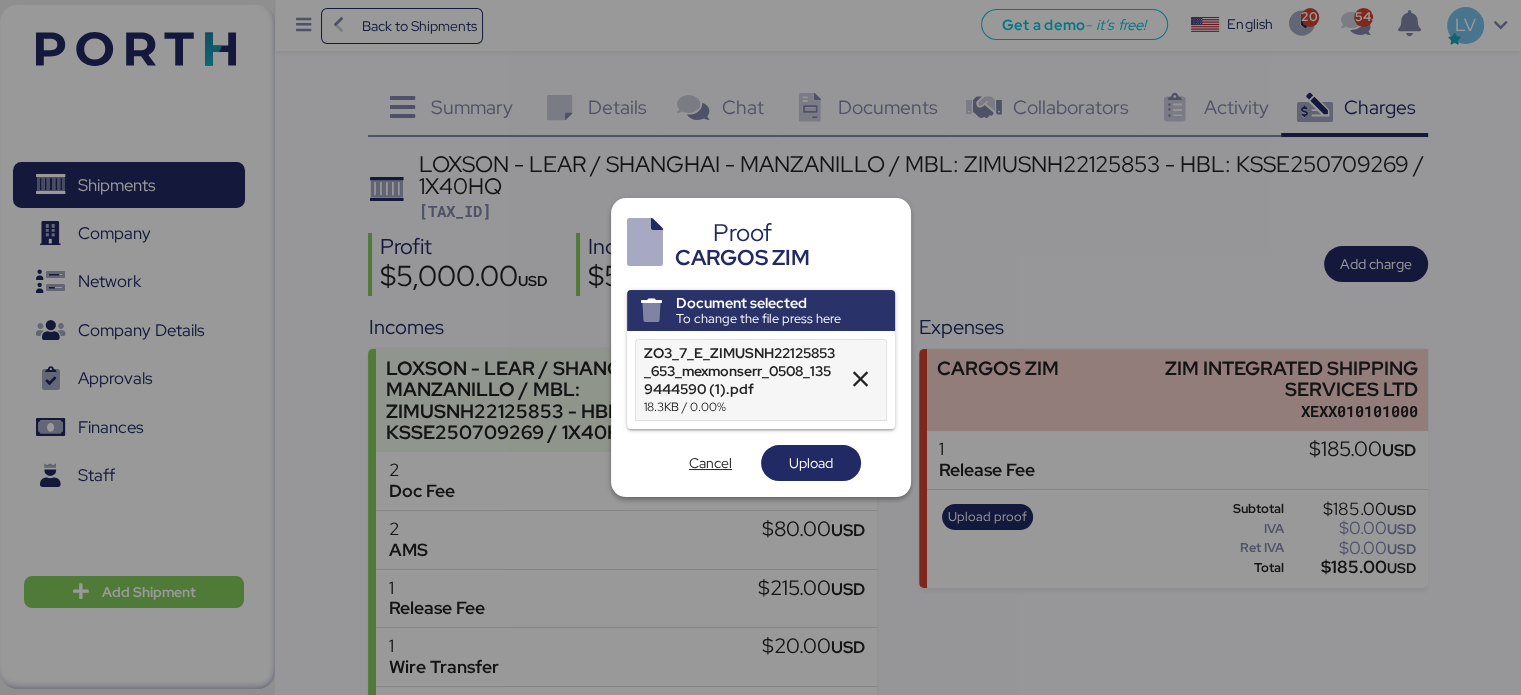 click on "Proof CARGOS ZIM    Document selected To change the file press here ZO3_7_E_ZIMUSNH22125853_653_mexmonserr_0508_1359444590 (1).pdf 18.3KB / 0.00%   Cancel Upload" at bounding box center (761, 348) 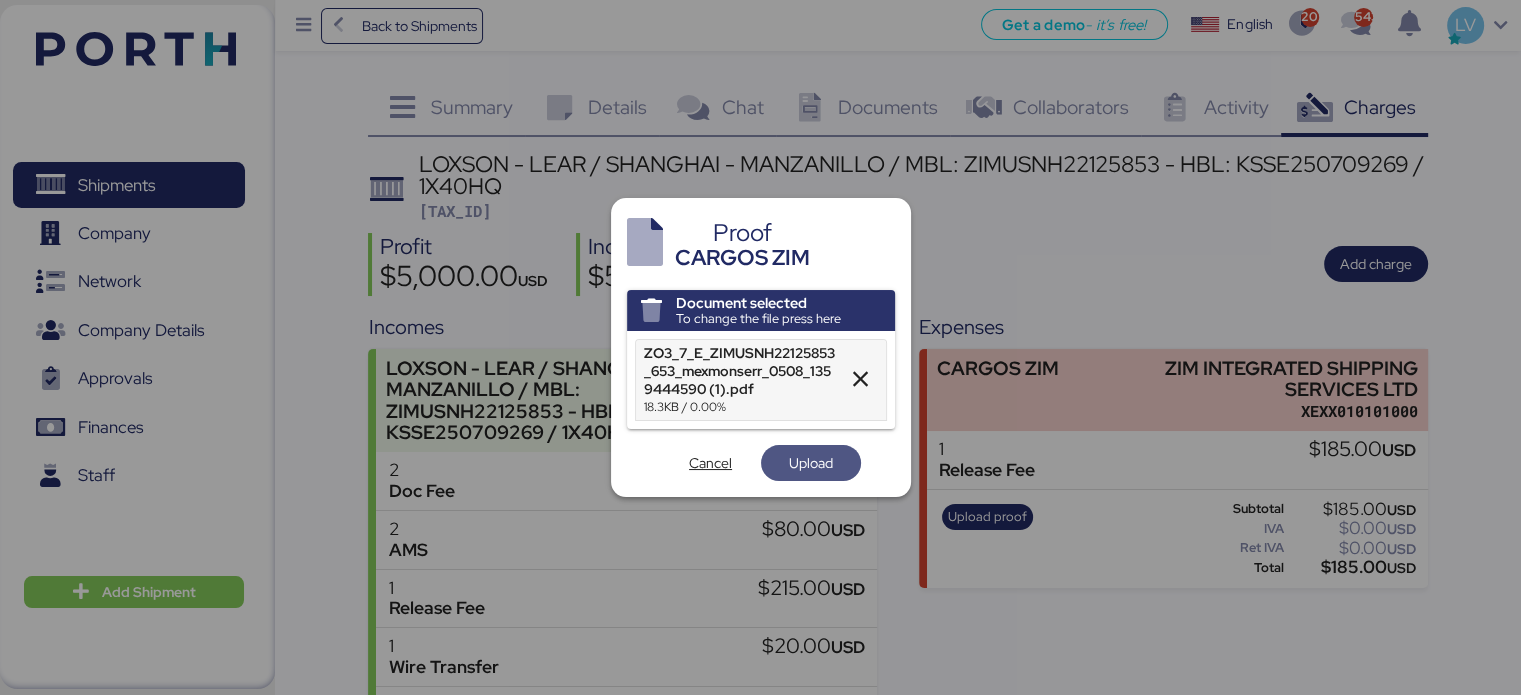 click on "Upload" at bounding box center [811, 463] 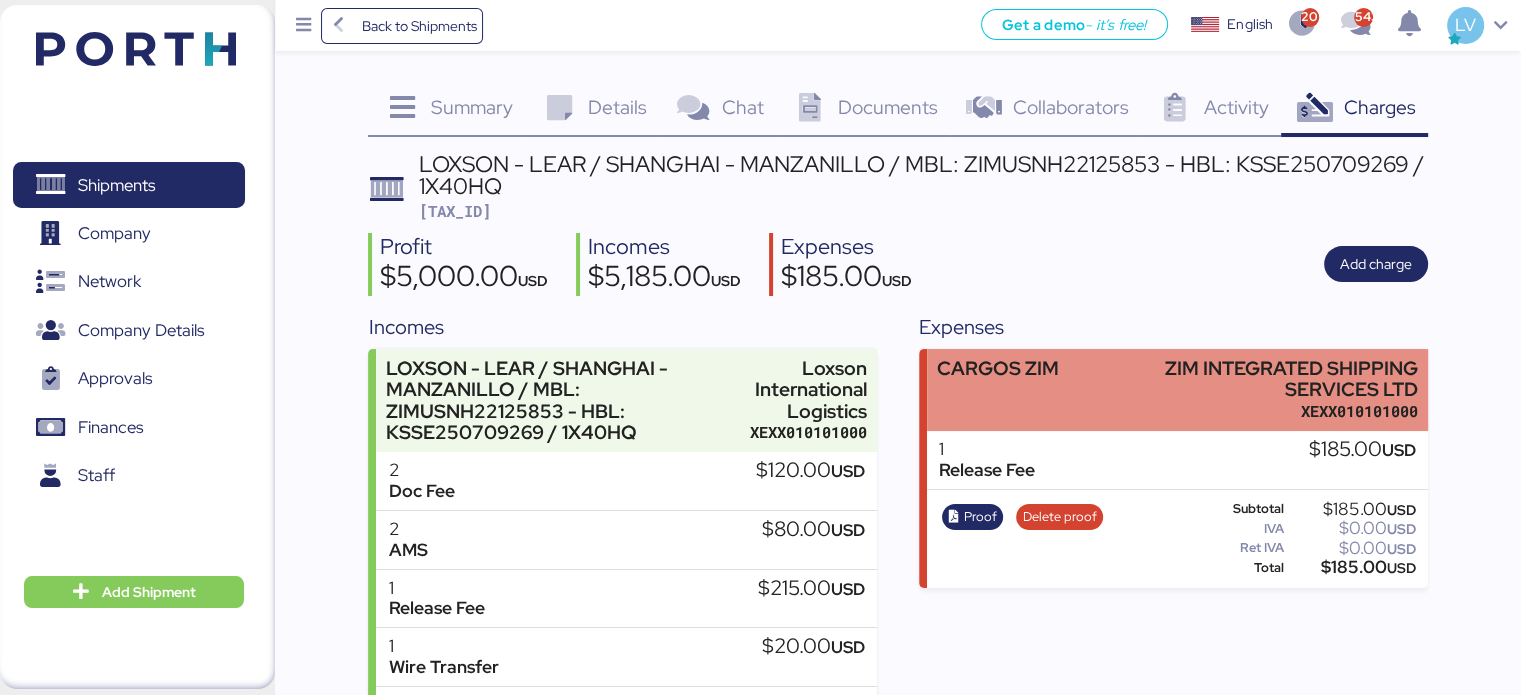 click on "CARGOS ZIM" at bounding box center (998, 368) 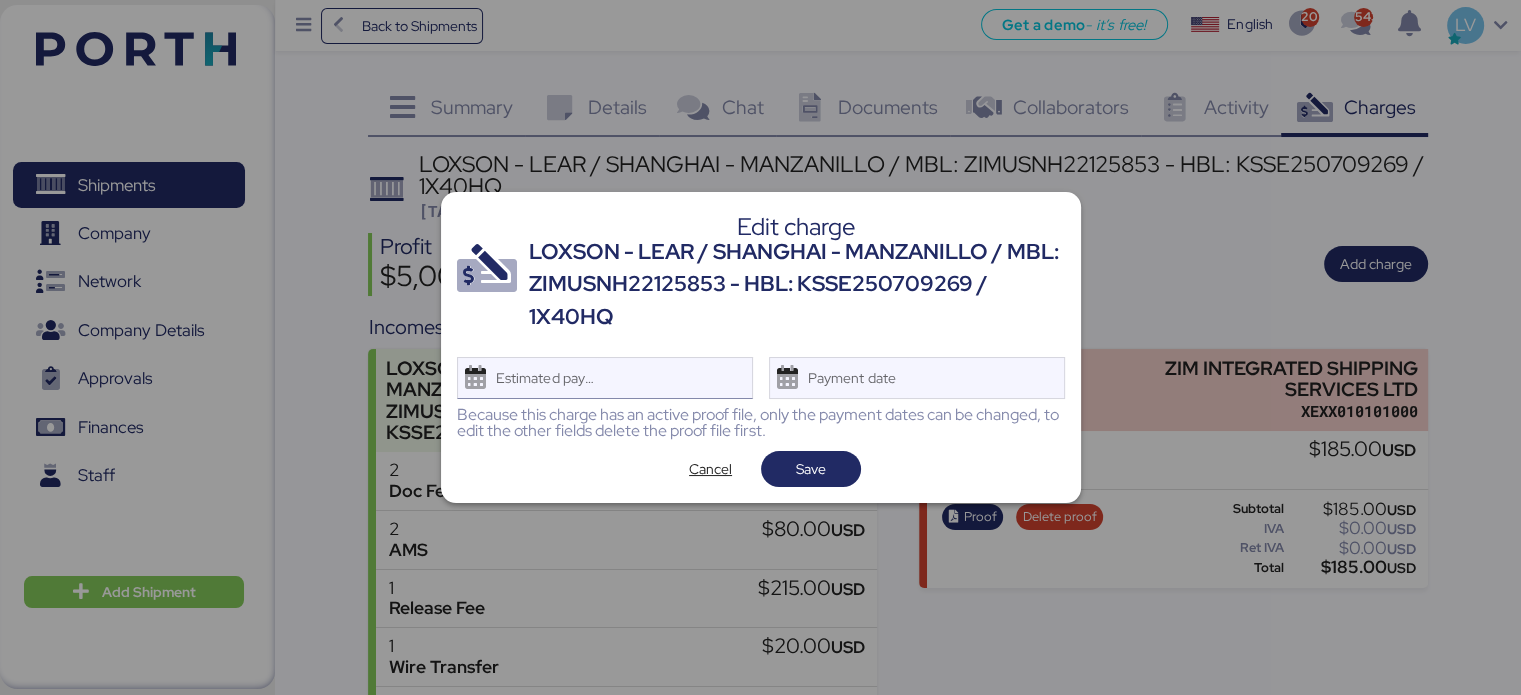 click on "Estimated payment date" at bounding box center (541, 378) 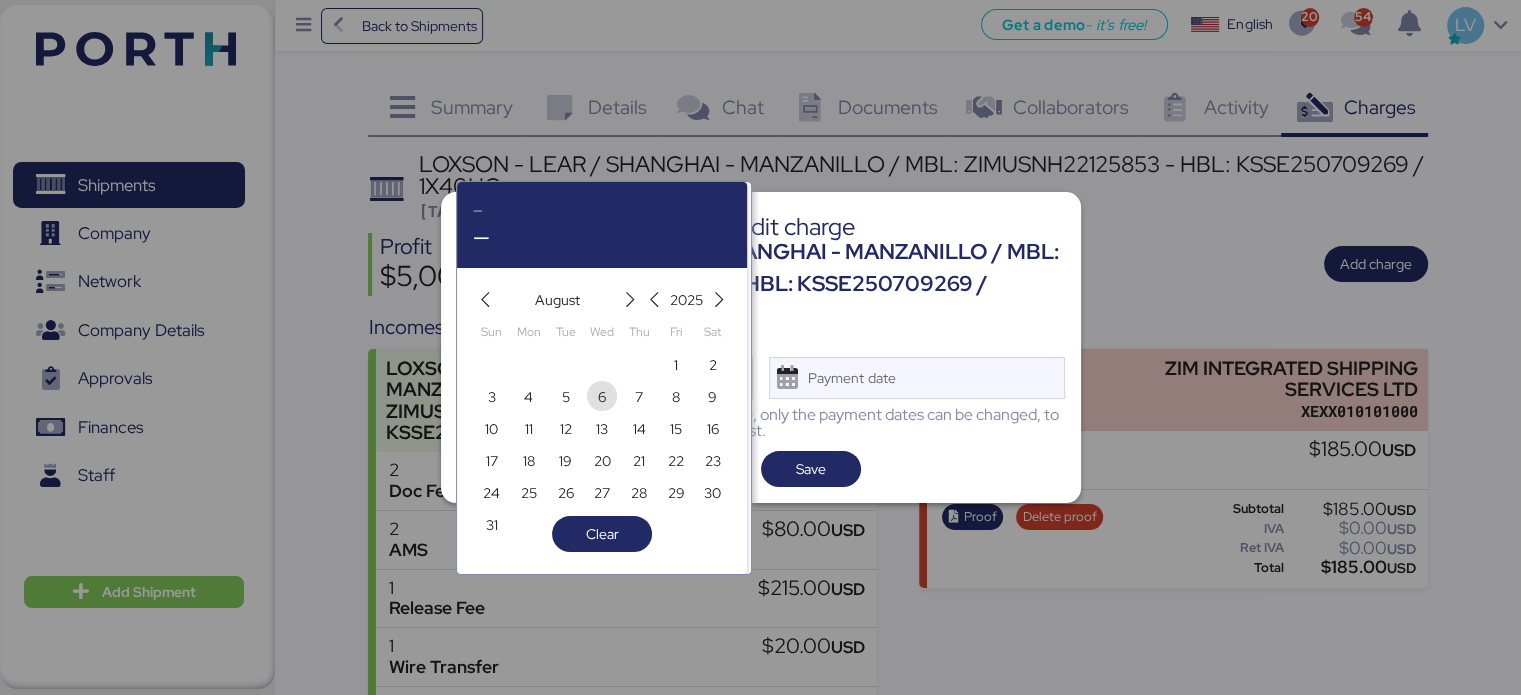 click on "6" at bounding box center (602, 397) 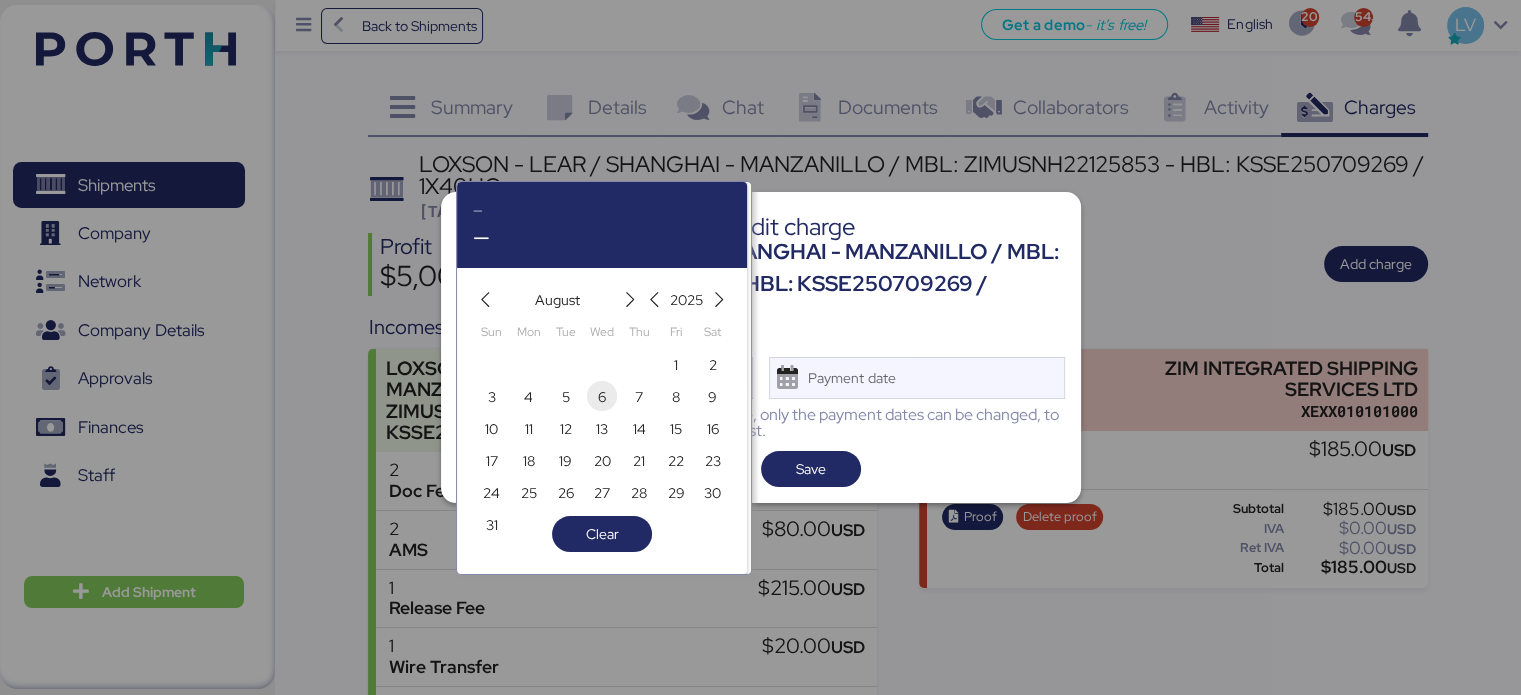 type on "[DATE]" 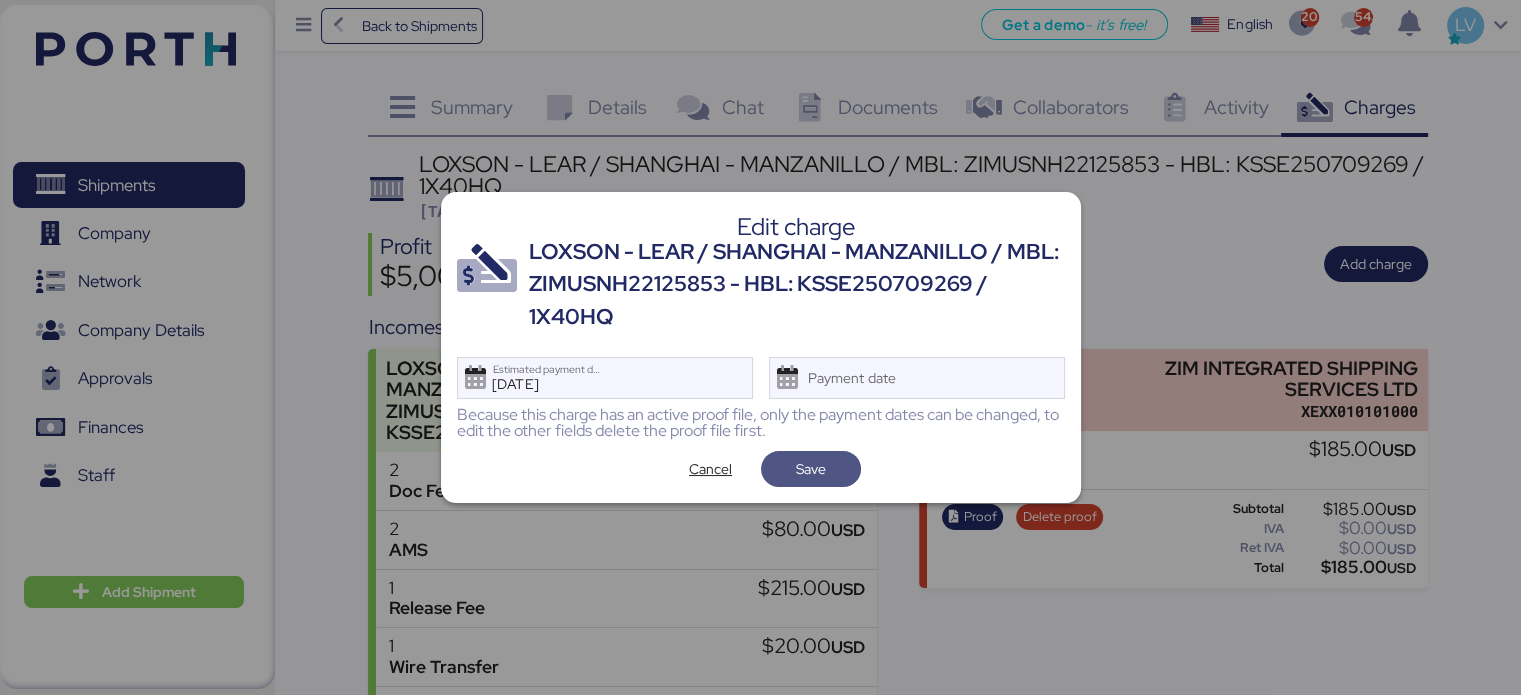 click on "Save" at bounding box center [811, 469] 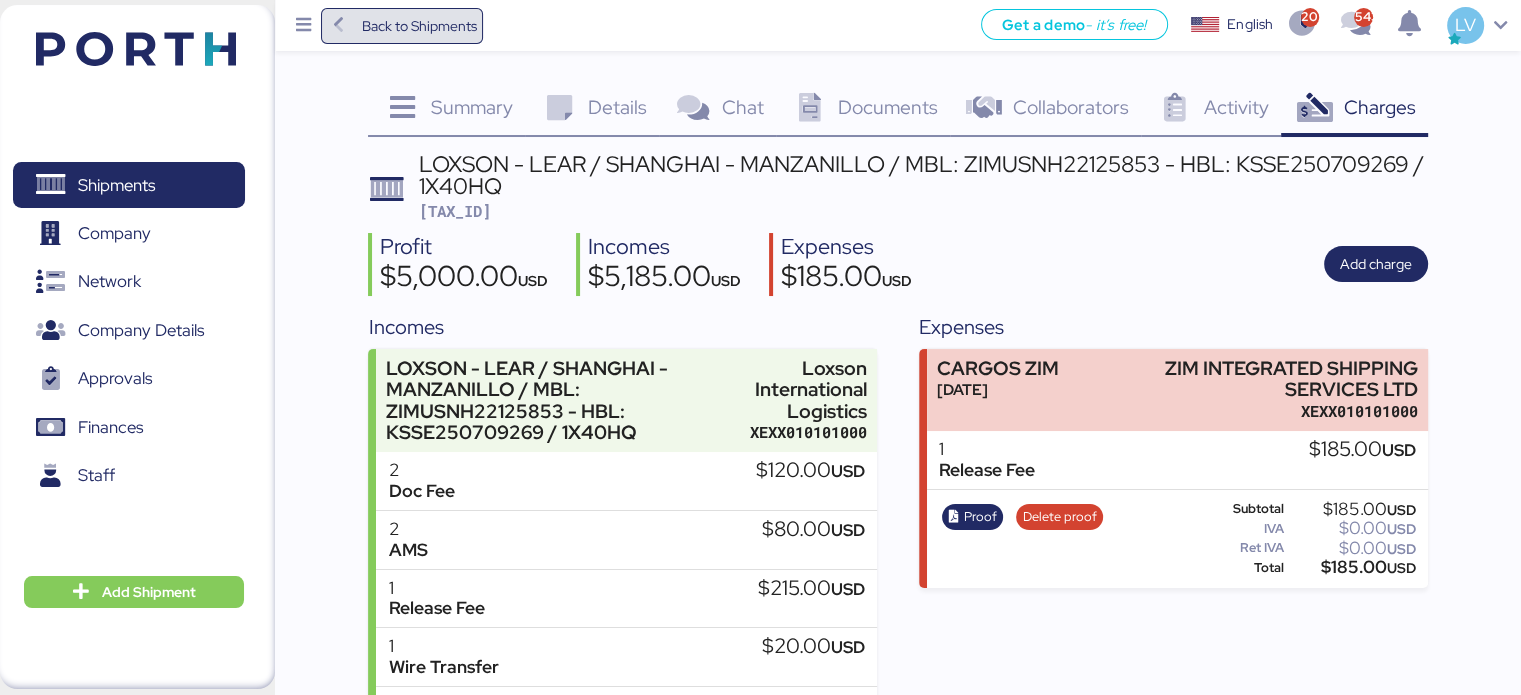 click on "Back to Shipments" at bounding box center (418, 26) 